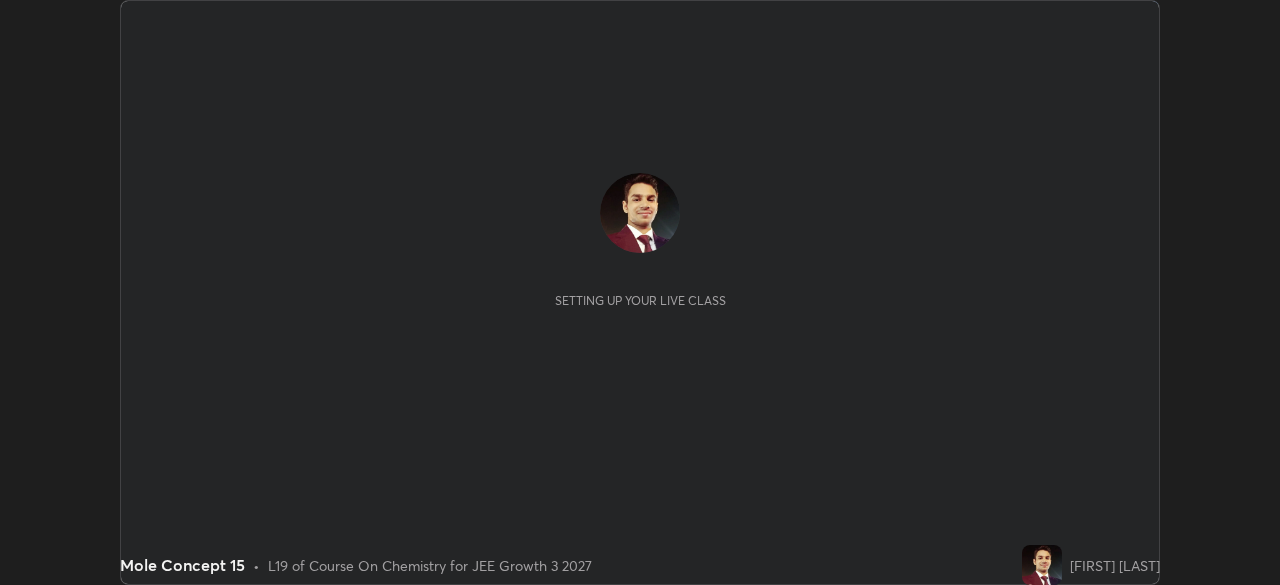 scroll, scrollTop: 0, scrollLeft: 0, axis: both 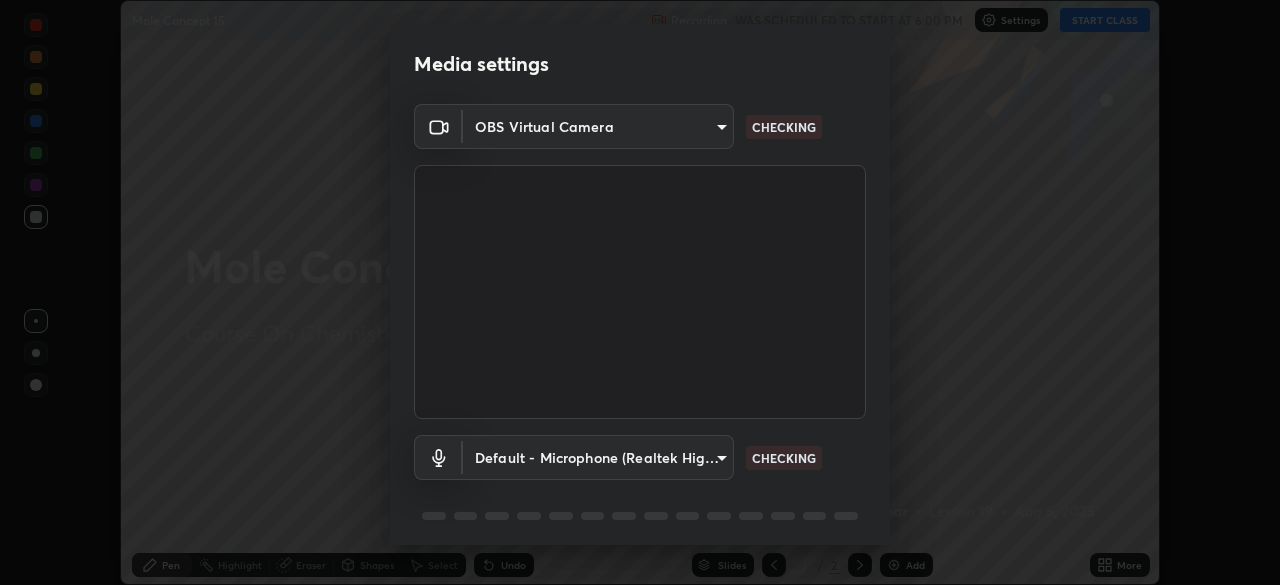type on "b01729d45edbc9c0263969ae5aeda06708fa428b9a77102190d554404ede5bbd" 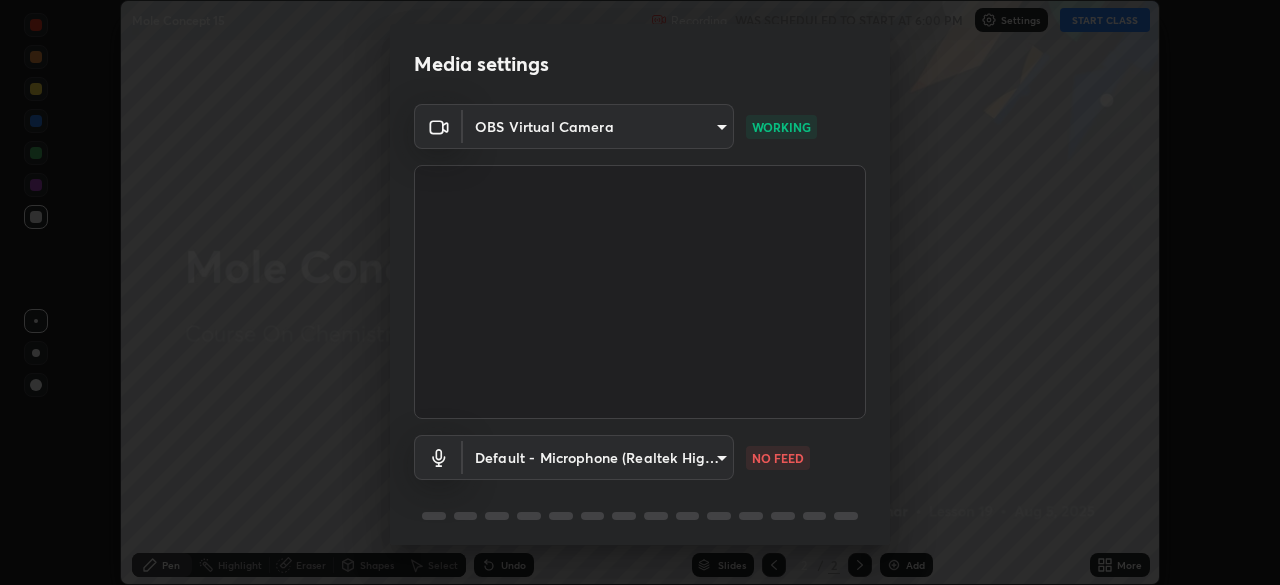 click on "Erase all Mole Concept 15 Recording WAS SCHEDULED TO START AT  6:00 PM Settings START CLASS Setting up your live class Mole Concept 15 • L19 of Course On Chemistry for JEE Growth 3 2027 [FIRST] [LAST] Pen Highlight Eraser Shapes Select Undo Slides 2 / 2 Add More No doubts shared Encourage your learners to ask a doubt for better clarity Report an issue Reason for reporting Buffering Chat not working Audio - Video sync issue Educator video quality low ​ Attach an image Report Media settings OBS Virtual Camera b01729d45edbc9c0263969ae5aeda06708fa428b9a77102190d554404ede5bbd WORKING Default - Microphone (Realtek High Definition Audio) default NO FEED 1 / 5 Next" at bounding box center [640, 292] 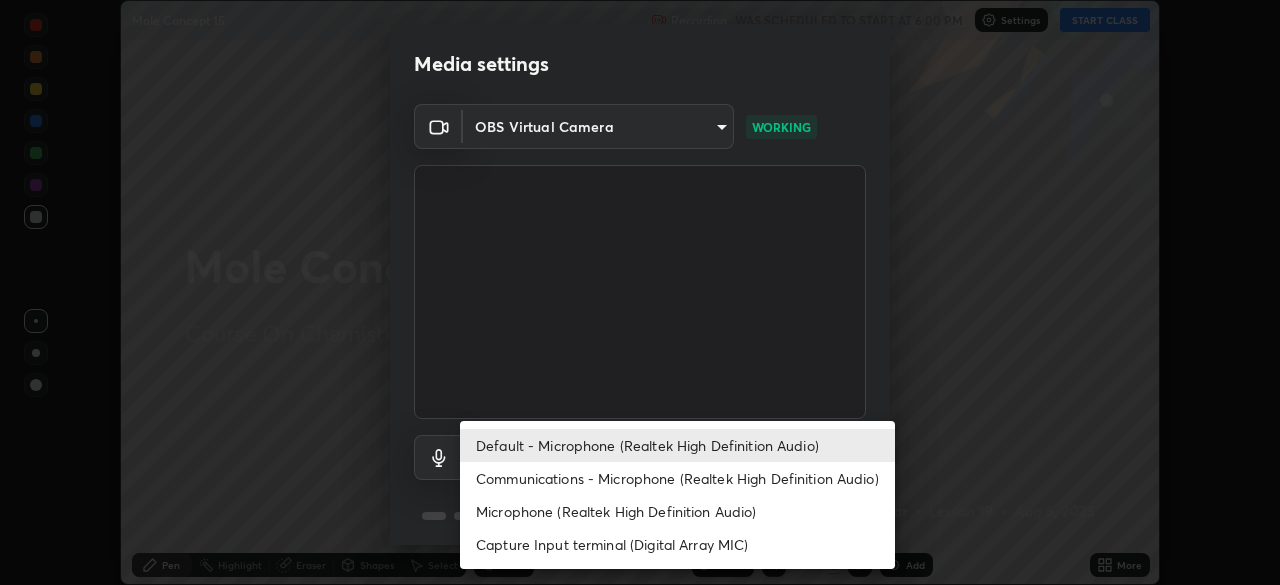 click on "Communications - Microphone (Realtek High Definition Audio)" at bounding box center (677, 478) 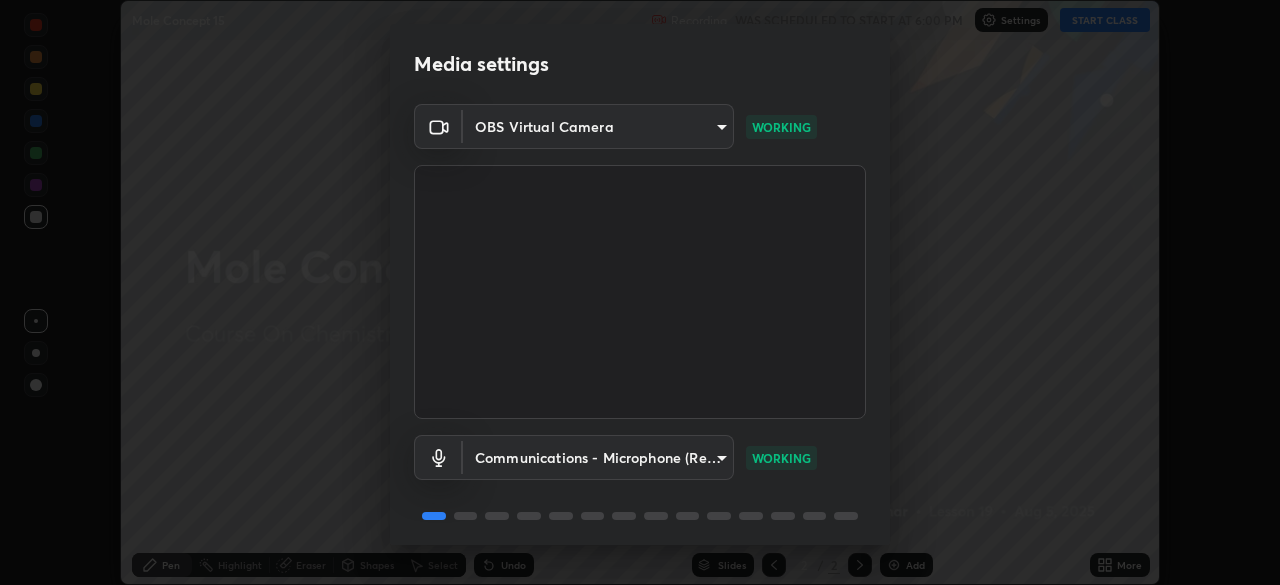 scroll, scrollTop: 71, scrollLeft: 0, axis: vertical 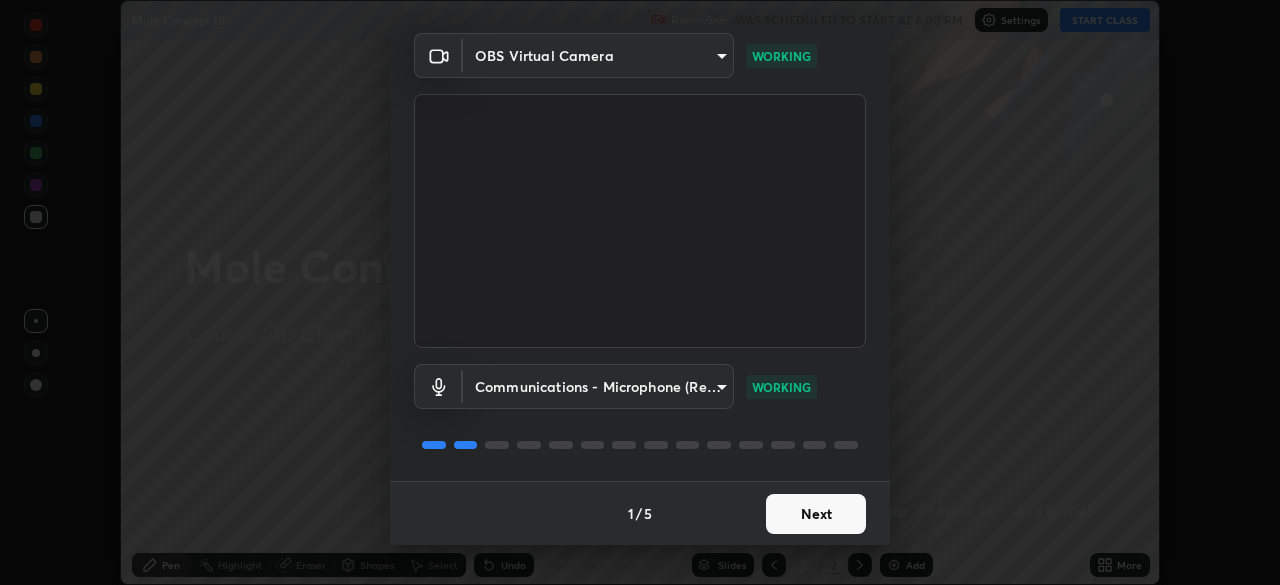 click on "Next" at bounding box center [816, 514] 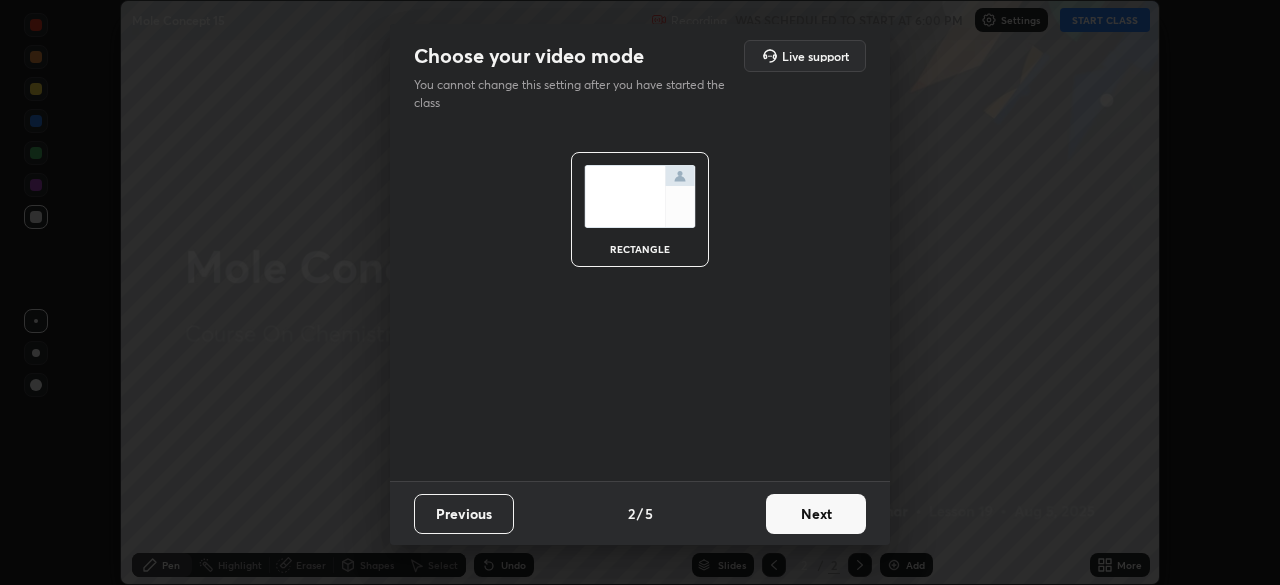 scroll, scrollTop: 0, scrollLeft: 0, axis: both 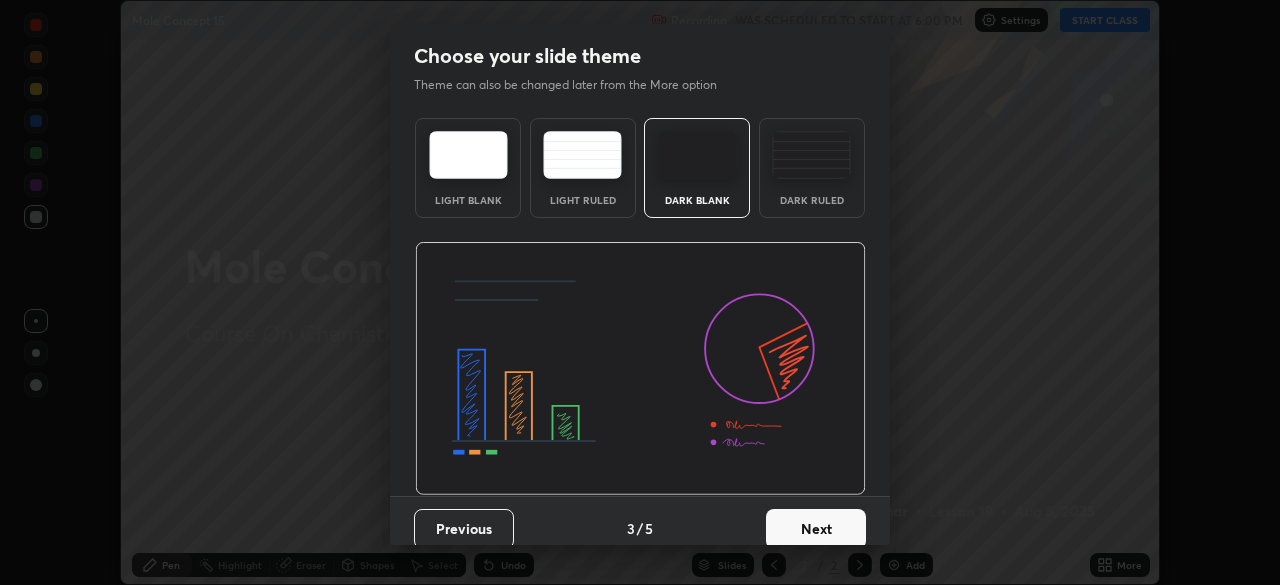 click on "Next" at bounding box center (816, 529) 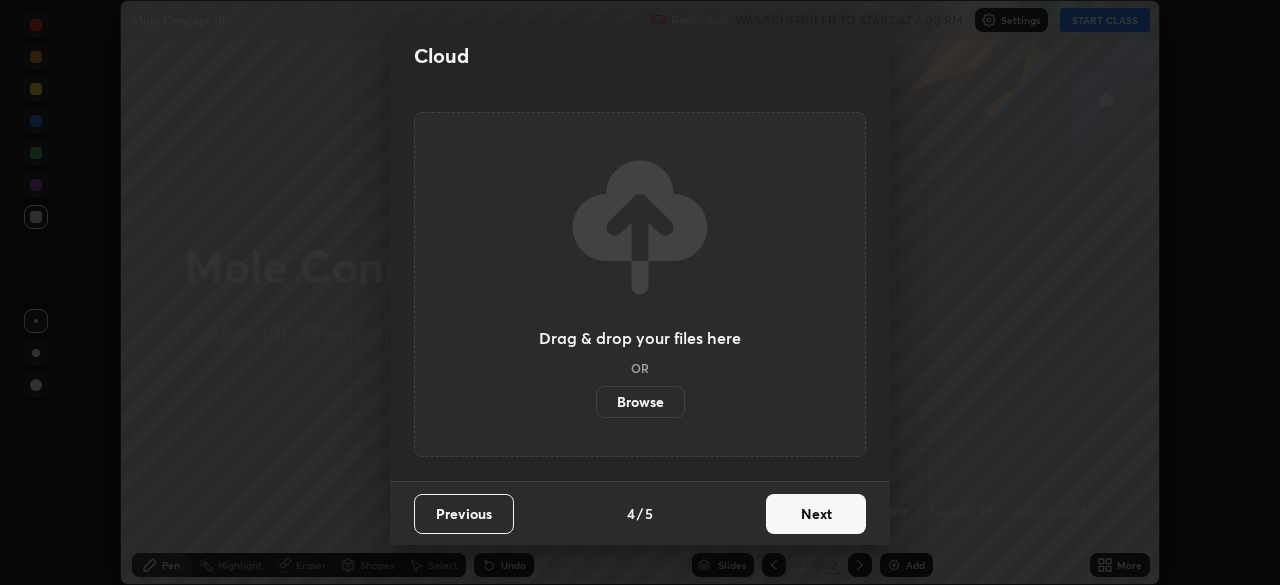 click on "Next" at bounding box center [816, 514] 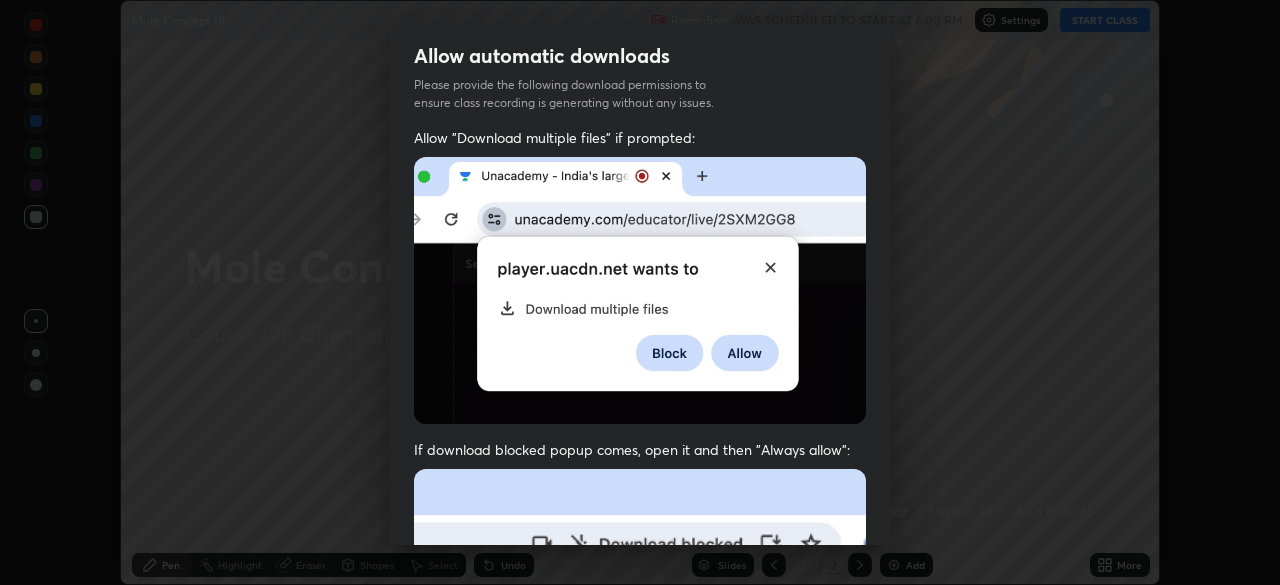 click at bounding box center [640, 290] 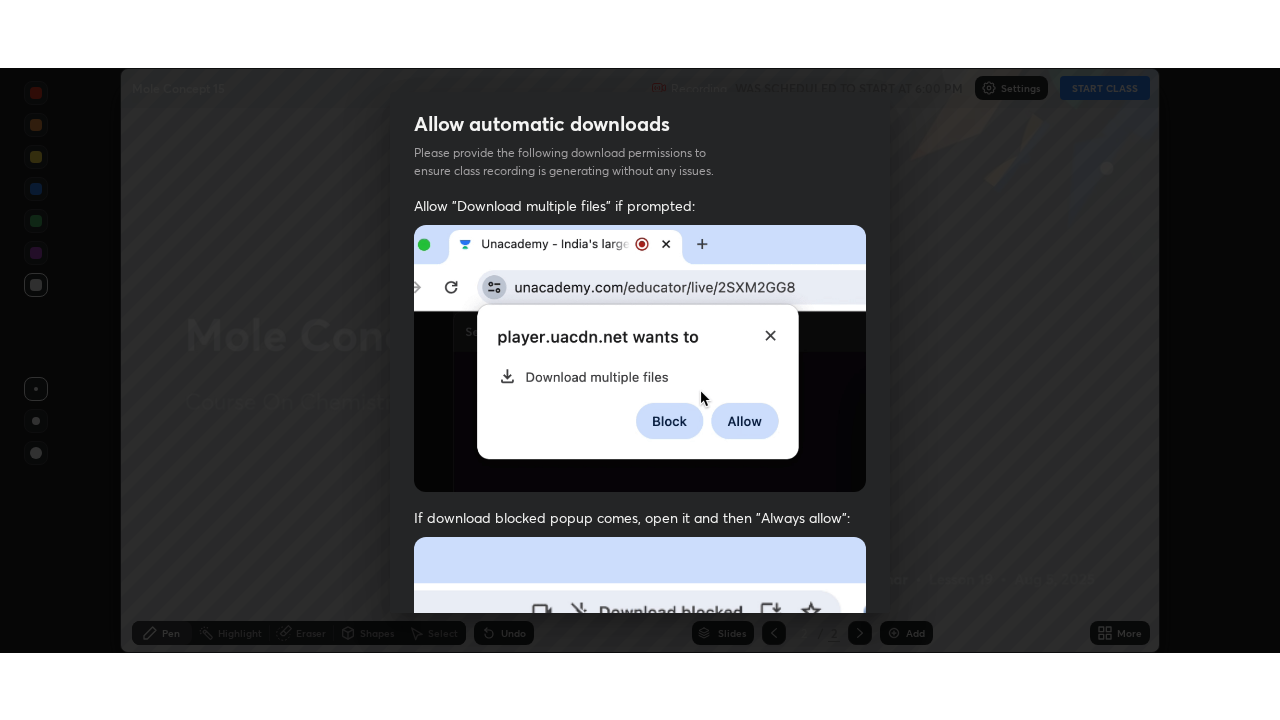 scroll, scrollTop: 479, scrollLeft: 0, axis: vertical 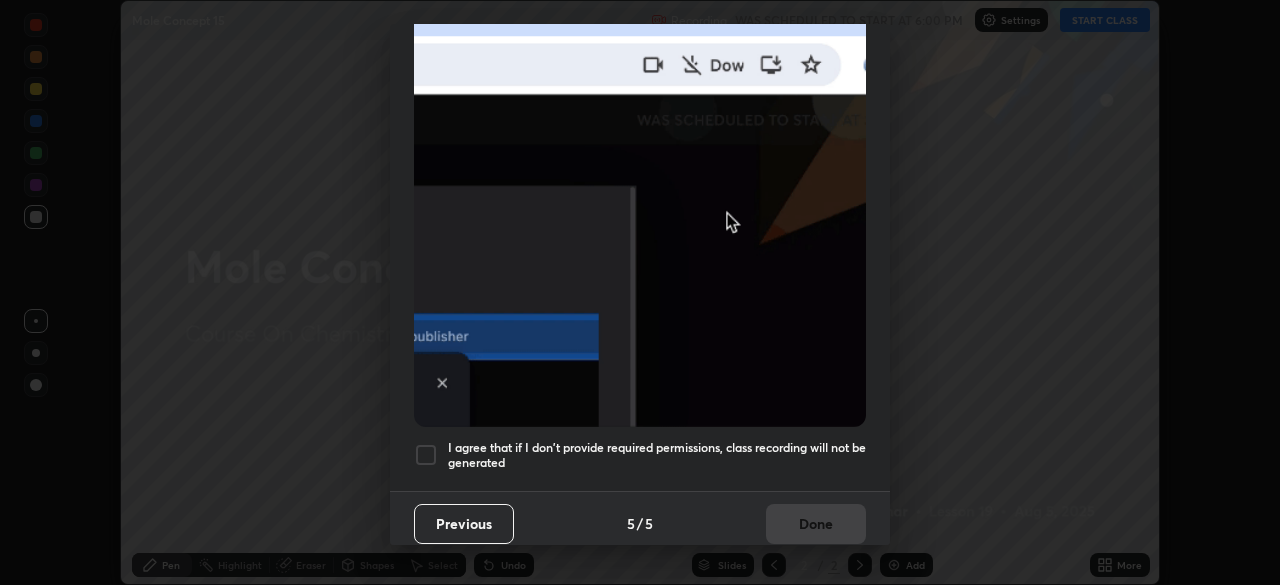 click at bounding box center [426, 455] 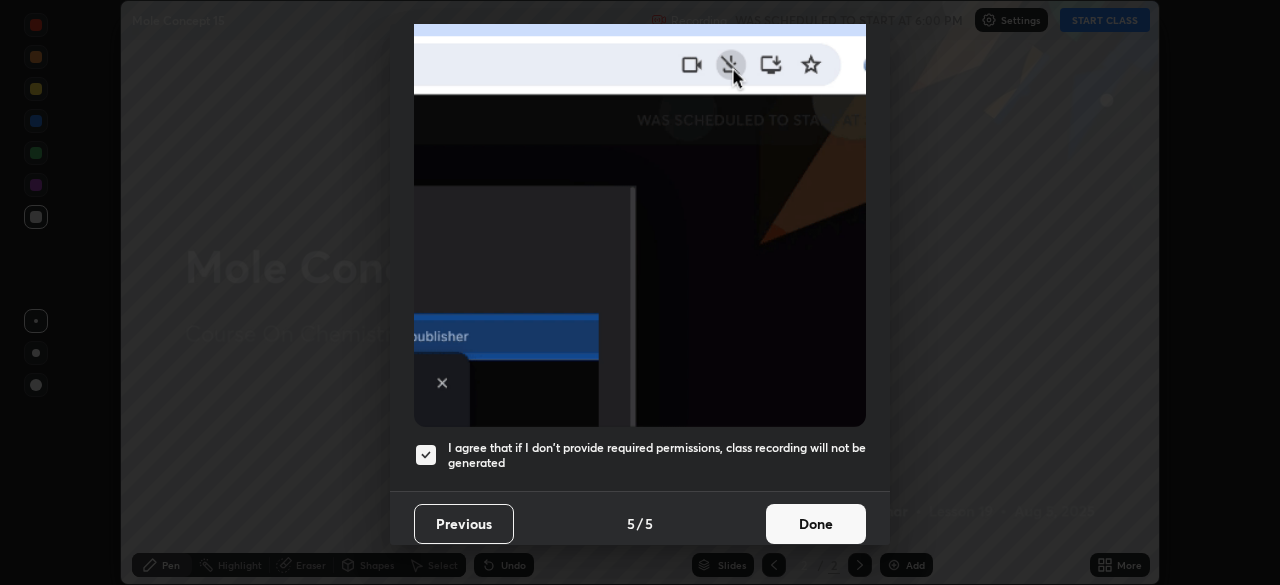 click on "Done" at bounding box center (816, 524) 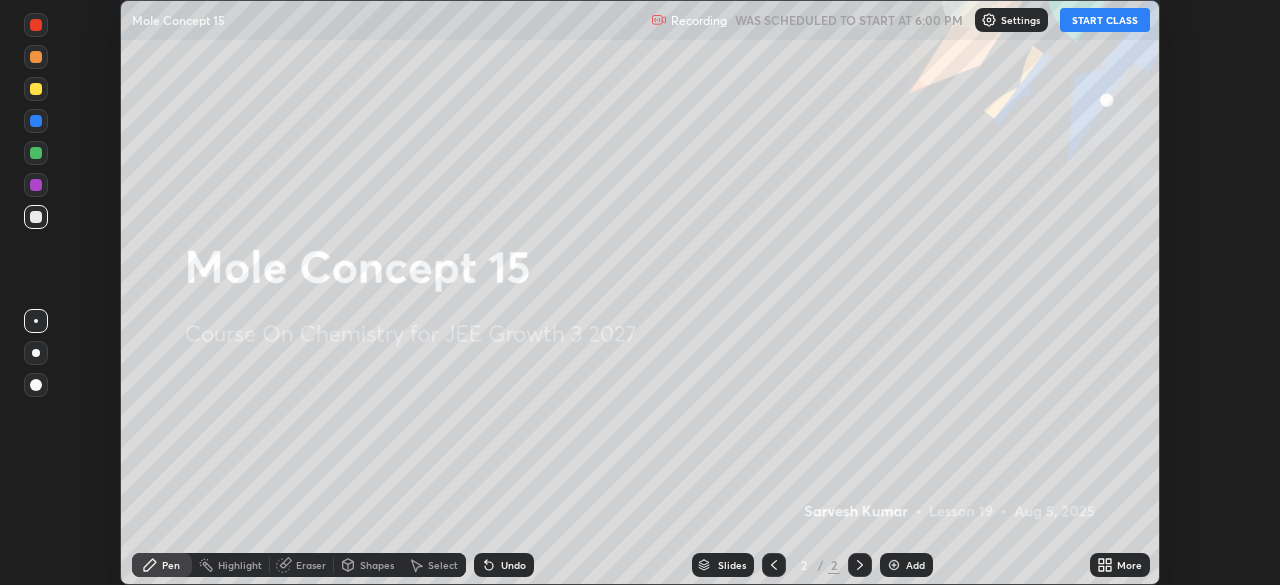 click on "START CLASS" at bounding box center (1105, 20) 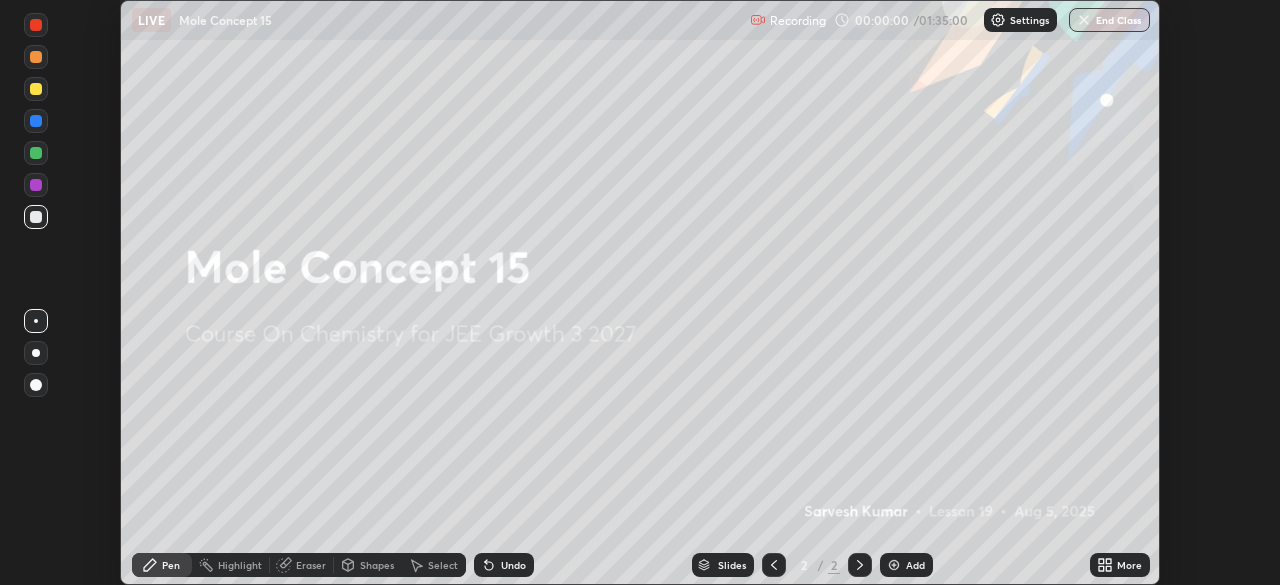 click 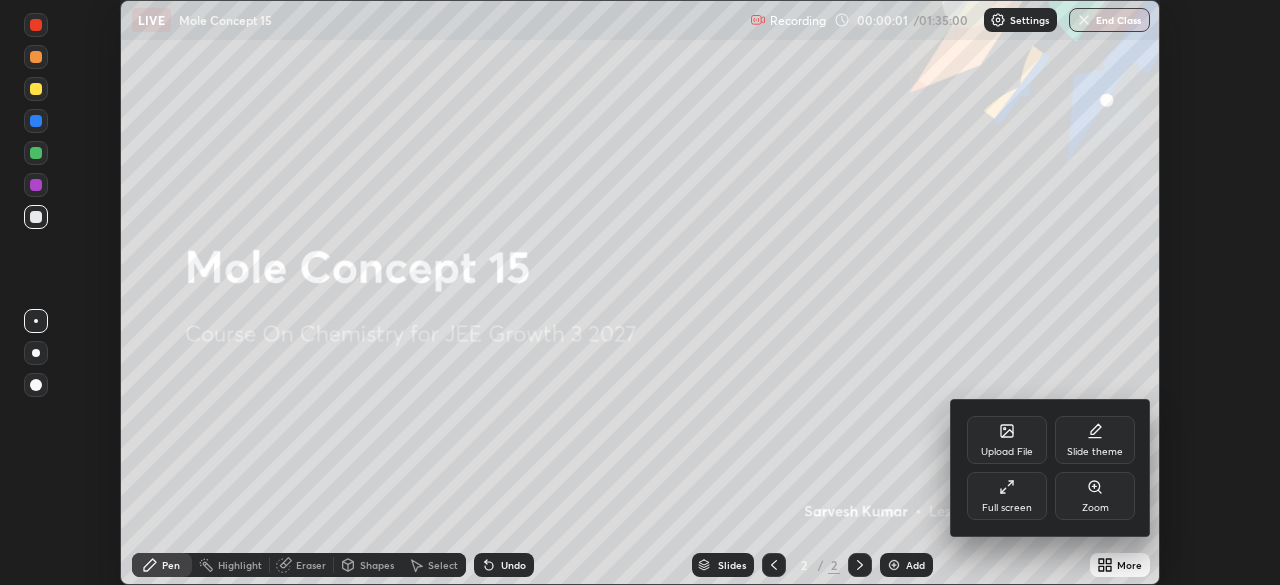 click on "Full screen" at bounding box center [1007, 496] 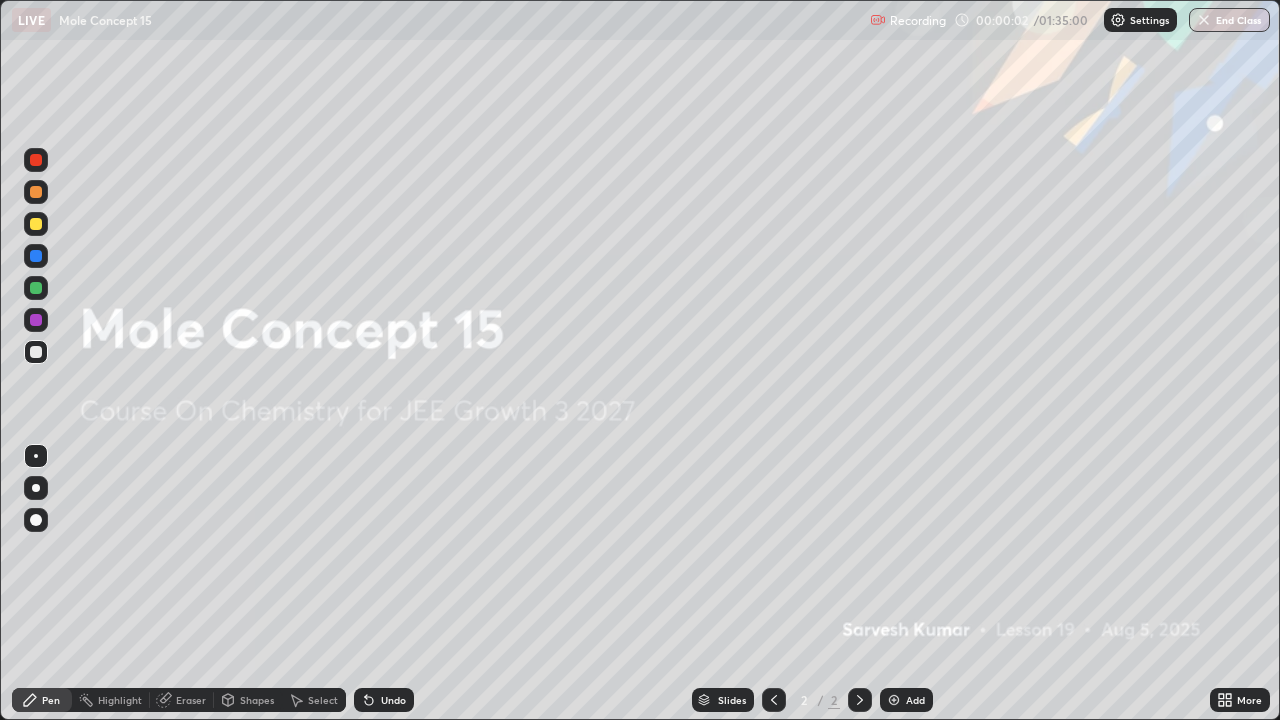 scroll, scrollTop: 99280, scrollLeft: 98720, axis: both 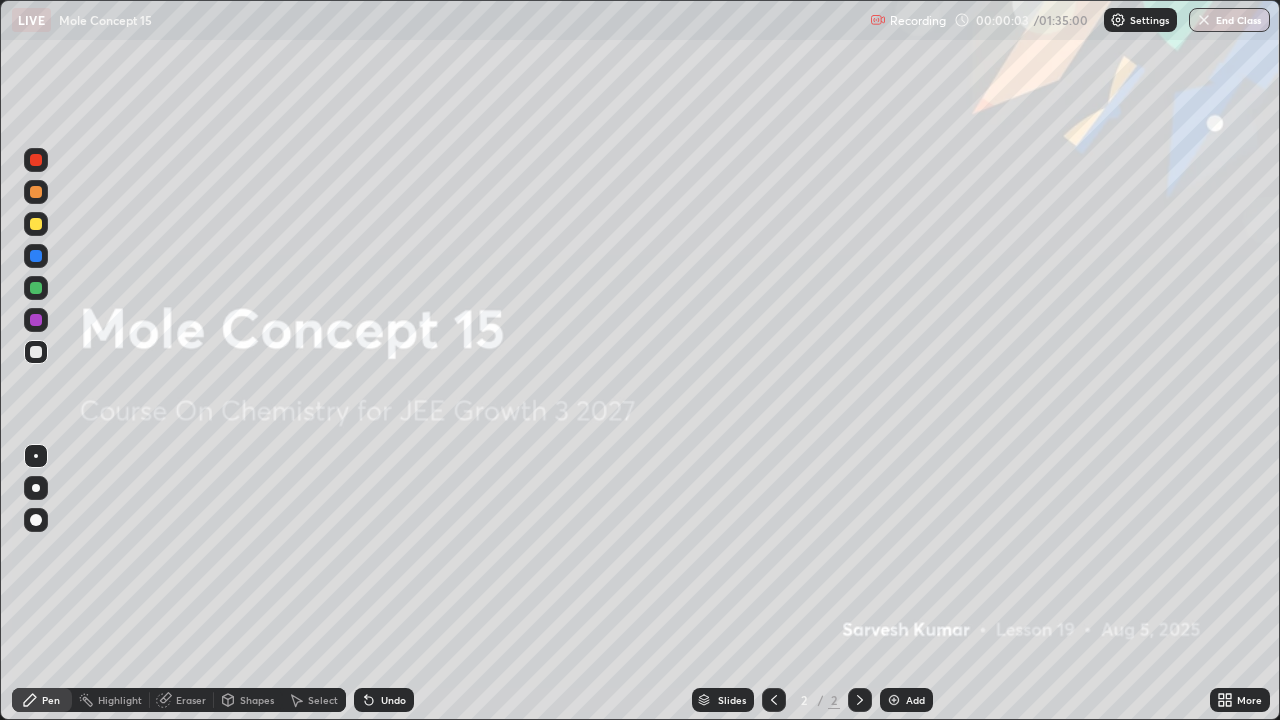 click at bounding box center [894, 700] 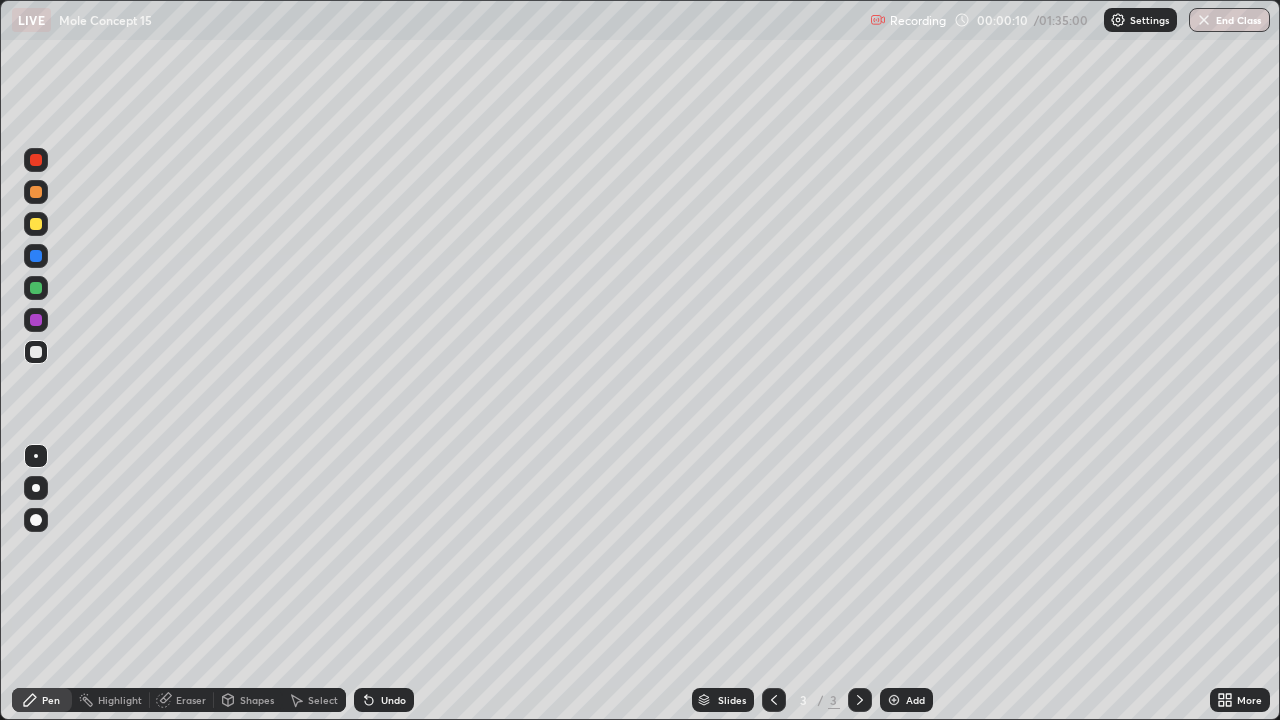 click at bounding box center (36, 192) 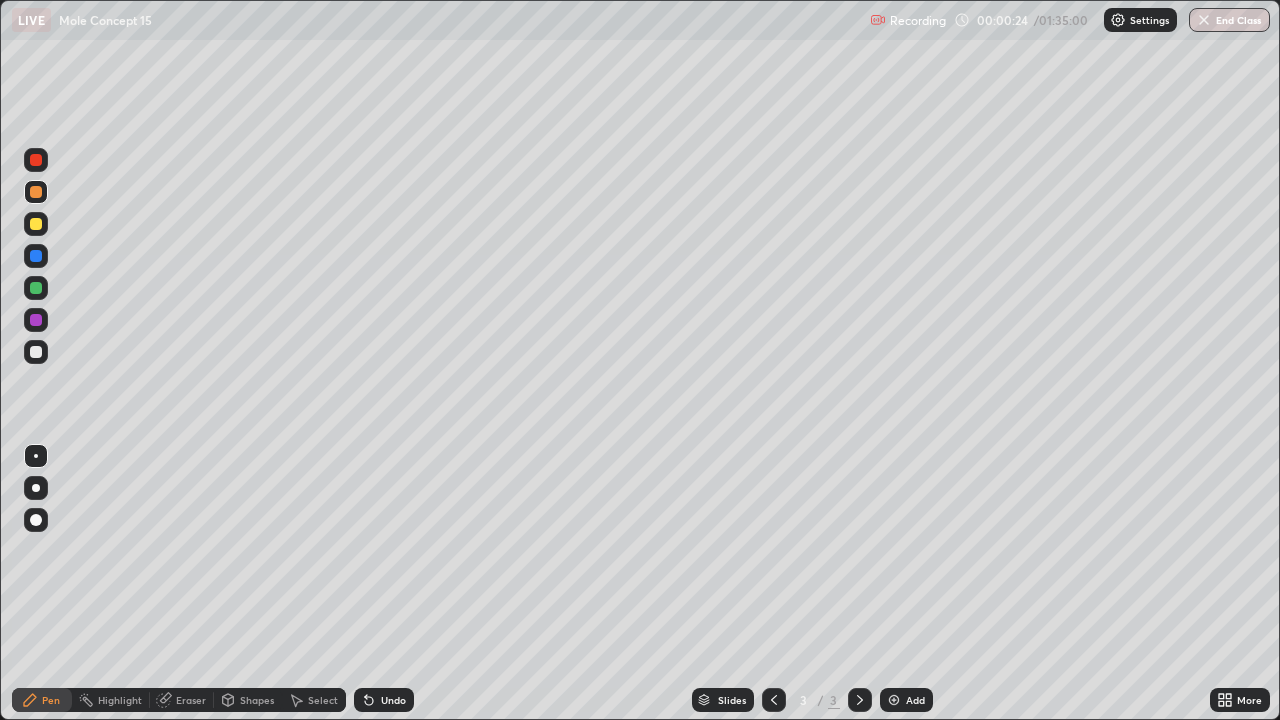 click at bounding box center (36, 352) 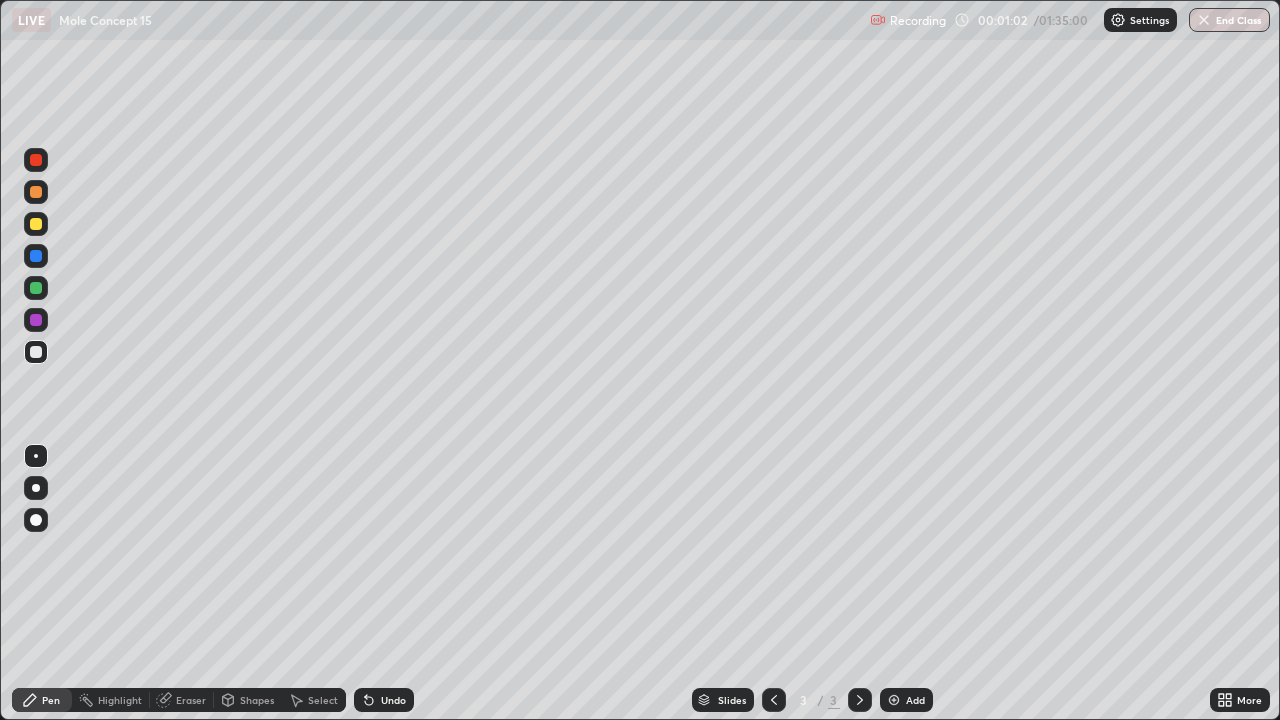 click at bounding box center (36, 352) 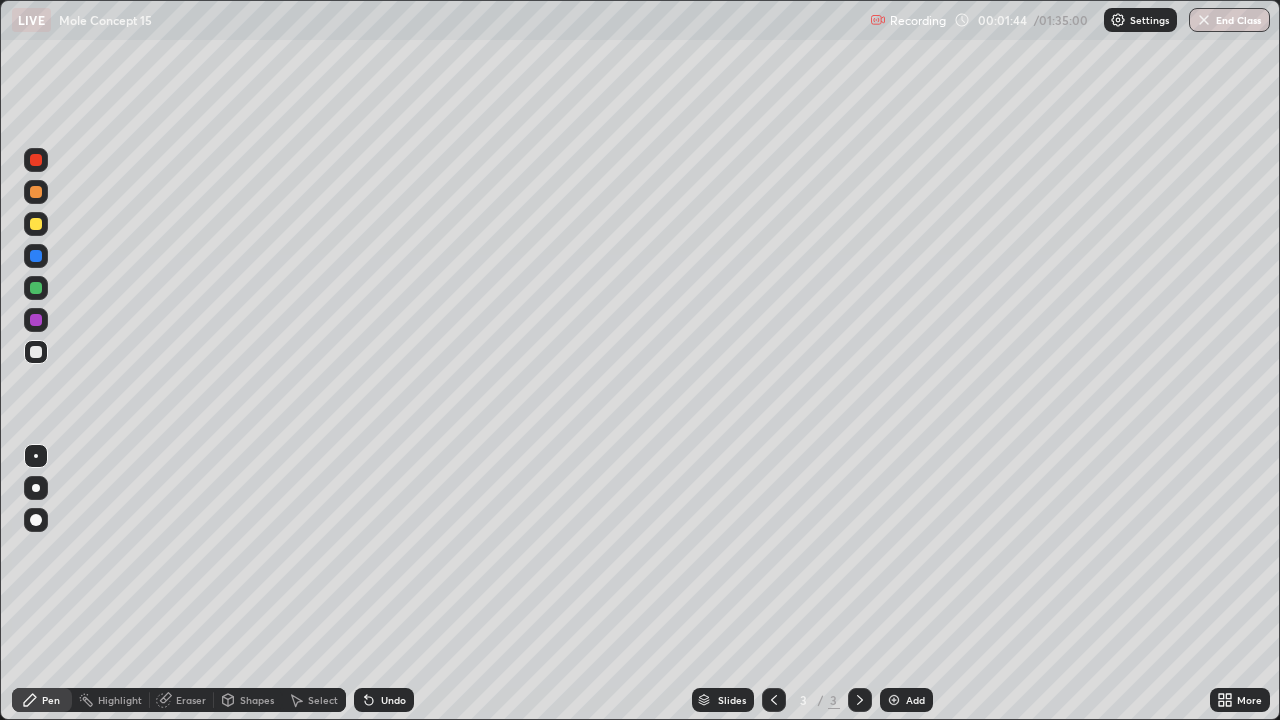 click at bounding box center (36, 288) 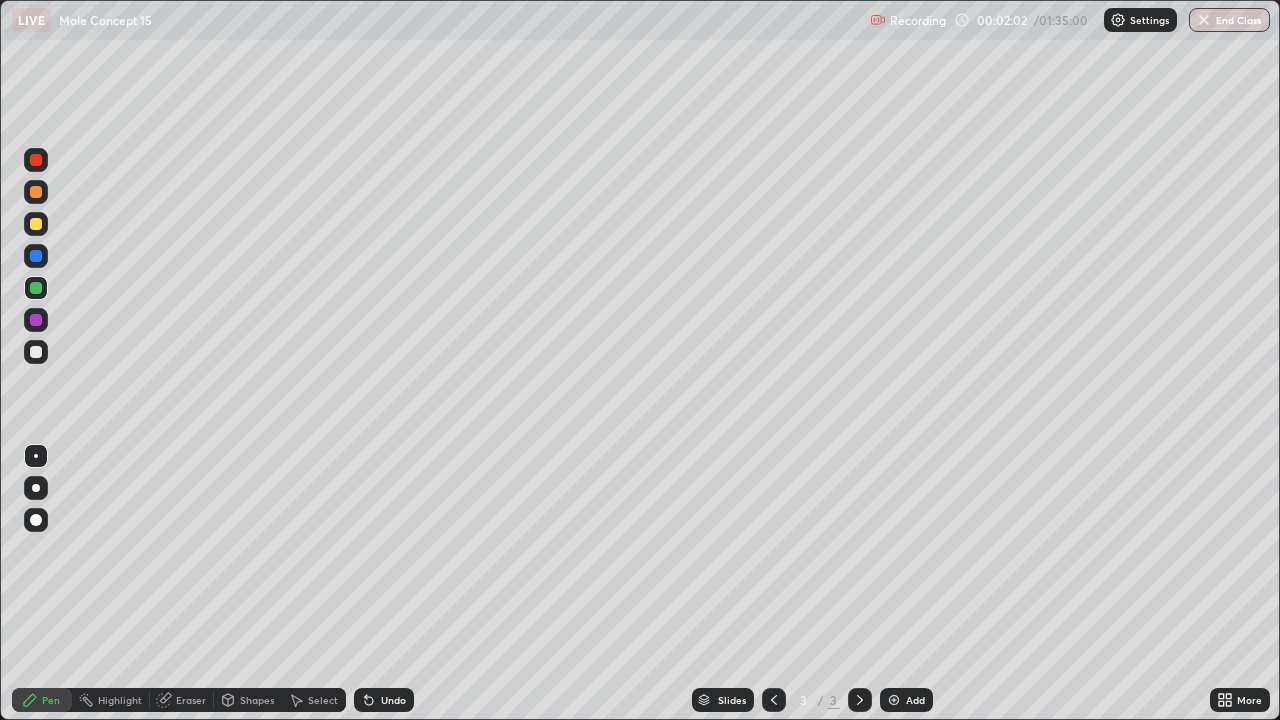 click on "Undo" at bounding box center [384, 700] 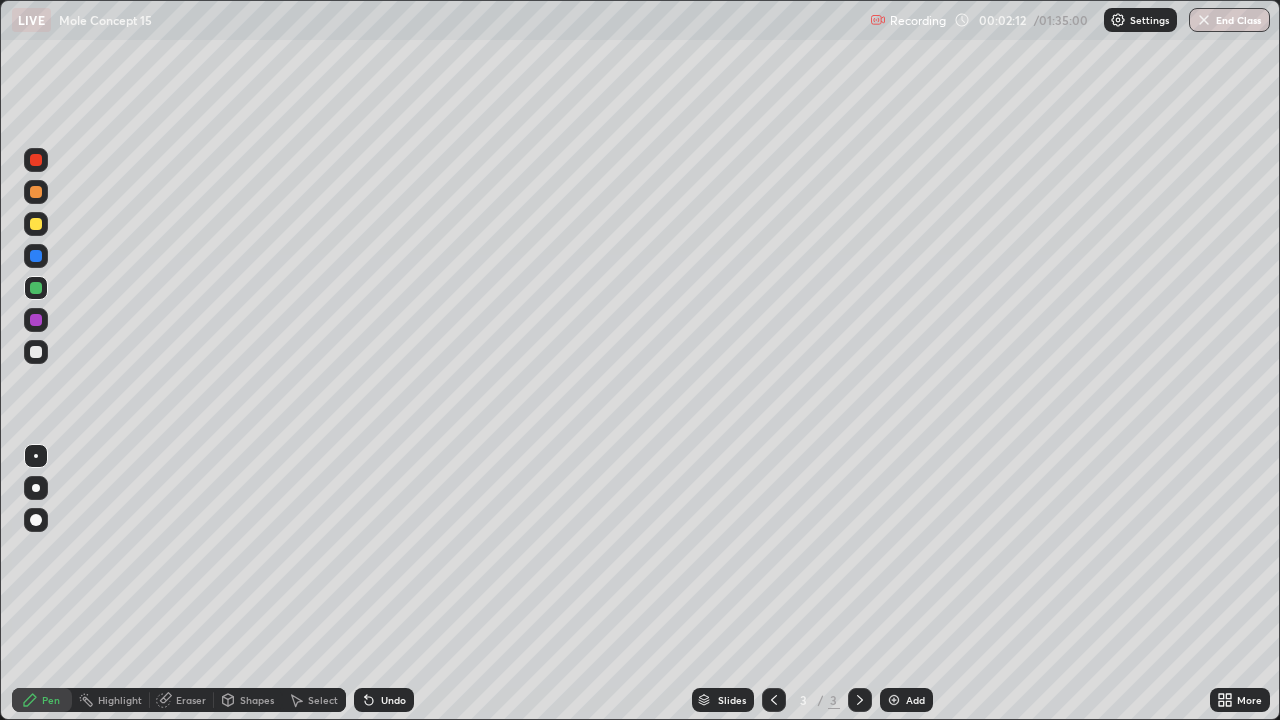 click on "Shapes" at bounding box center [257, 700] 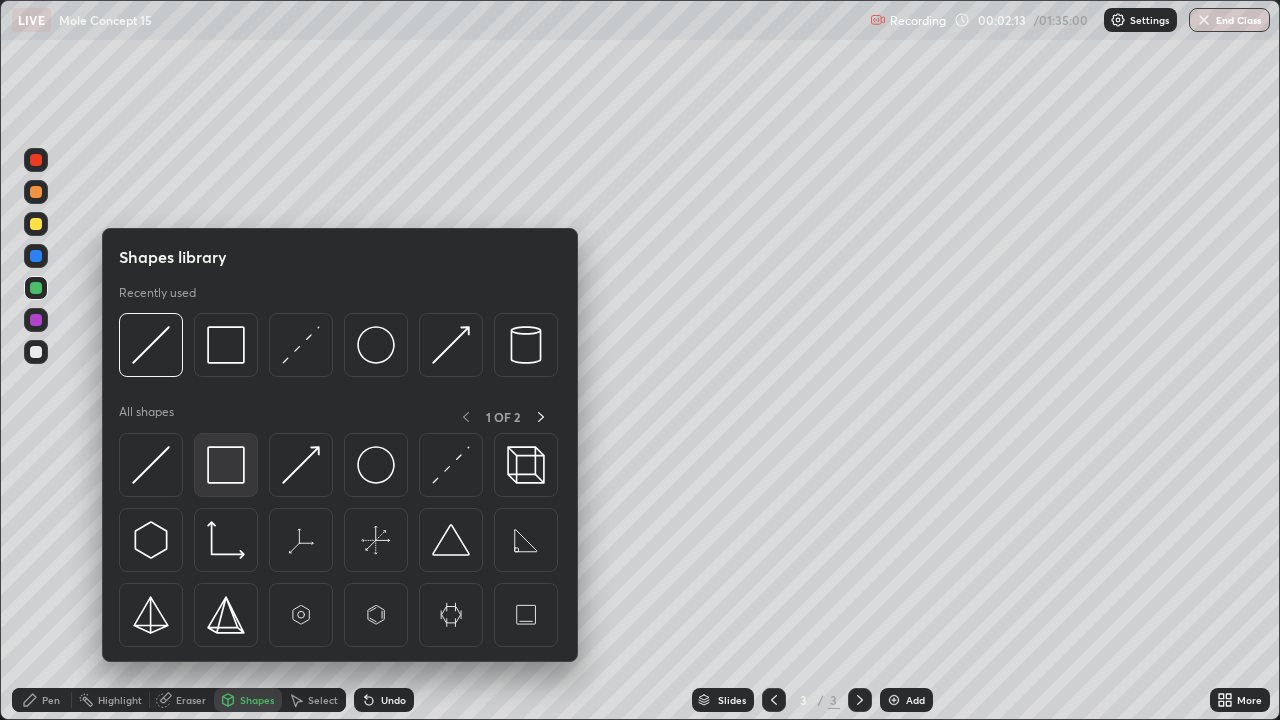 click at bounding box center [226, 465] 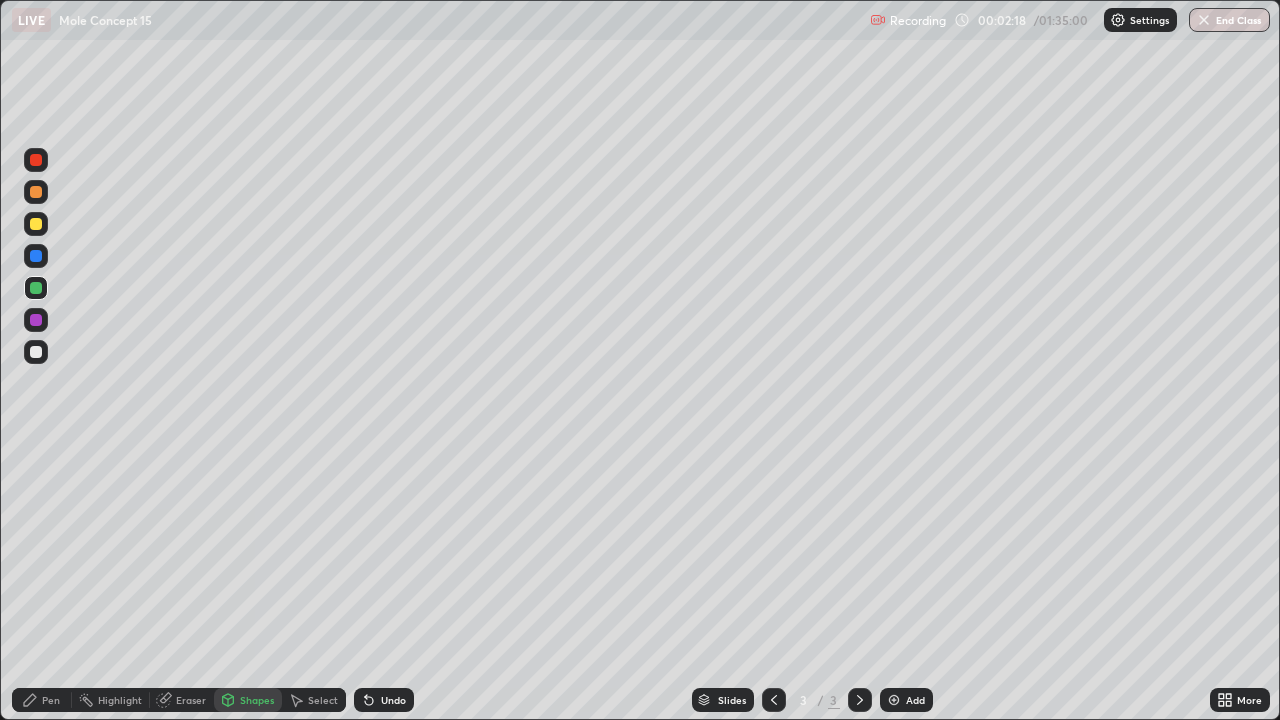 click at bounding box center (36, 352) 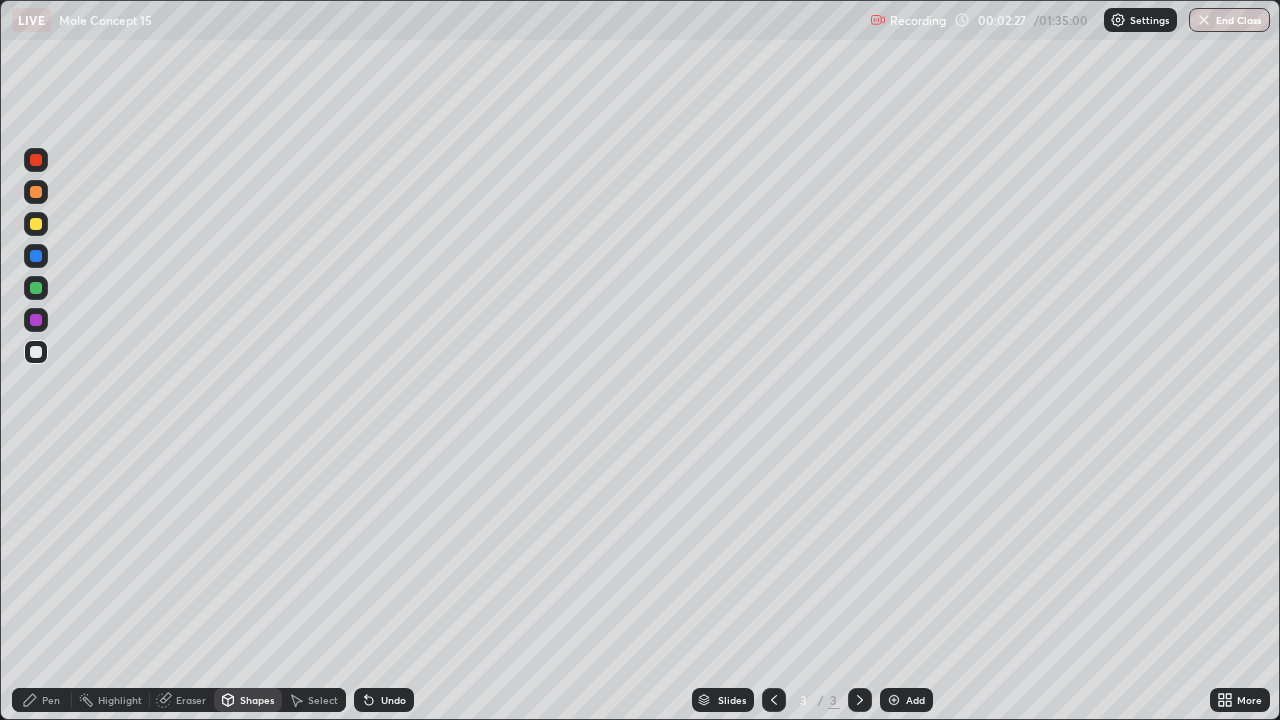click at bounding box center (894, 700) 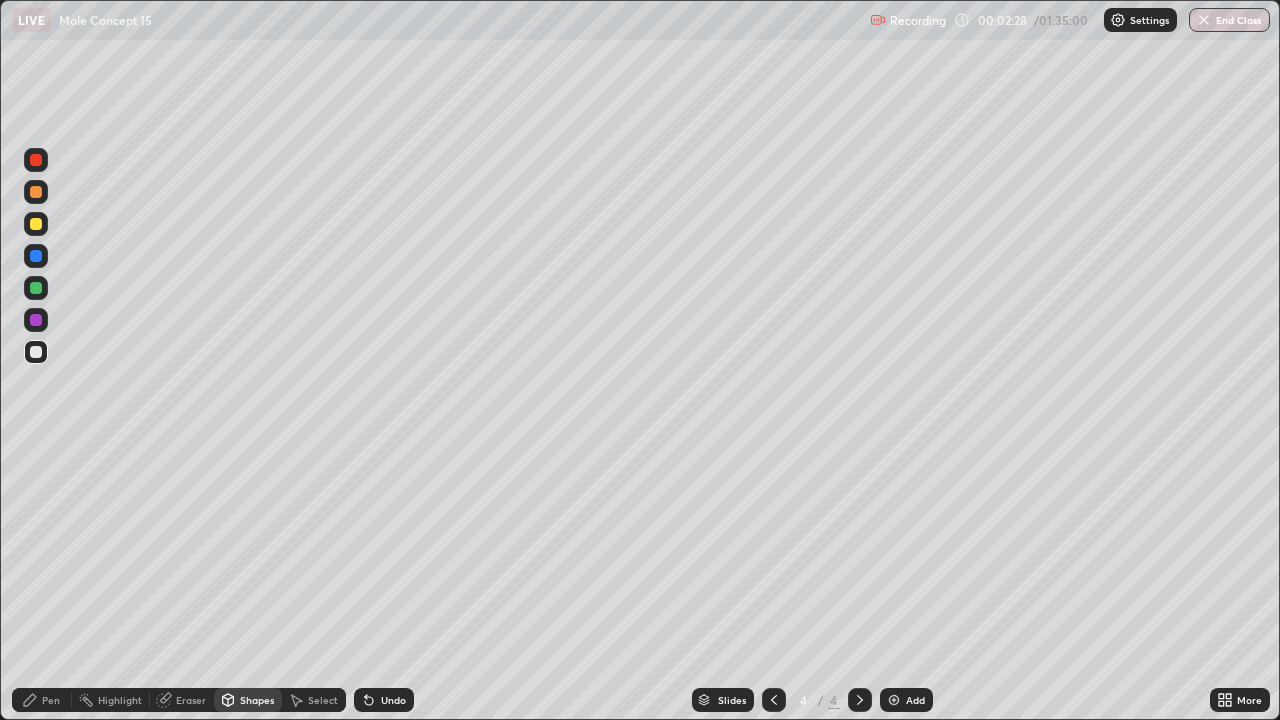 click at bounding box center [36, 192] 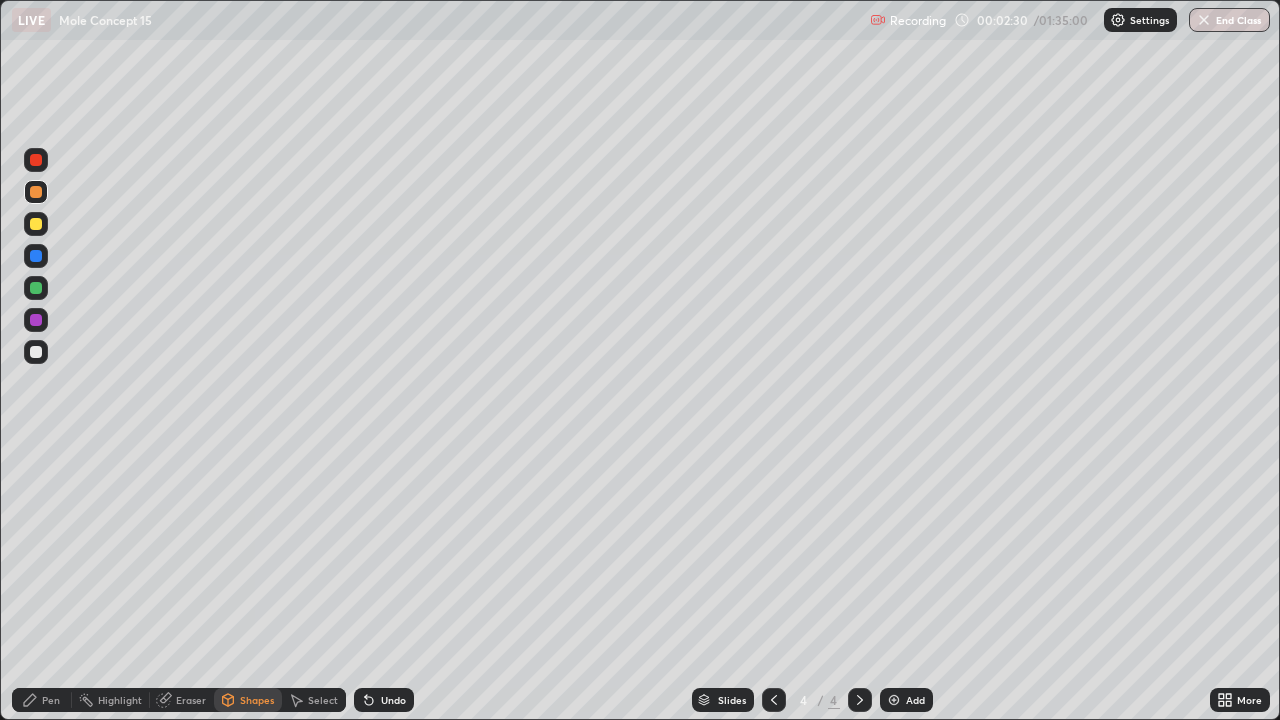 click on "Undo" at bounding box center [393, 700] 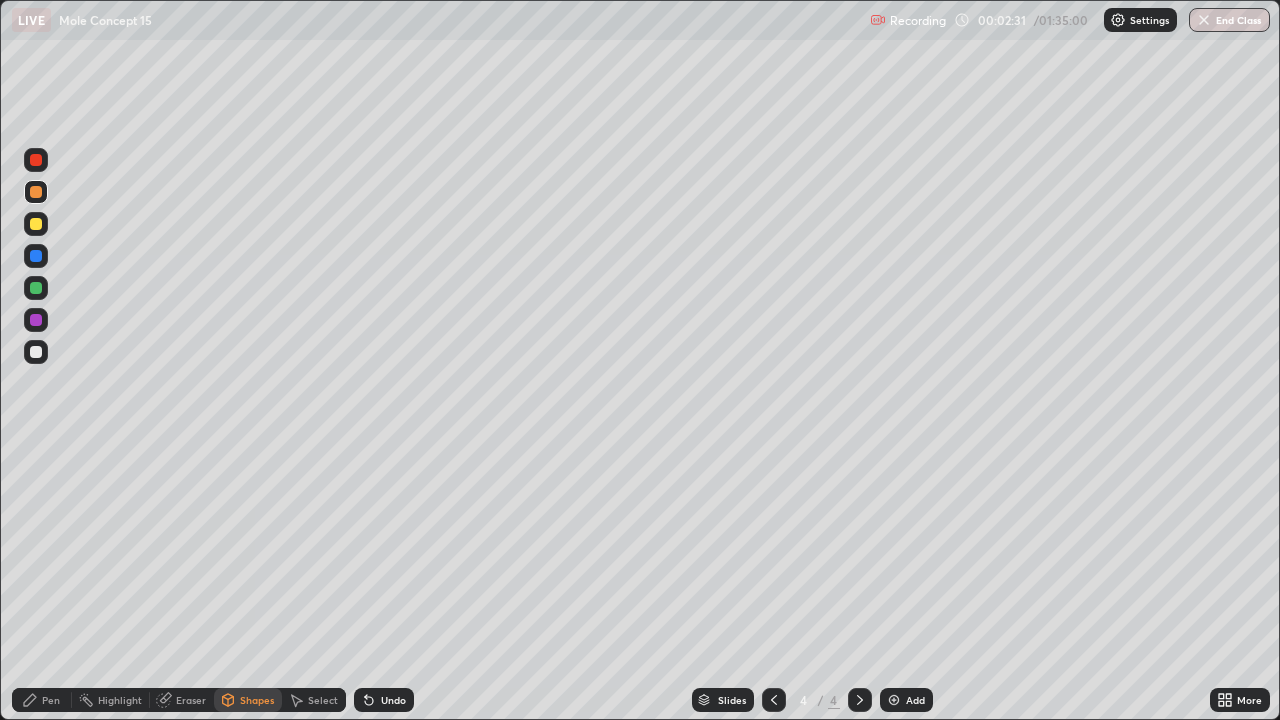 click on "Pen" at bounding box center (51, 700) 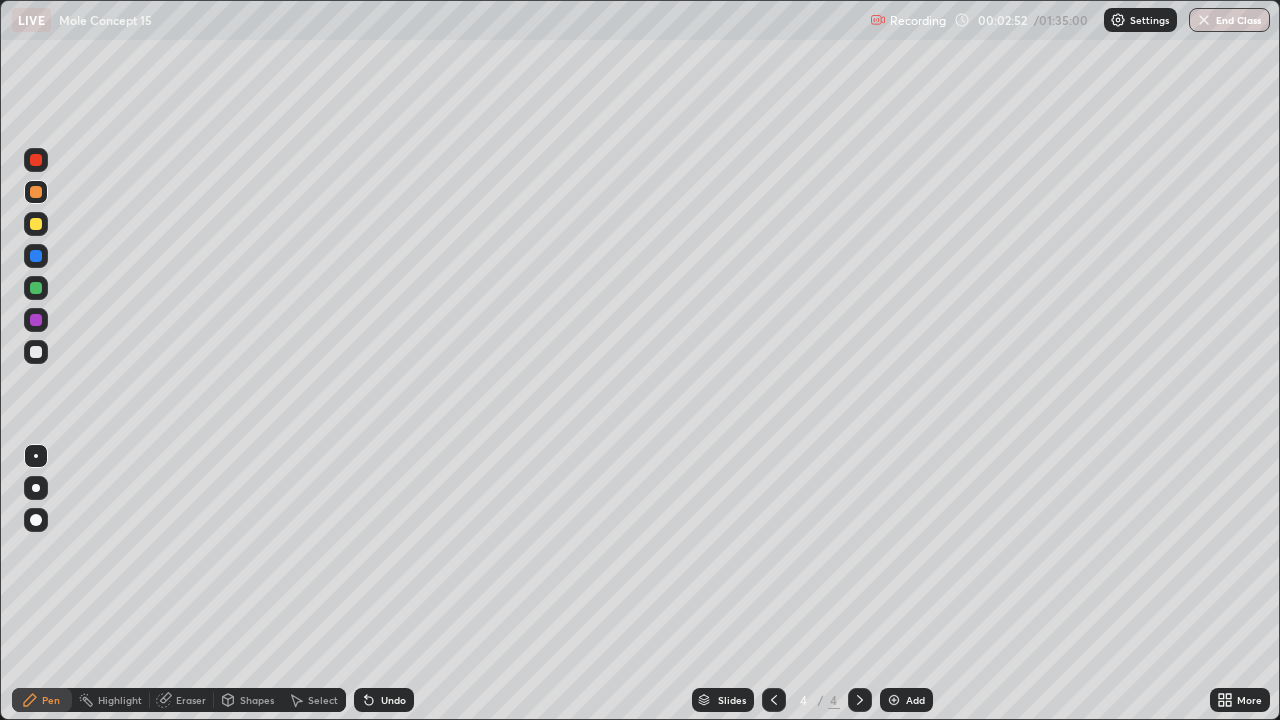 click at bounding box center [36, 352] 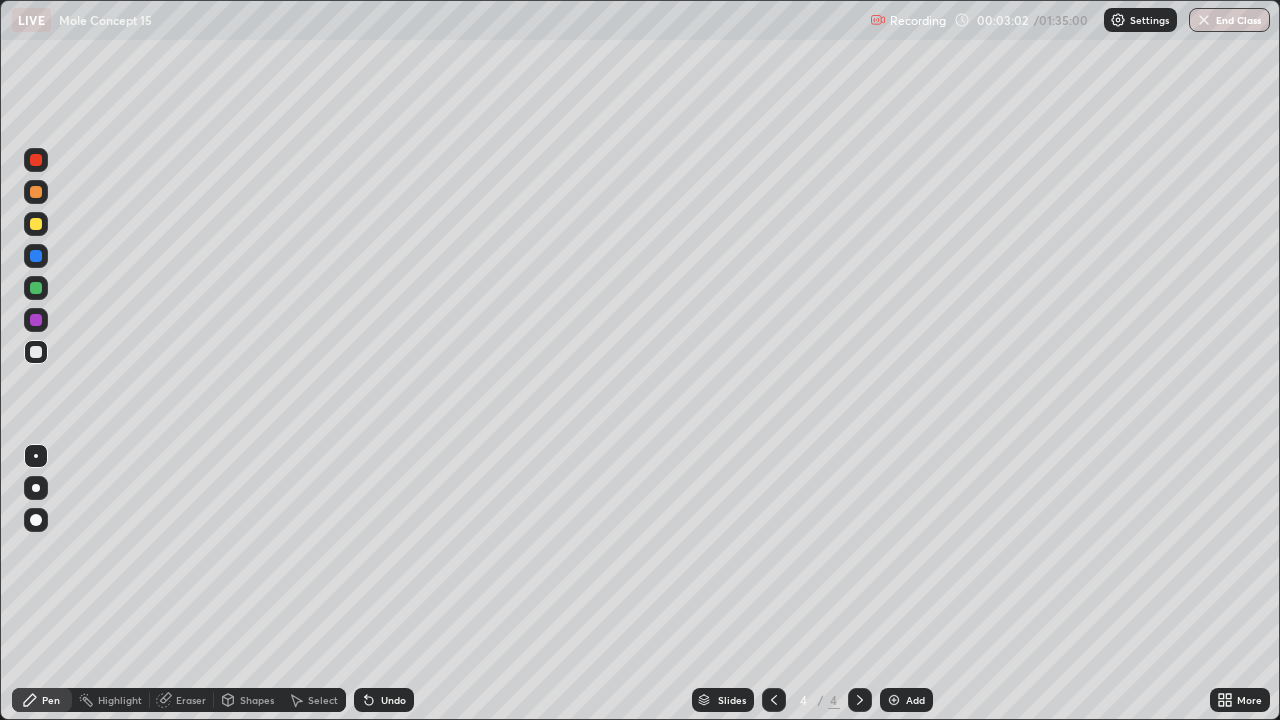 click on "Undo" at bounding box center (384, 700) 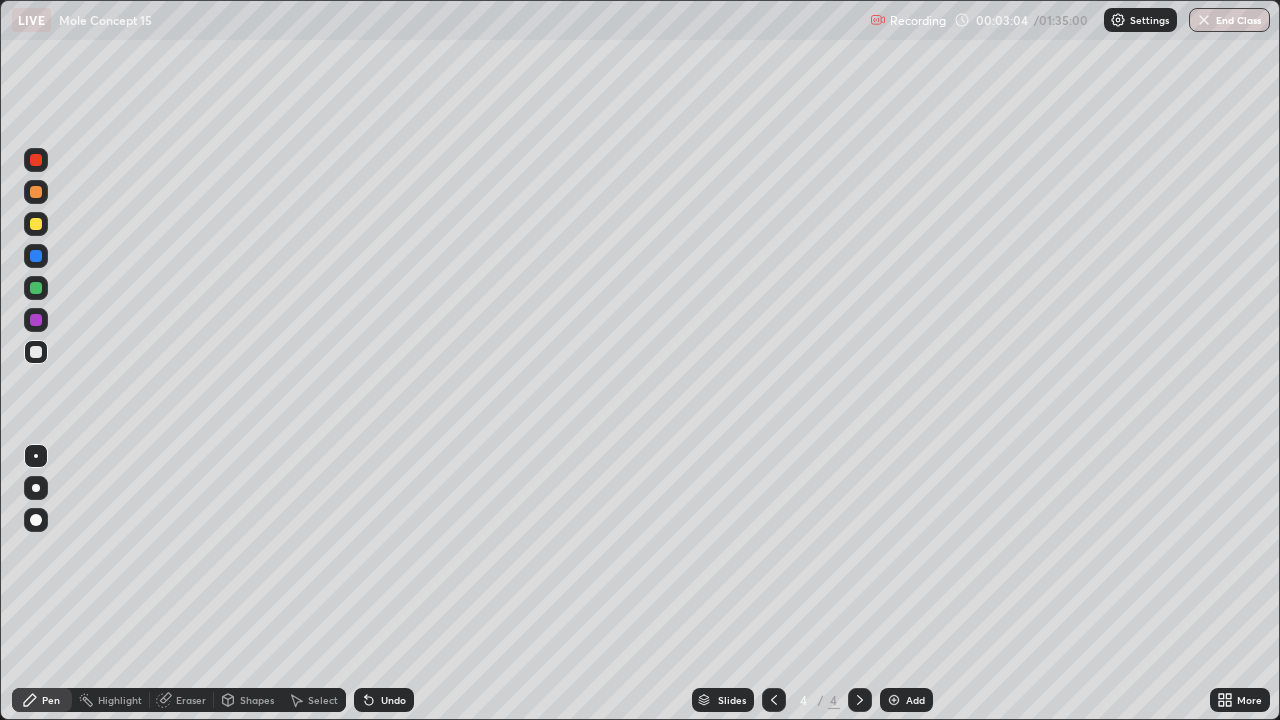 click on "Undo" at bounding box center [393, 700] 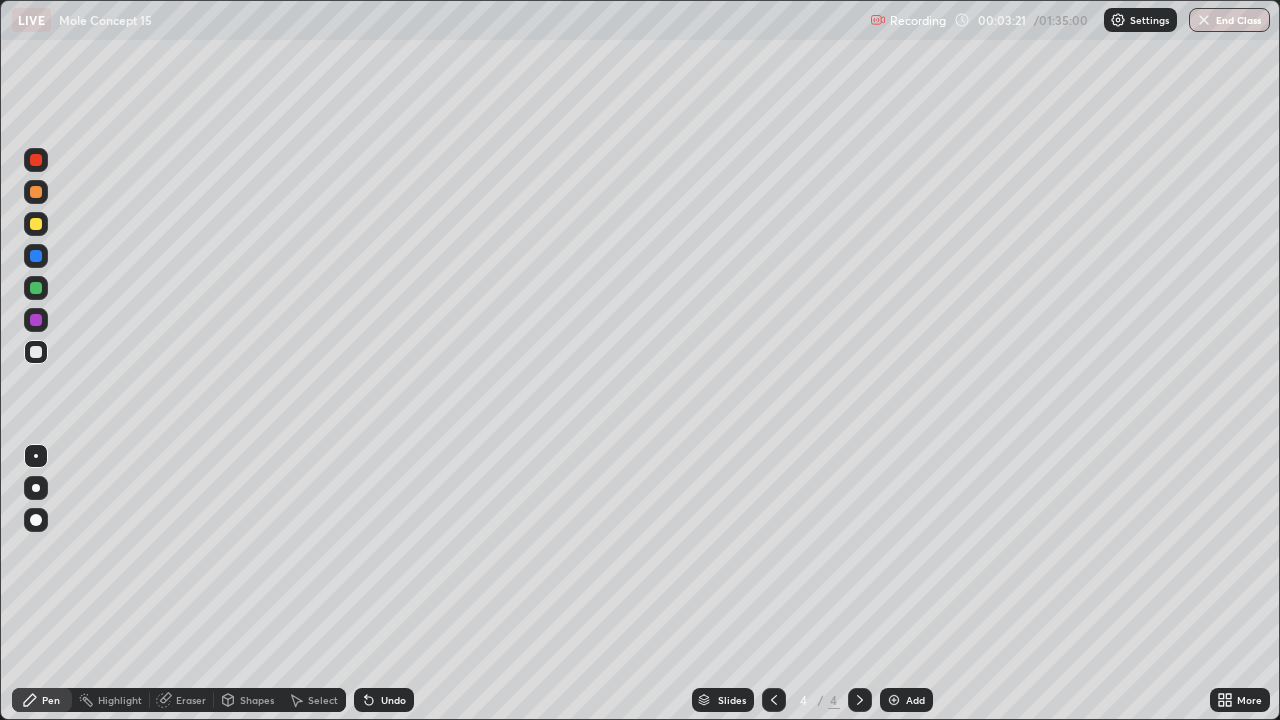 click on "Eraser" at bounding box center [191, 700] 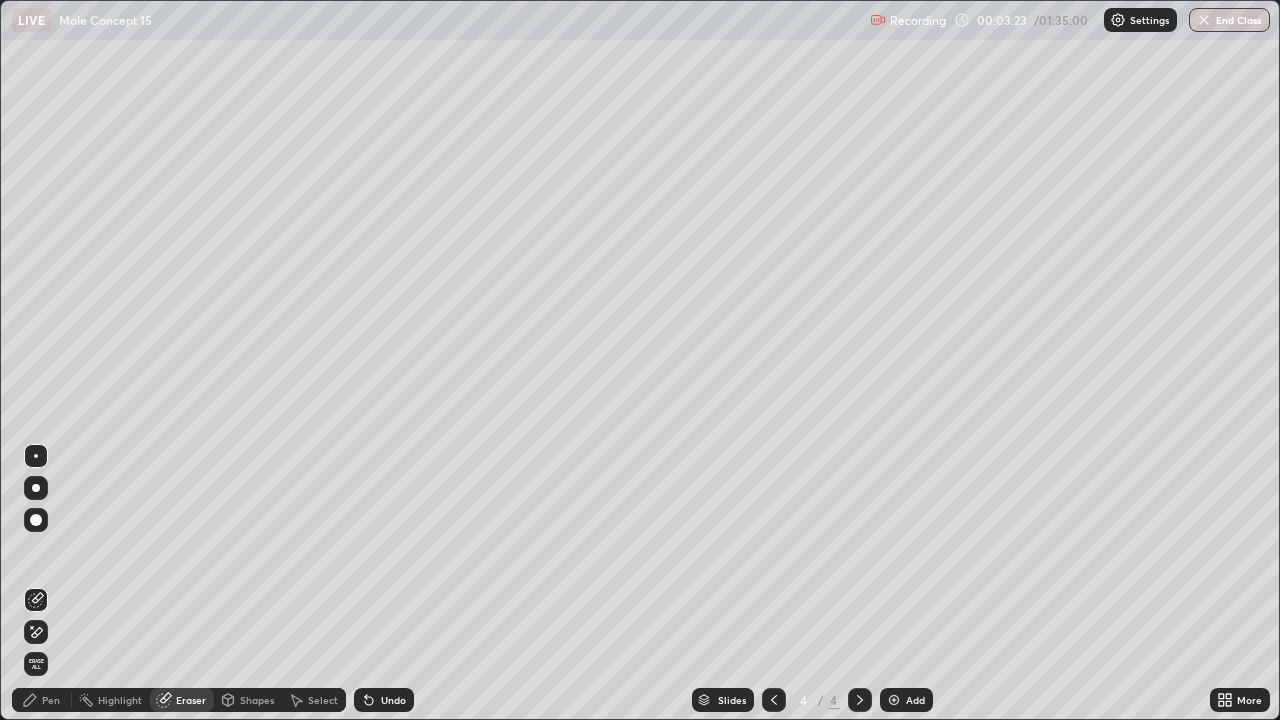 click on "Pen" at bounding box center [51, 700] 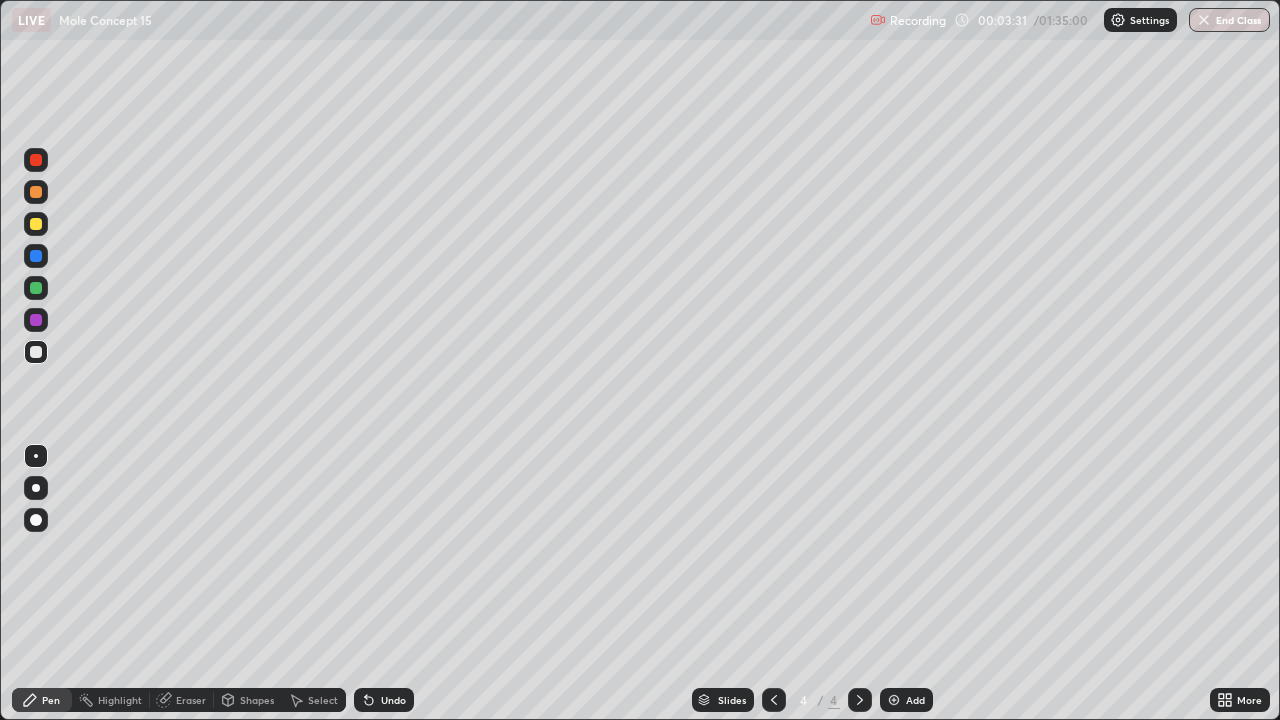 click at bounding box center [36, 192] 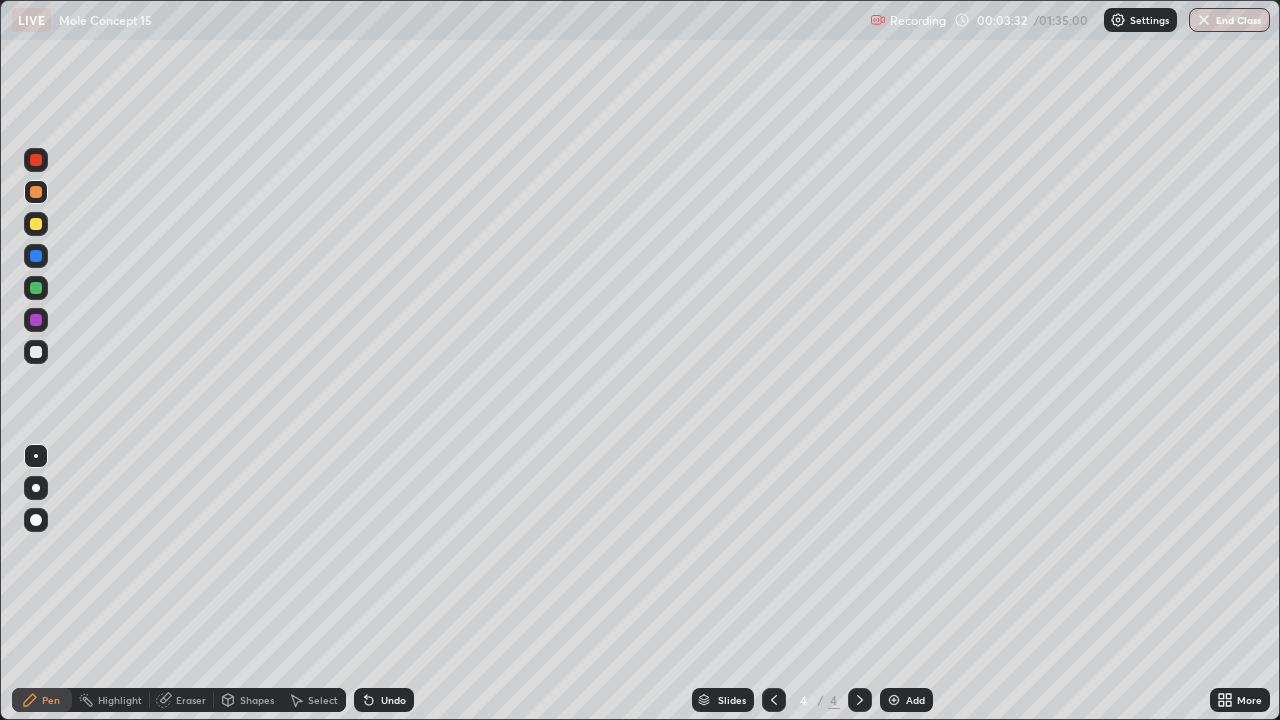 click at bounding box center [36, 352] 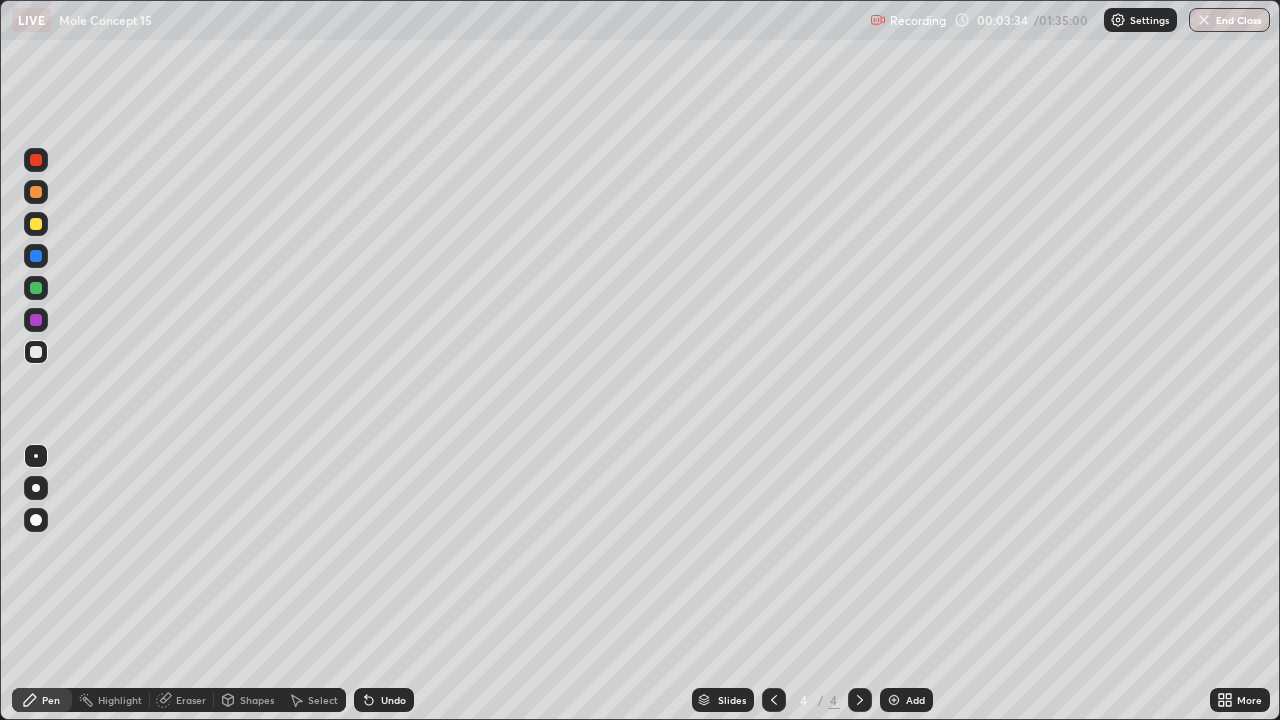 click at bounding box center (36, 288) 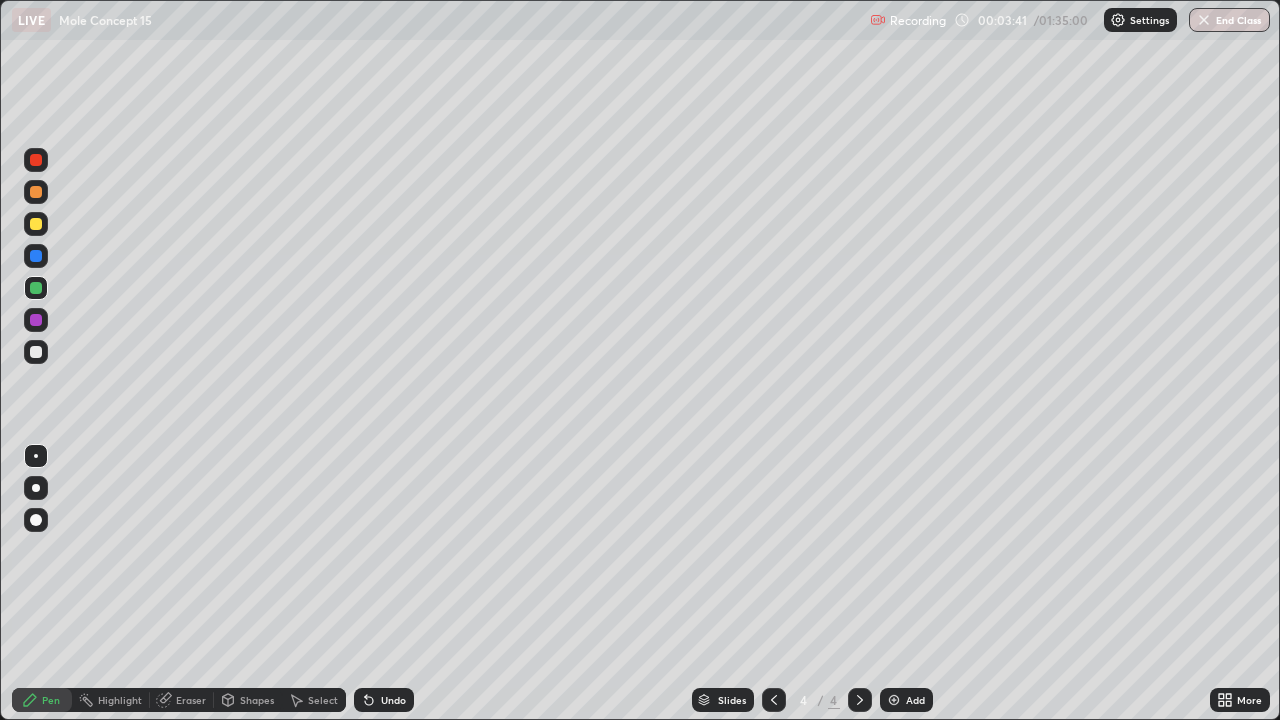 click at bounding box center (36, 192) 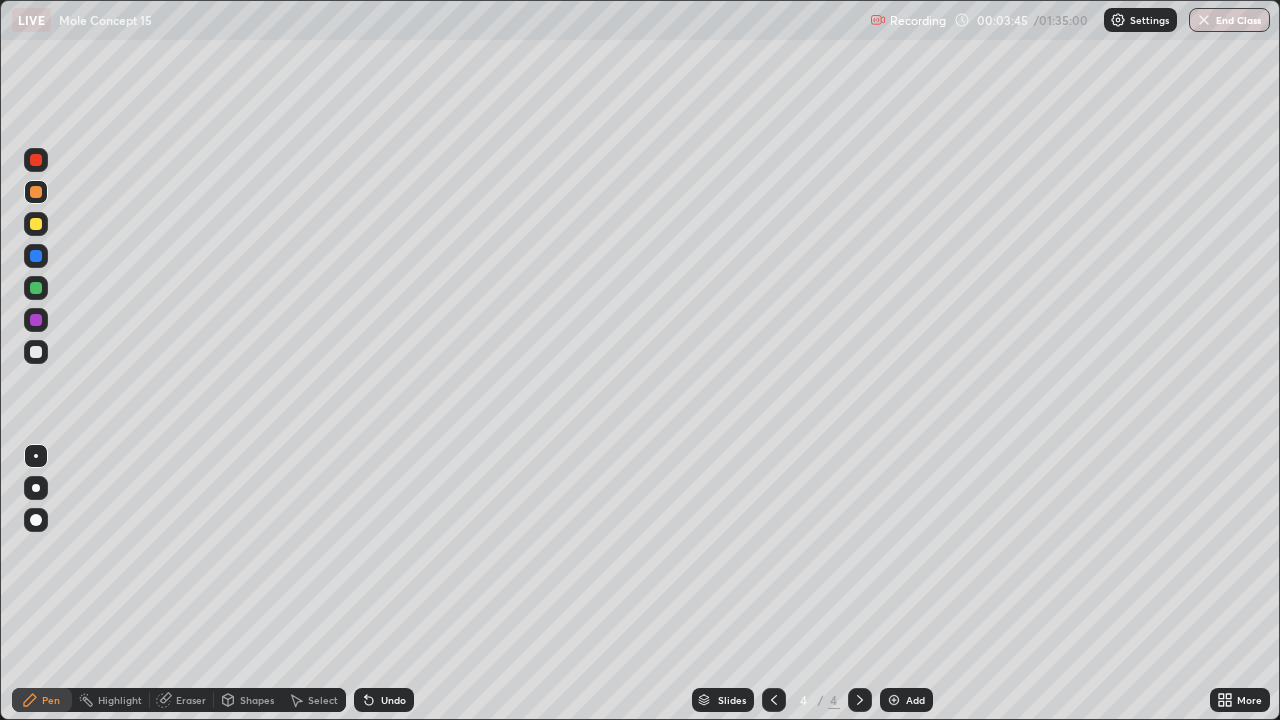 click on "Undo" at bounding box center [393, 700] 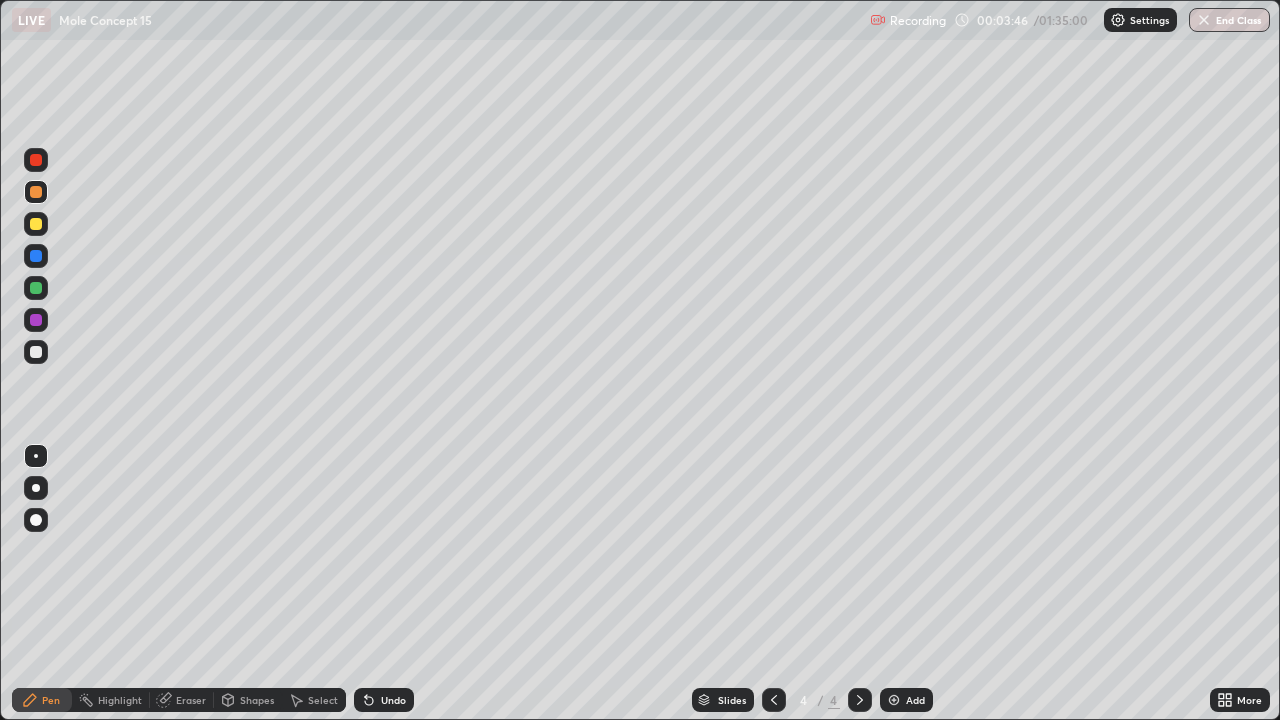 click on "Select" at bounding box center [323, 700] 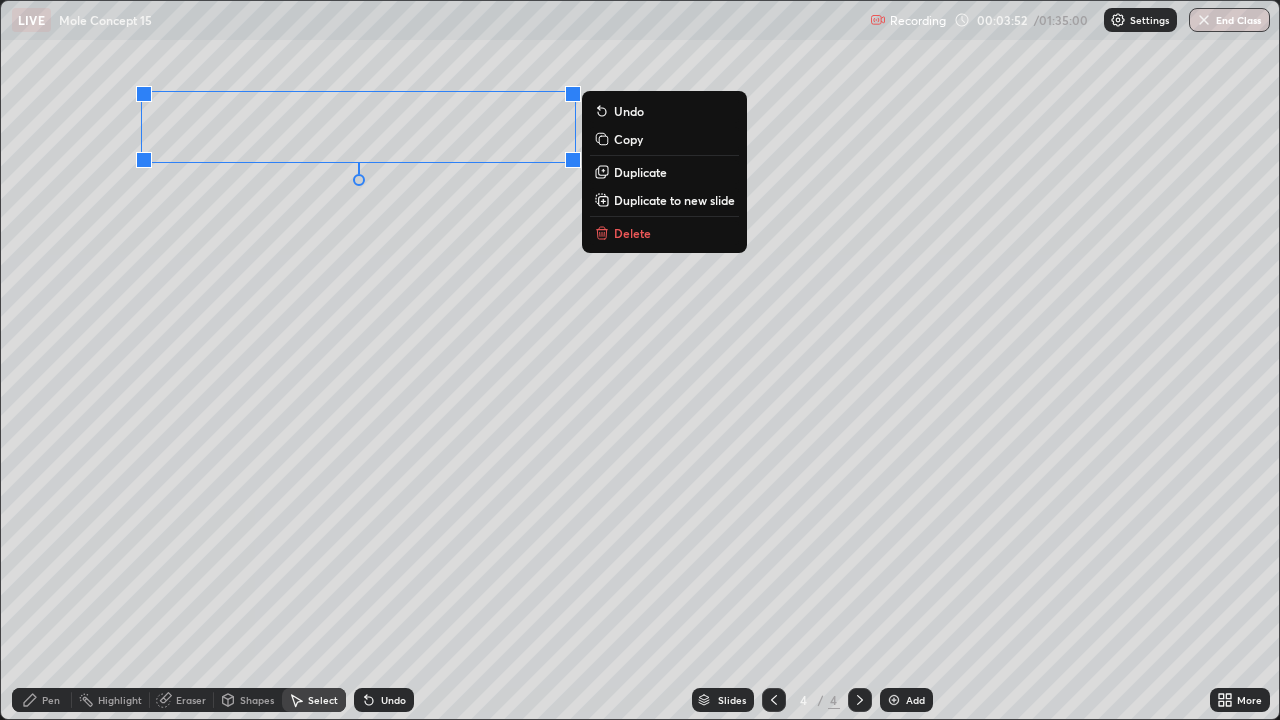 click on "0 ° Undo Copy Duplicate Duplicate to new slide Delete" at bounding box center [640, 360] 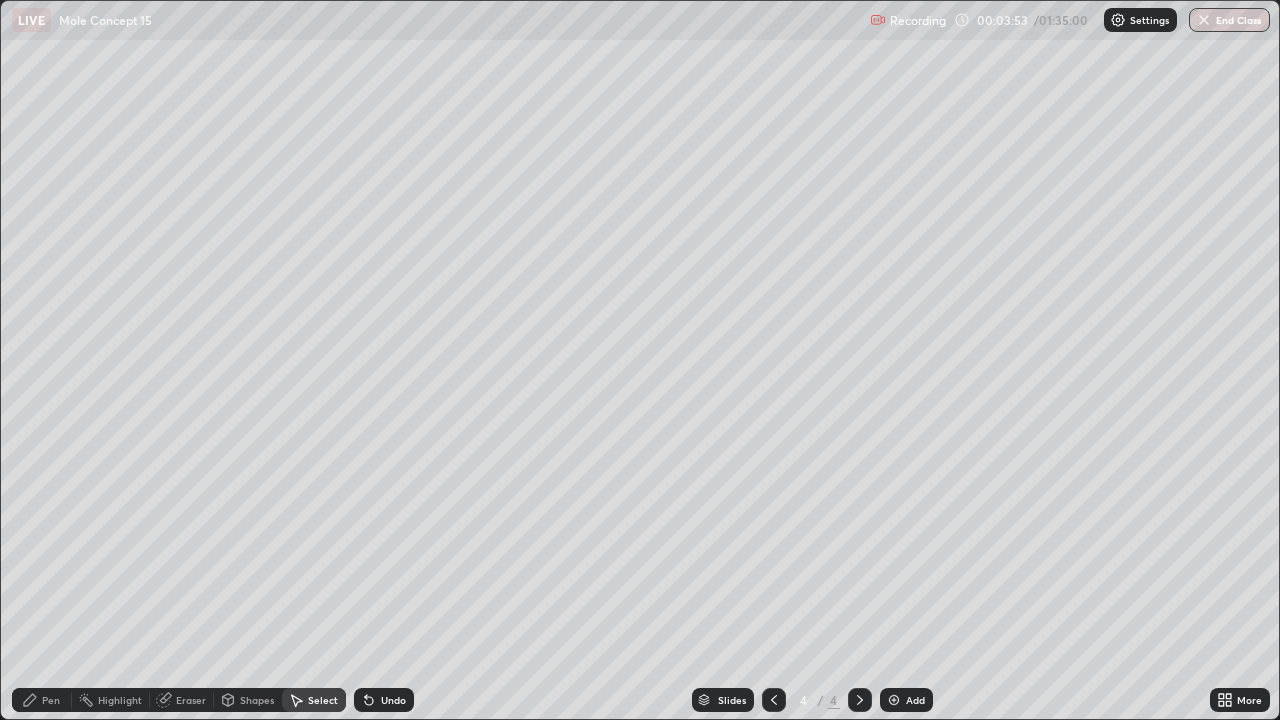 click on "Pen" at bounding box center (51, 700) 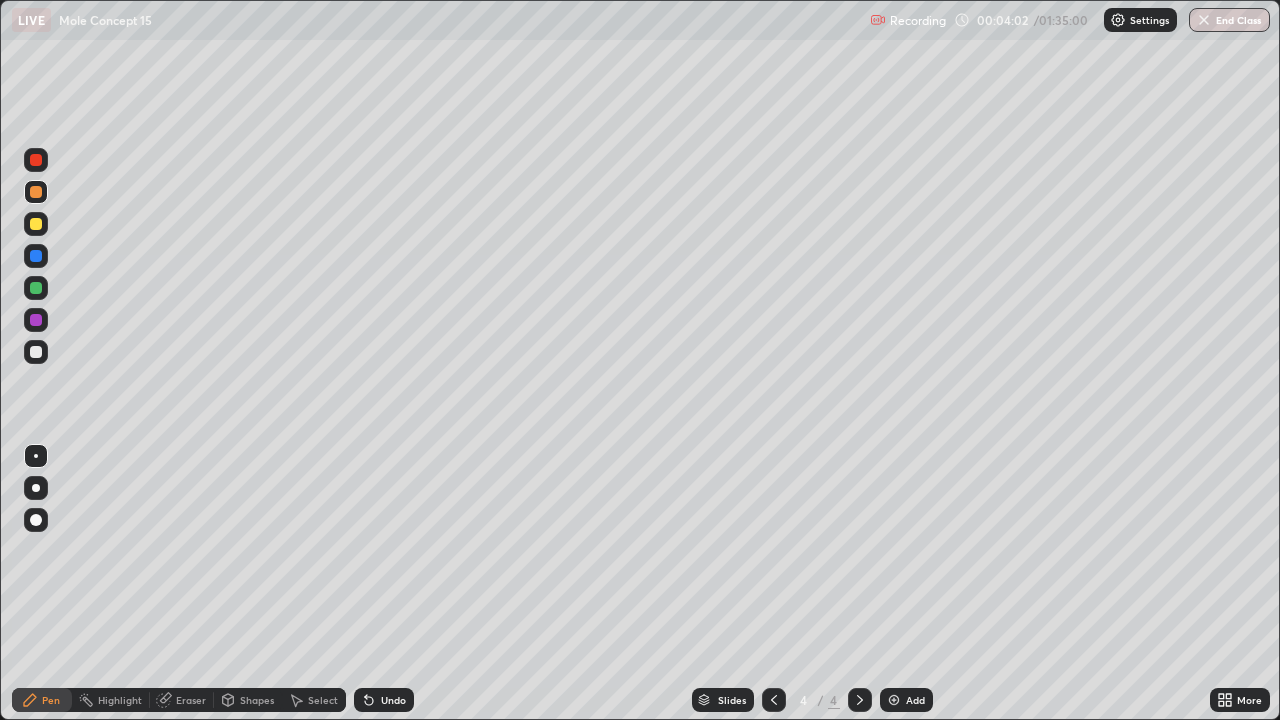 click on "Eraser" at bounding box center [191, 700] 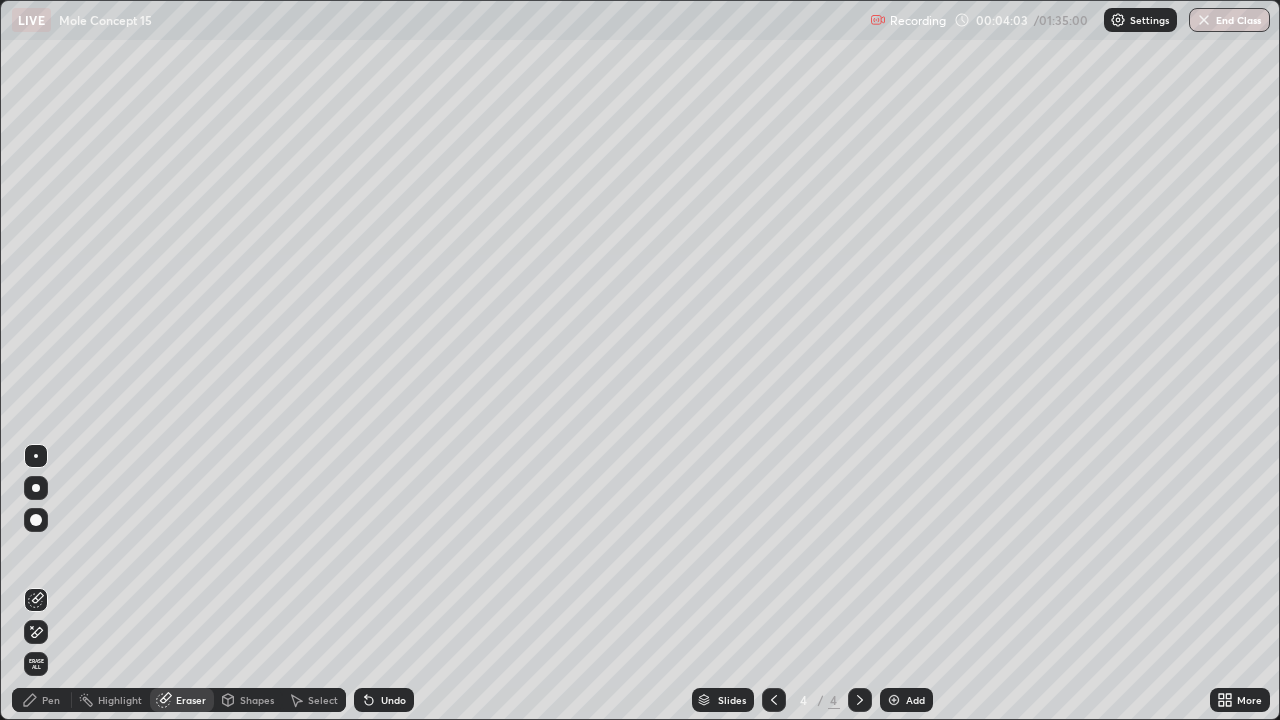 click 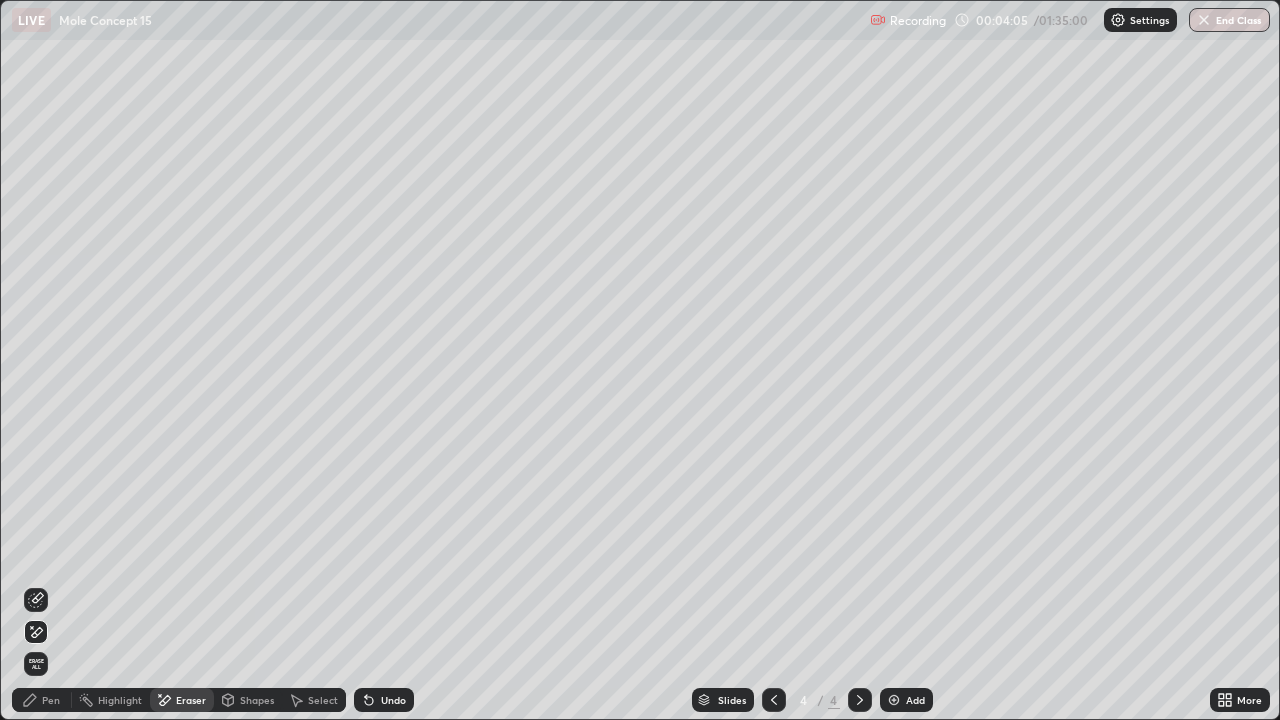 click on "Pen" at bounding box center (42, 700) 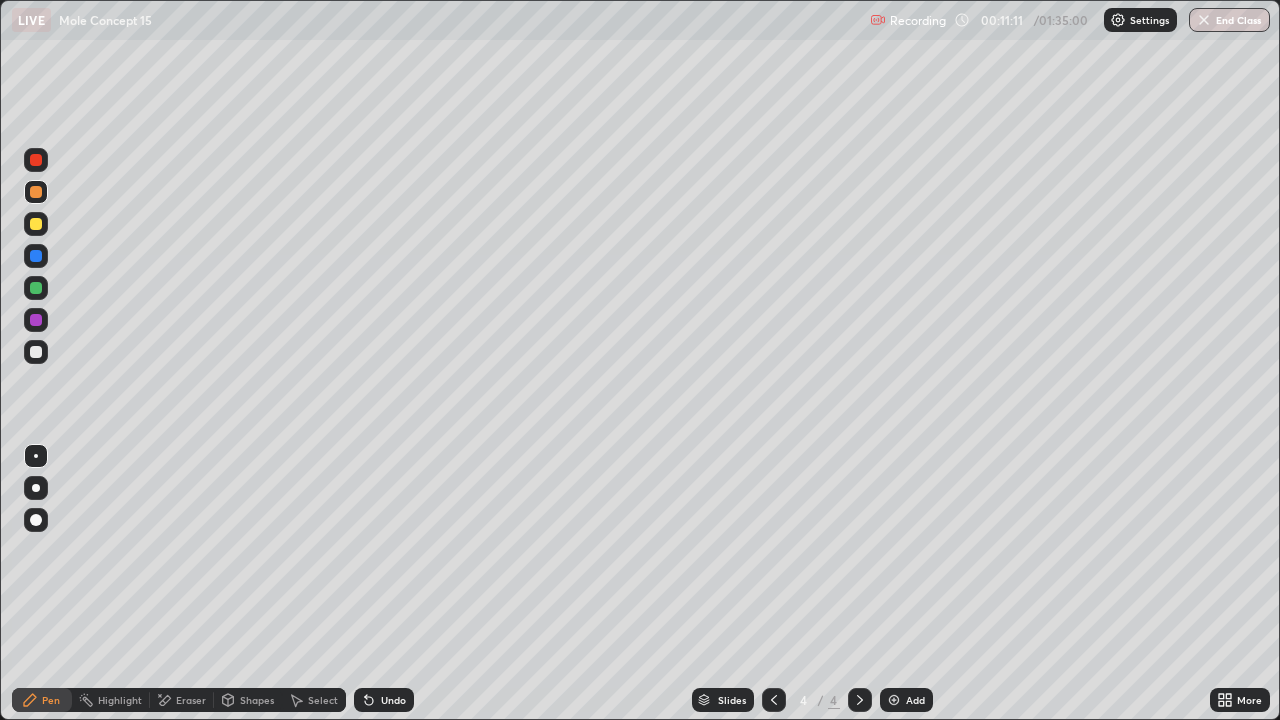 click at bounding box center (36, 352) 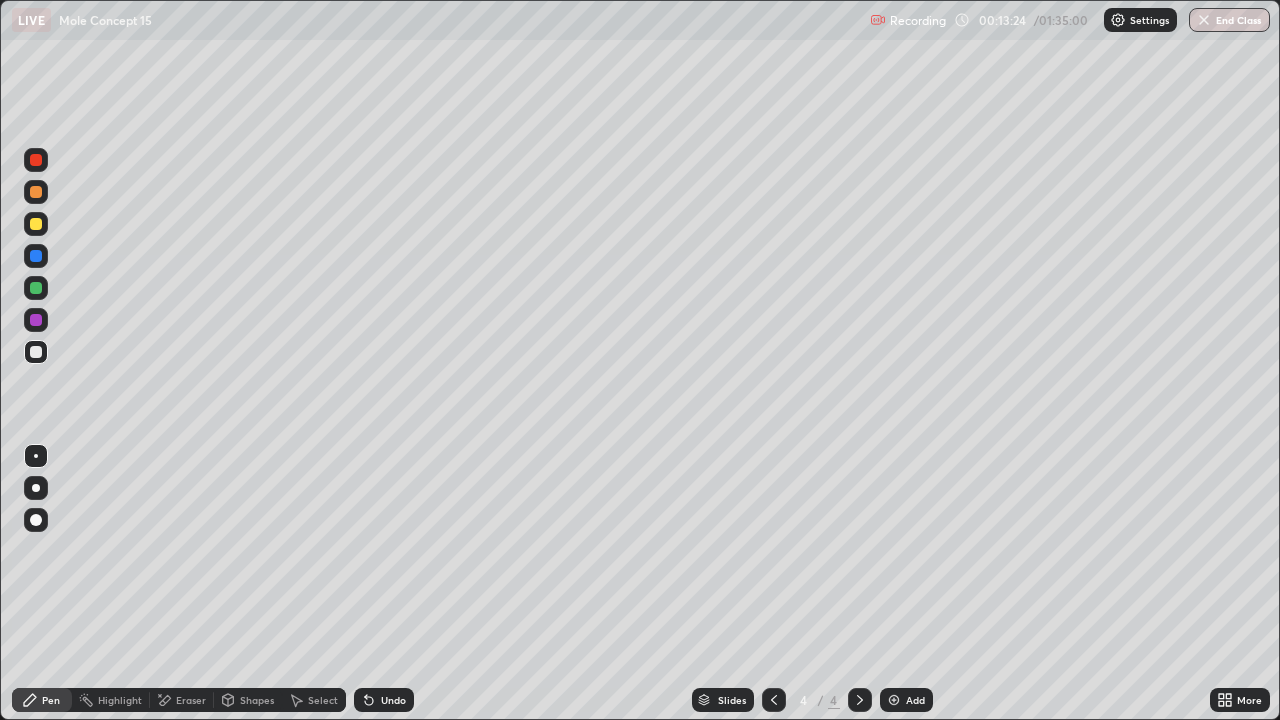 click 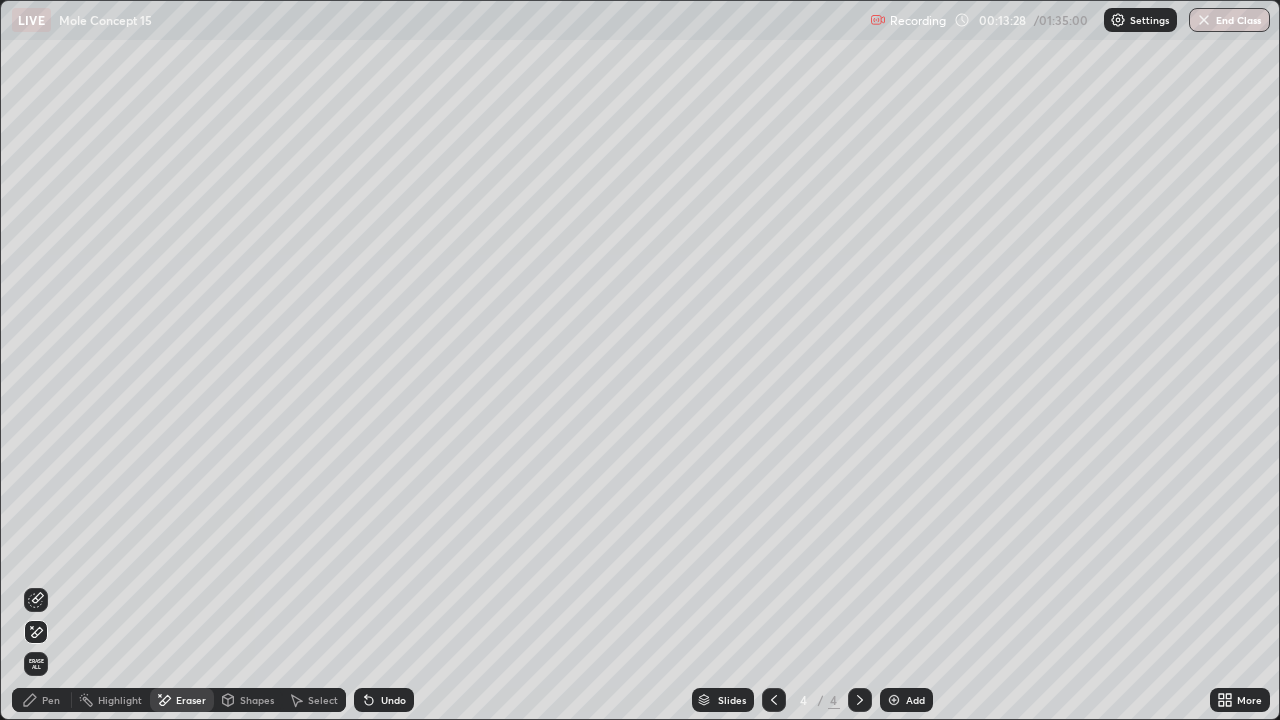 click on "Pen" at bounding box center (42, 700) 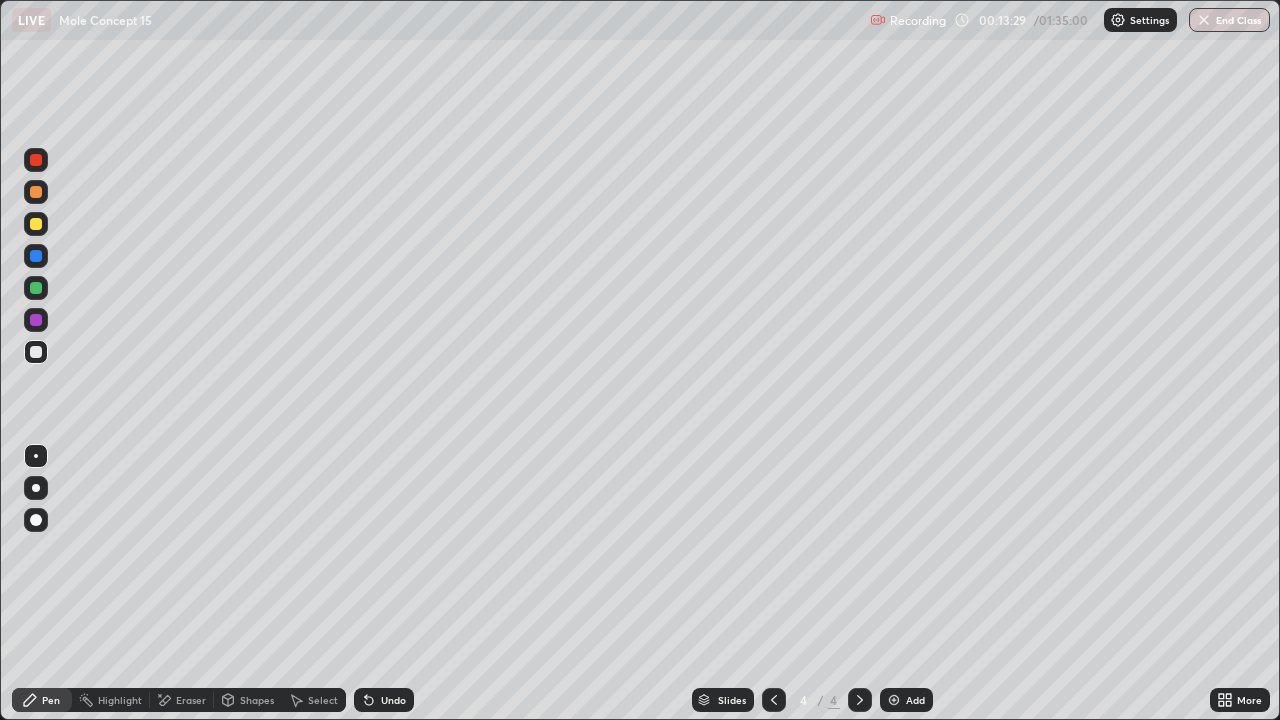 click at bounding box center (36, 352) 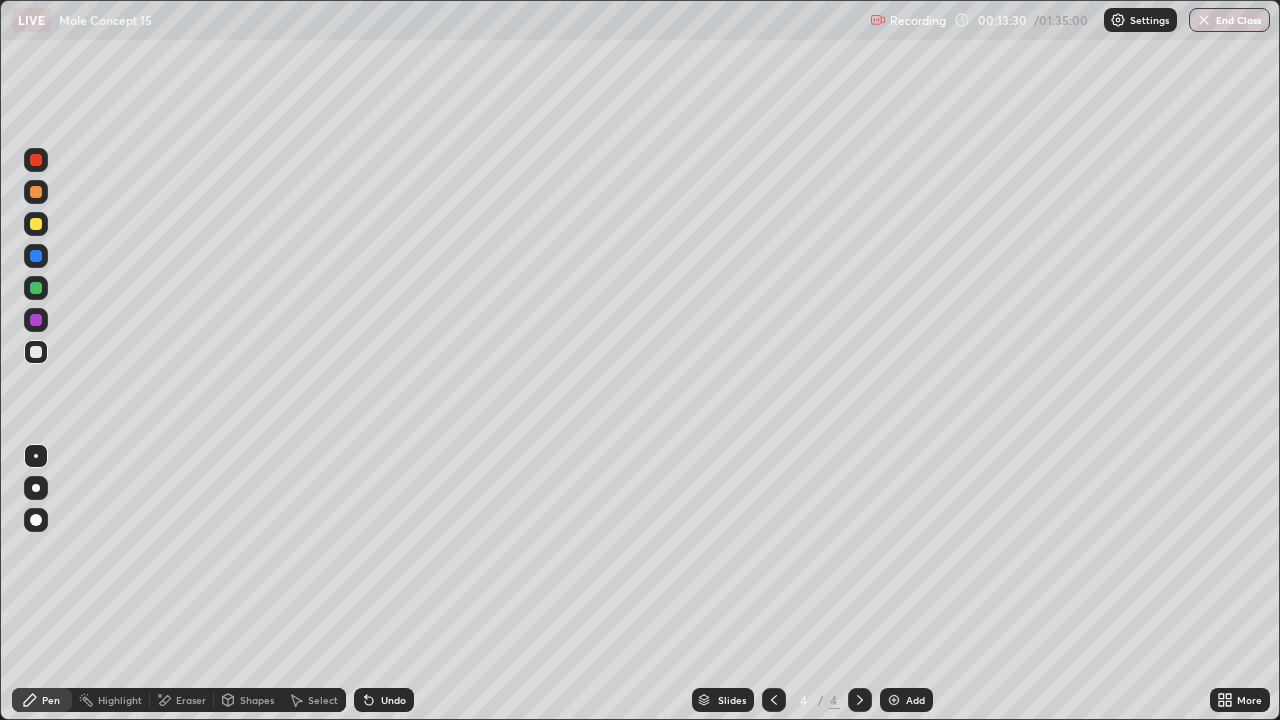 click at bounding box center [36, 288] 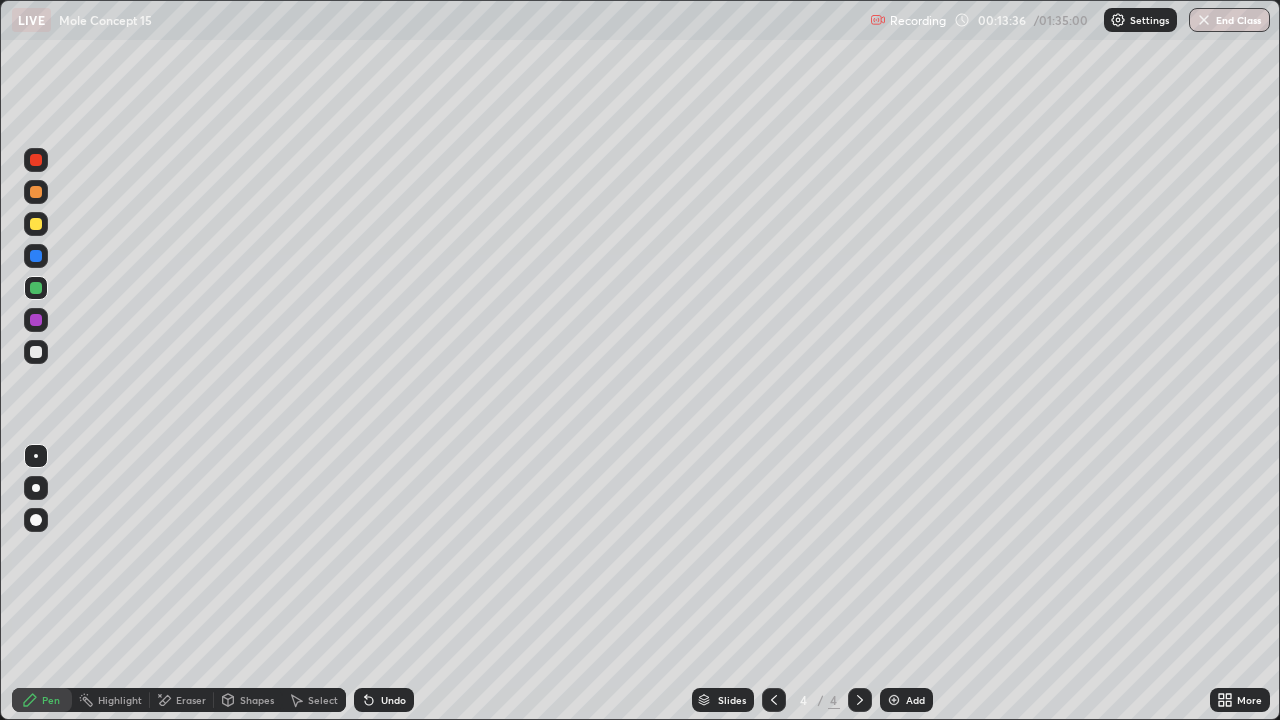 click at bounding box center (36, 224) 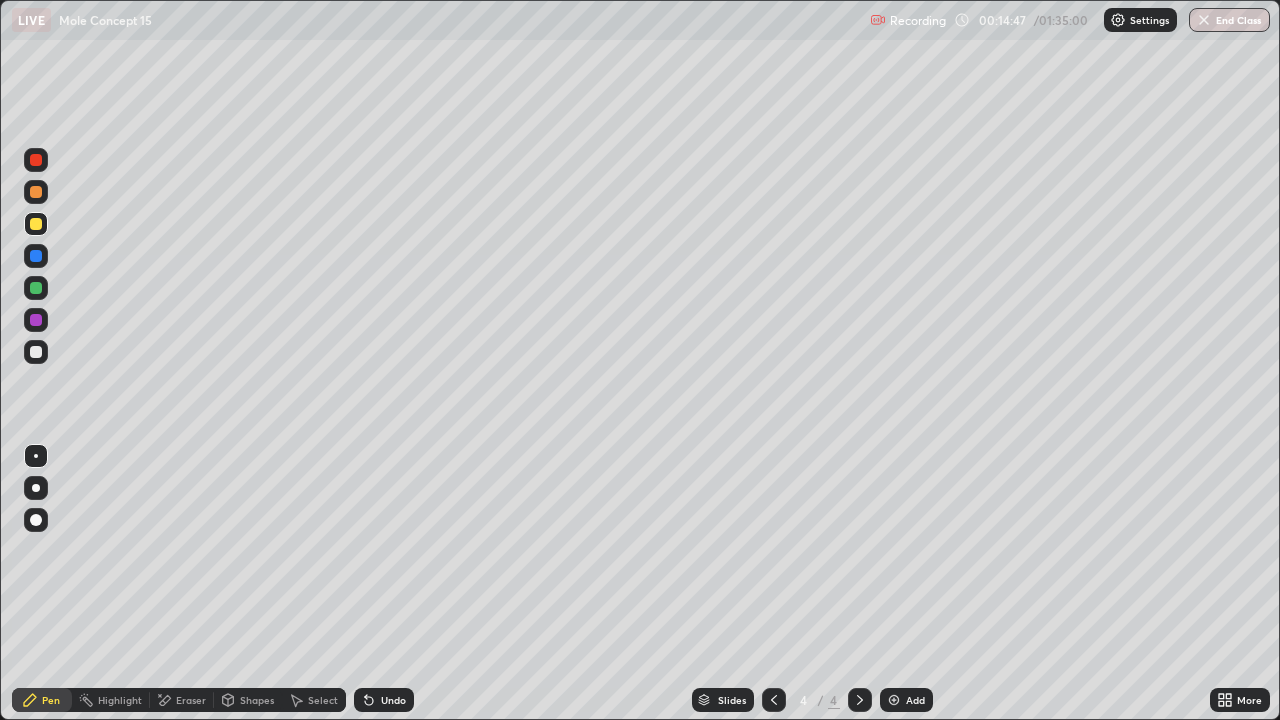 click 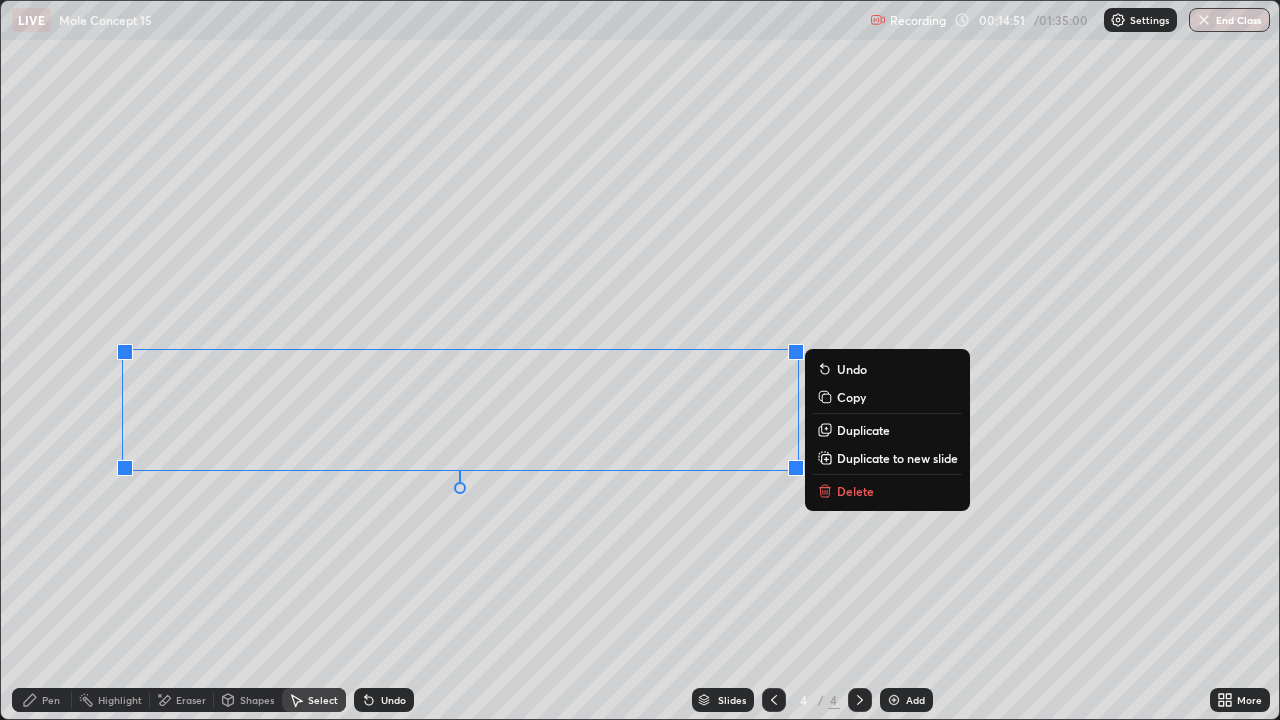 click on "Pen" at bounding box center (51, 700) 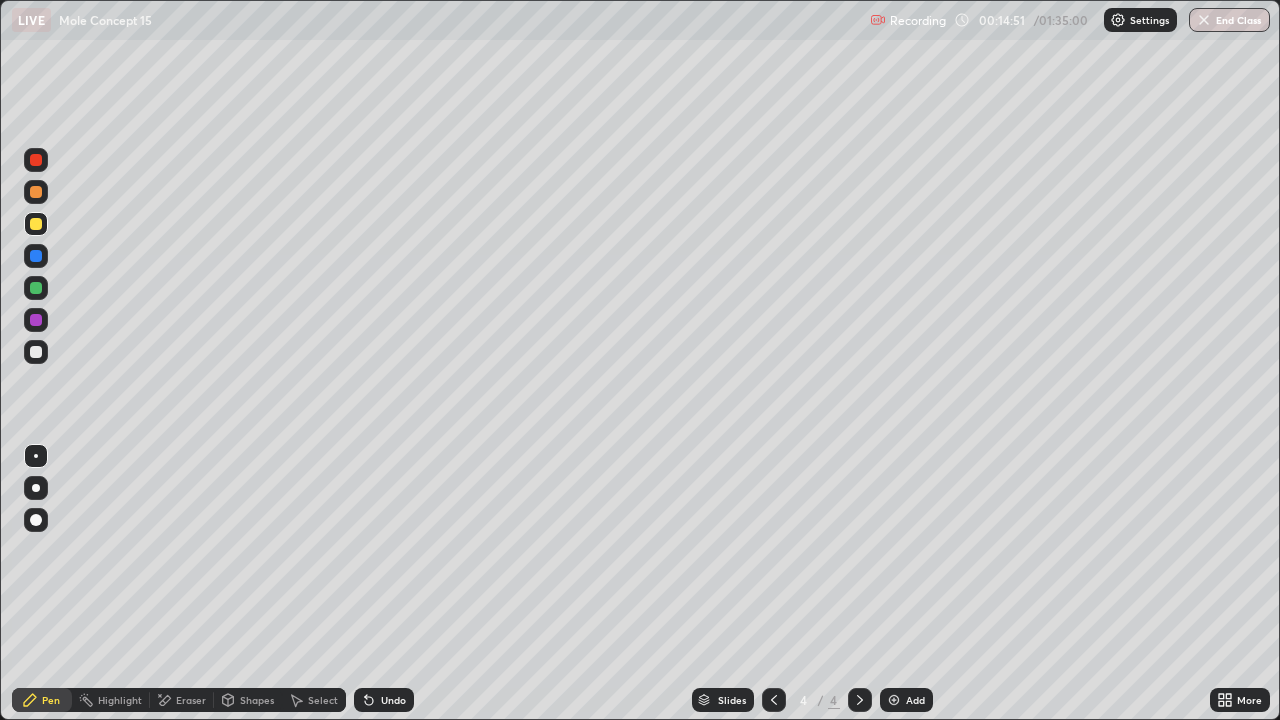 click at bounding box center (36, 352) 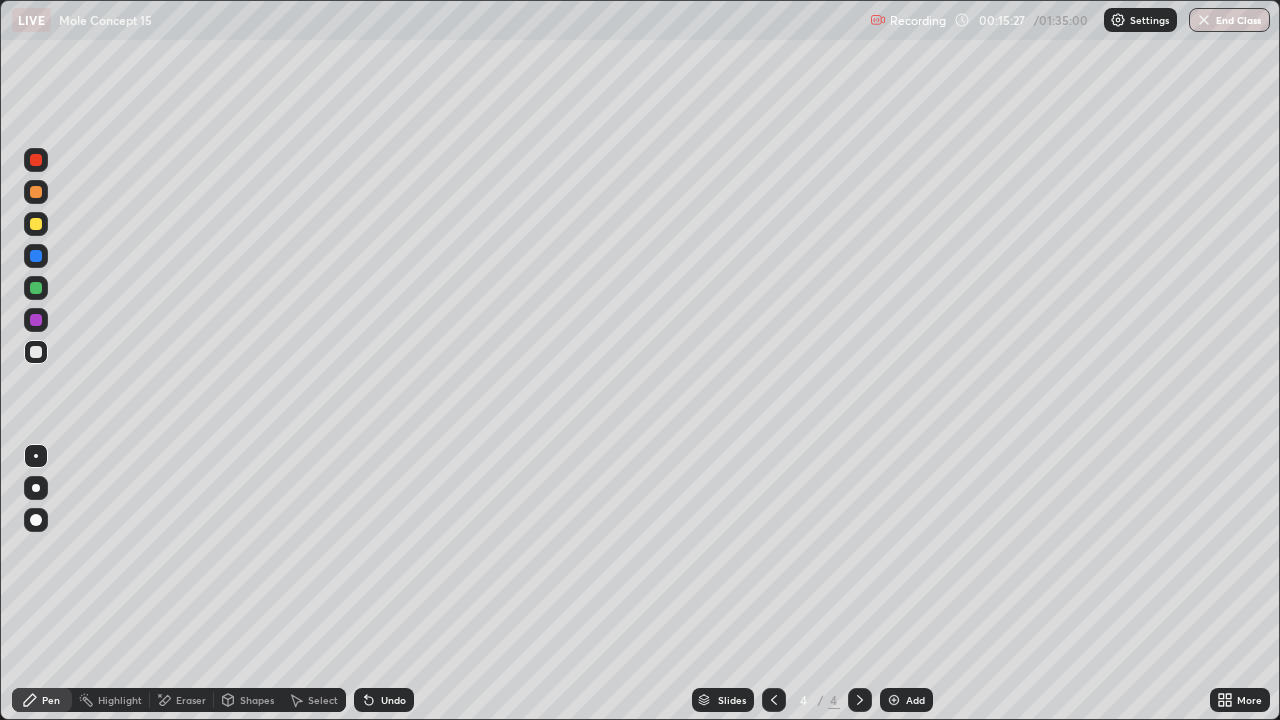 click at bounding box center (36, 352) 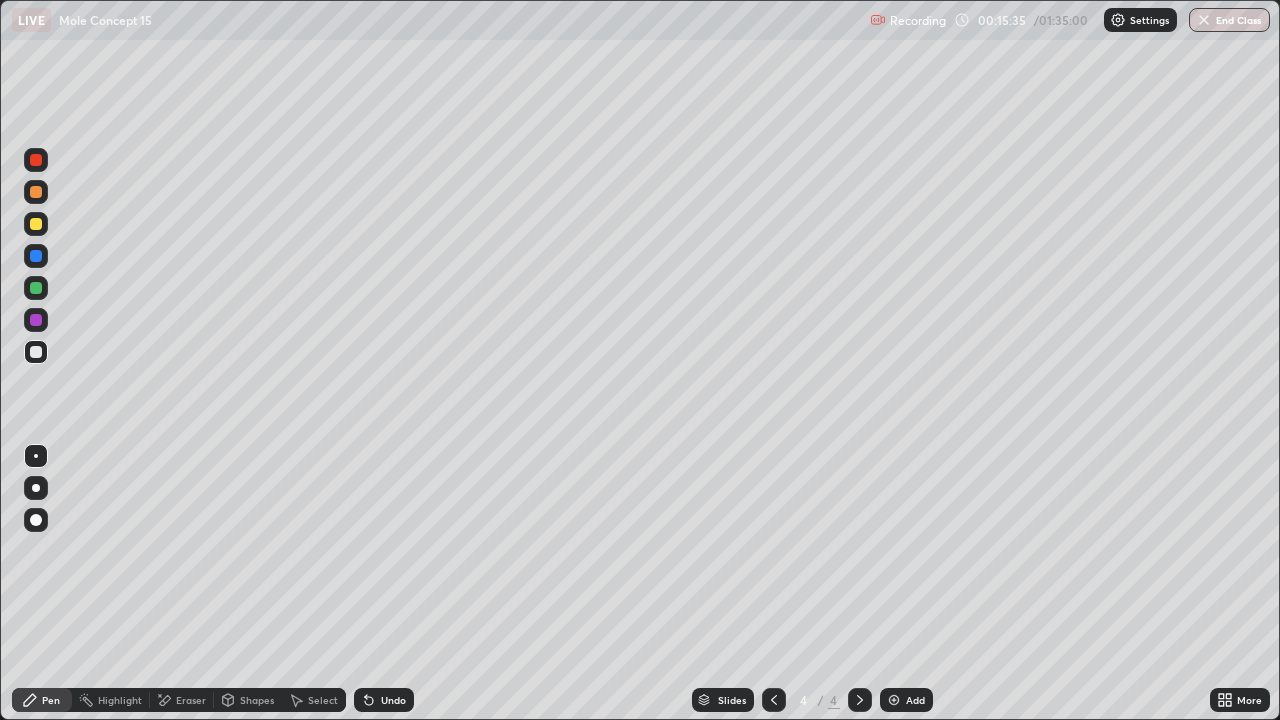 click on "Eraser" at bounding box center [191, 700] 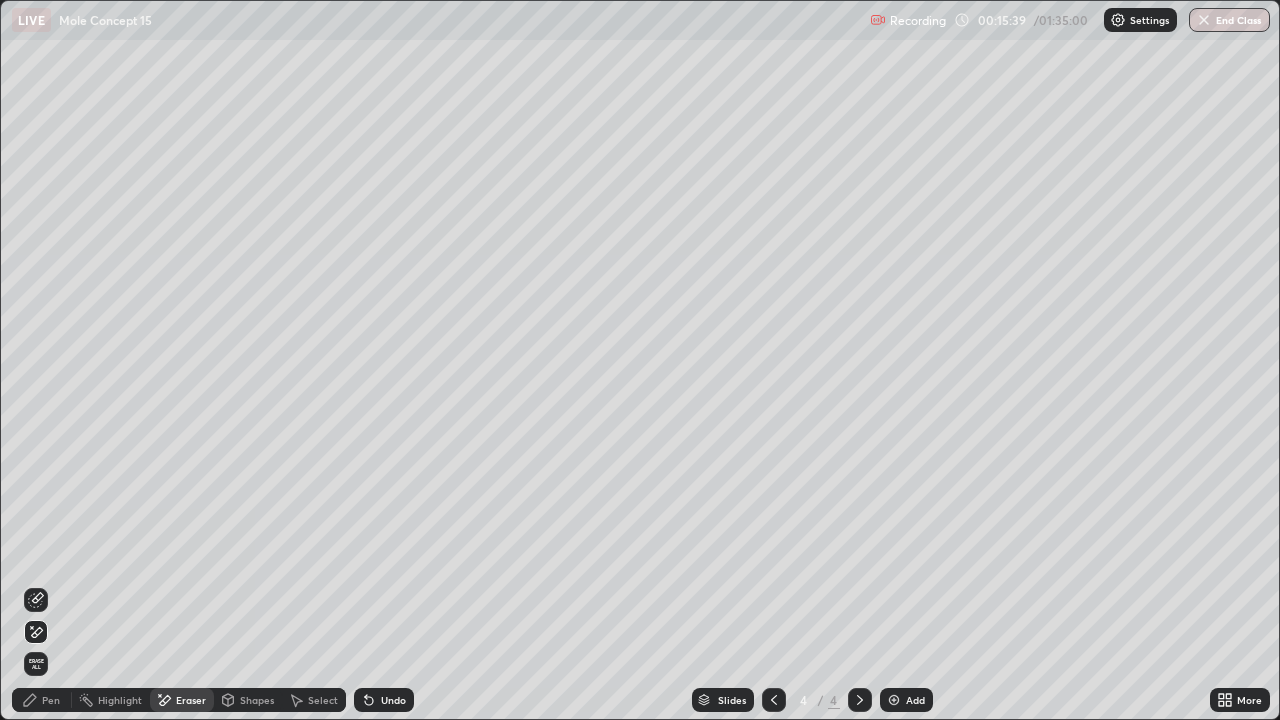 click on "Pen" at bounding box center [42, 700] 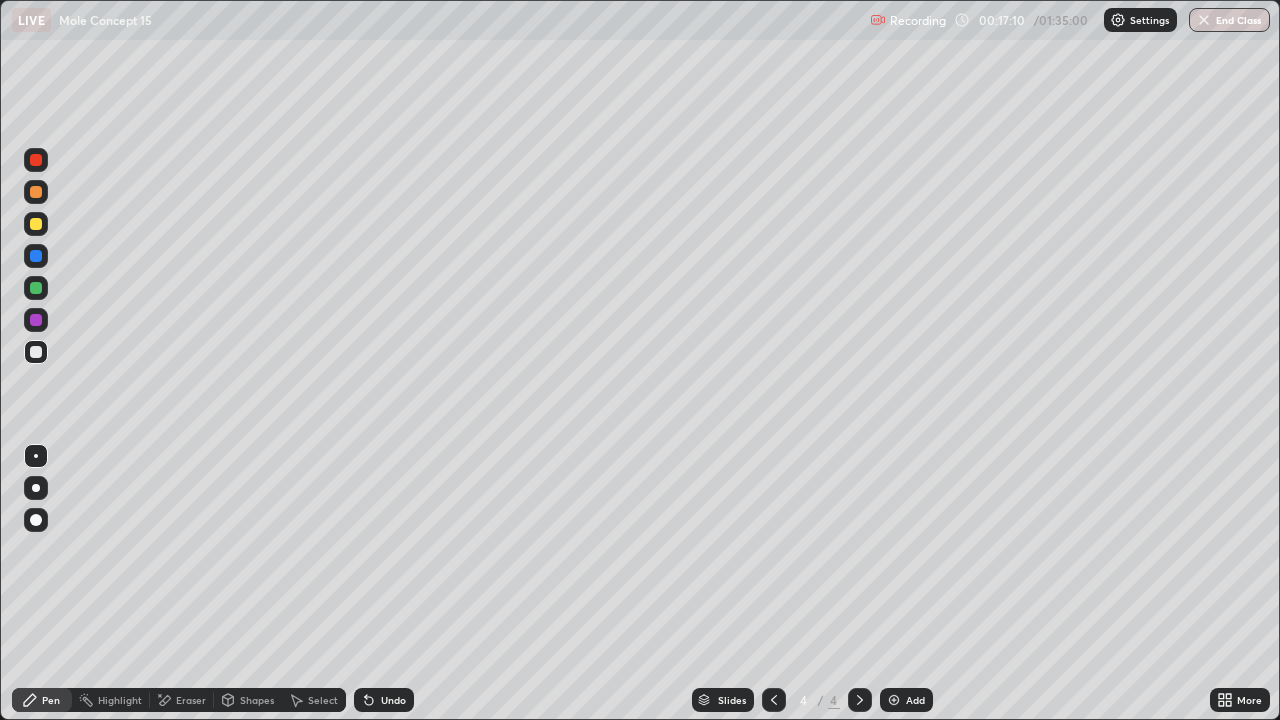 click on "Add" at bounding box center [906, 700] 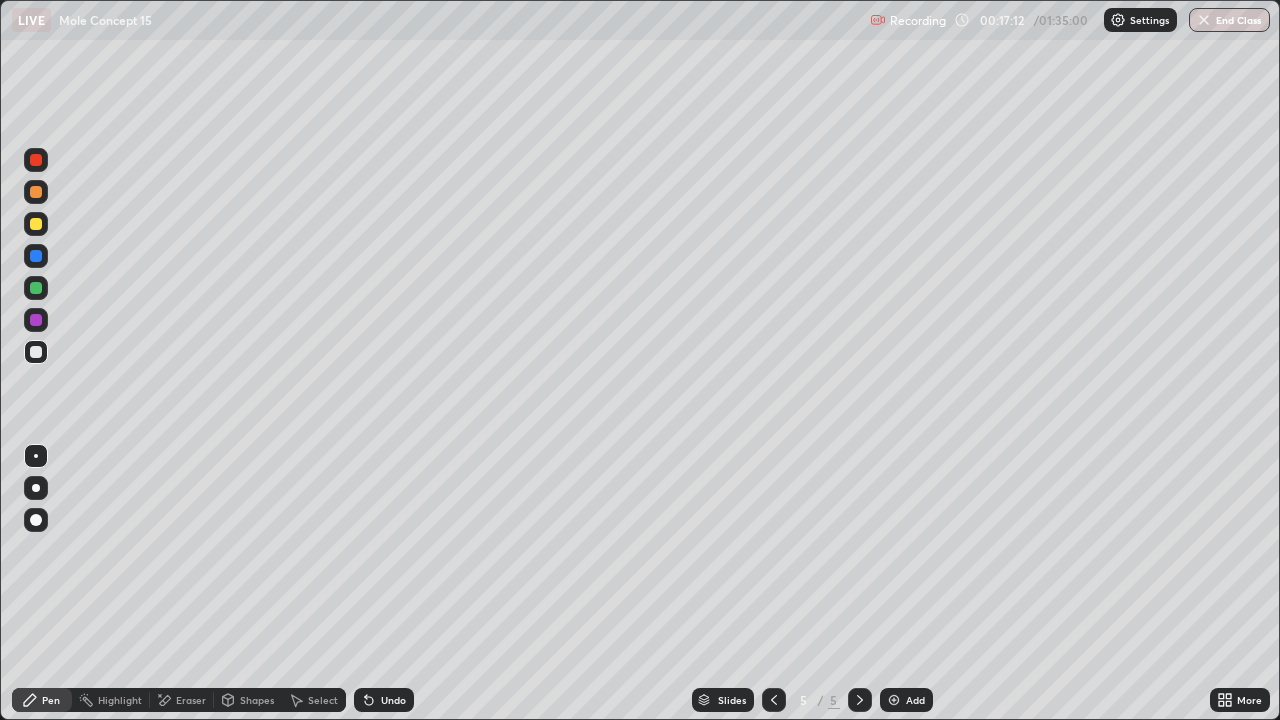click at bounding box center [36, 224] 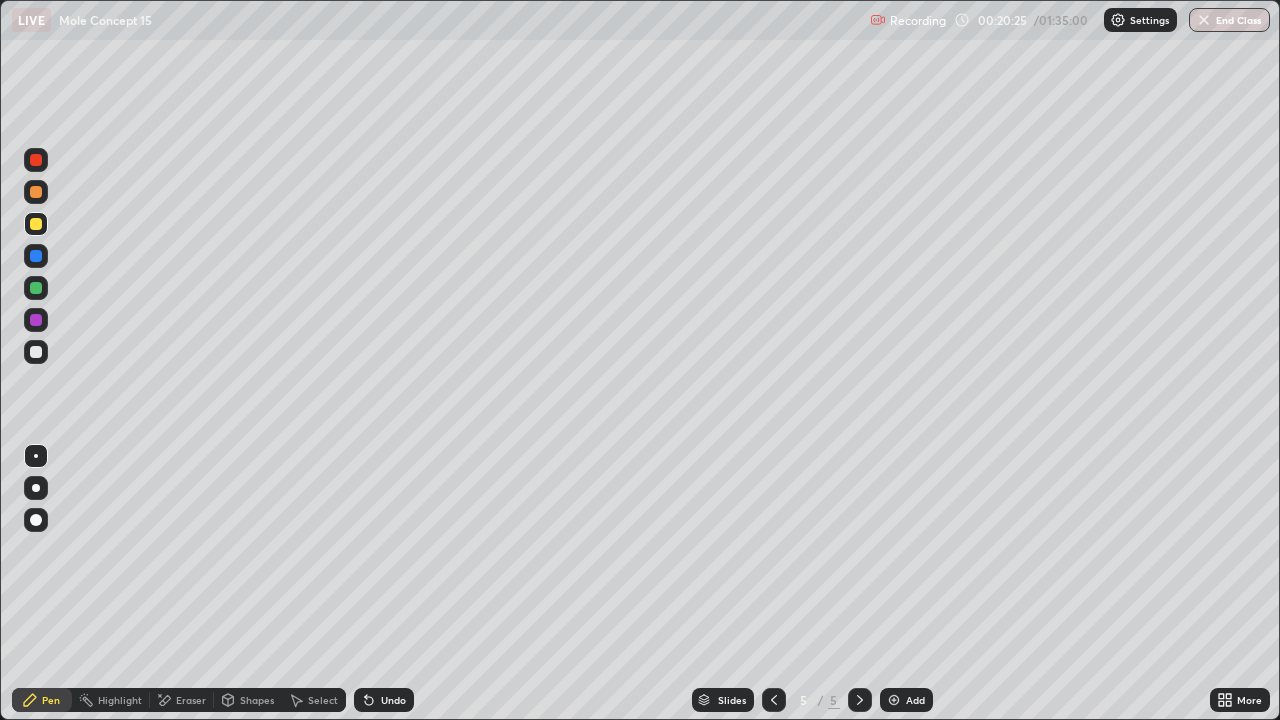 click at bounding box center [36, 352] 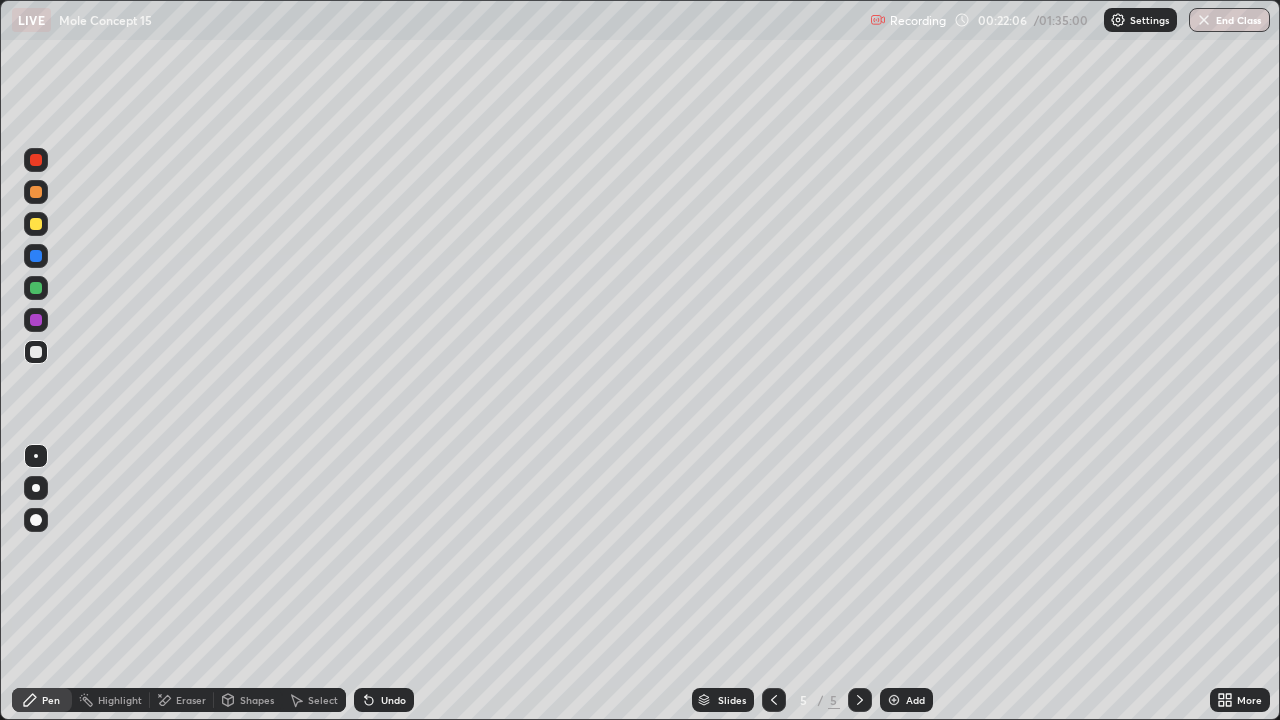 click at bounding box center (36, 352) 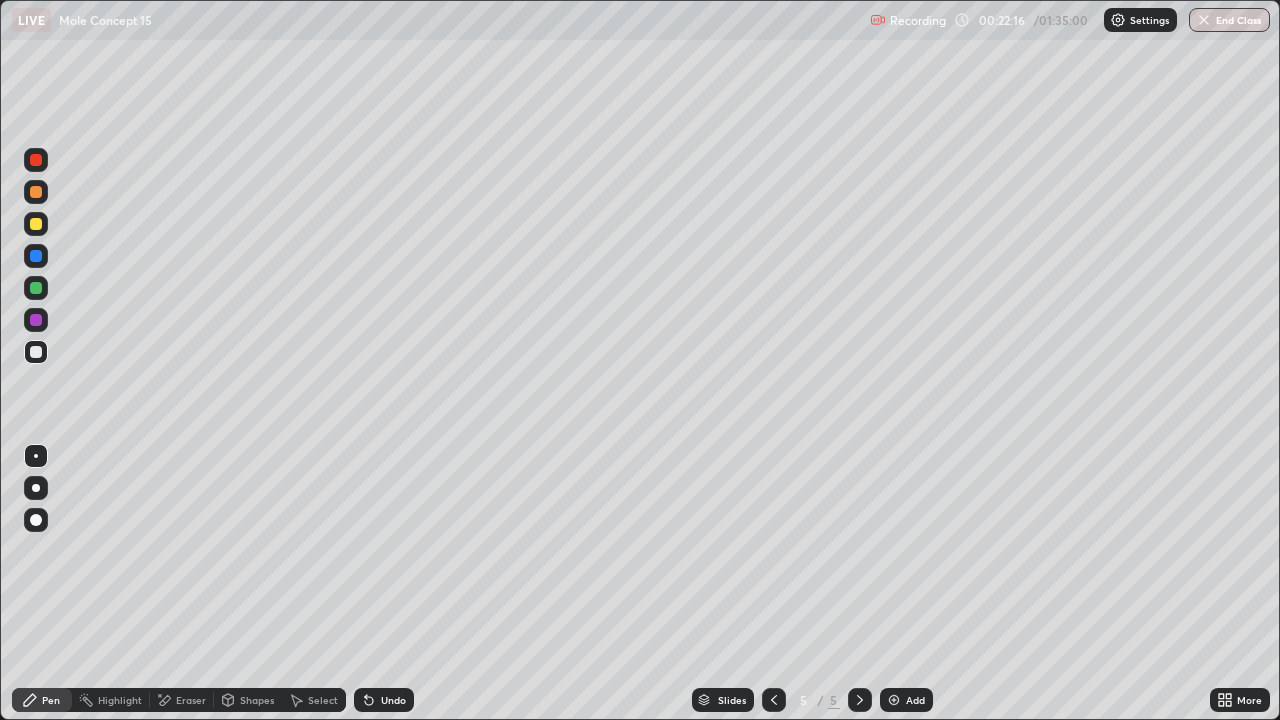 click at bounding box center (36, 288) 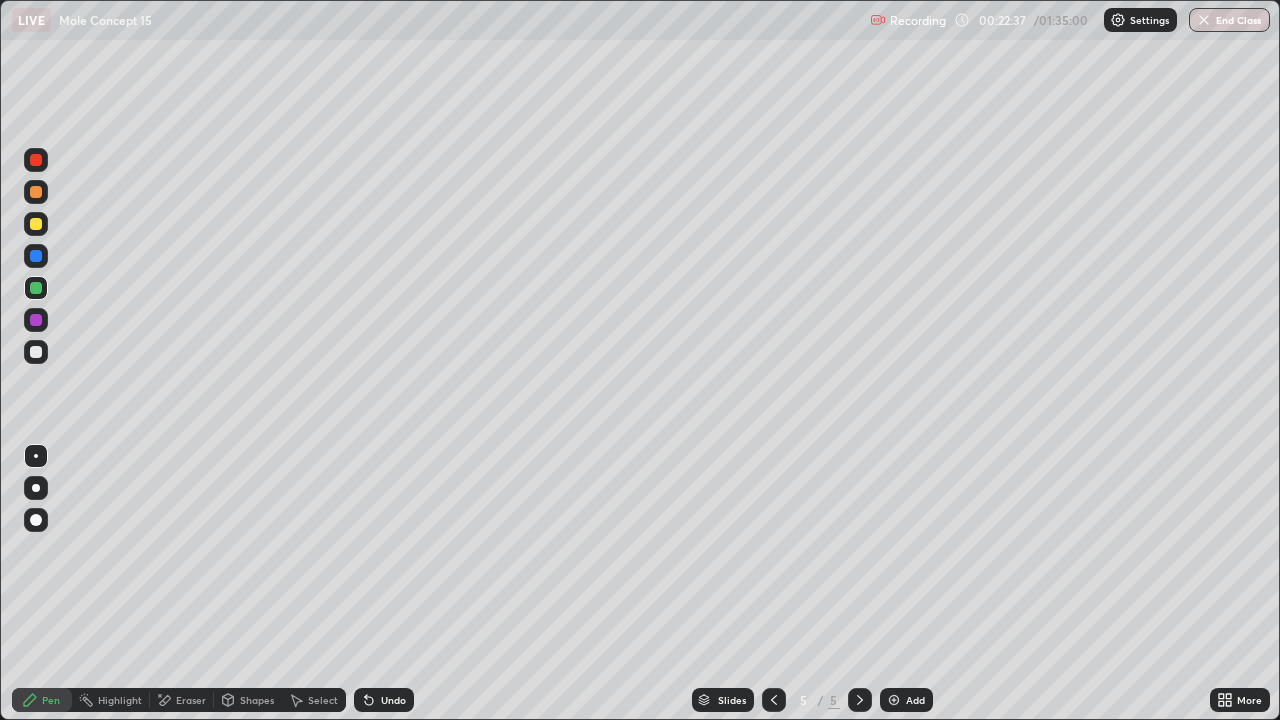 click on "Undo" at bounding box center [384, 700] 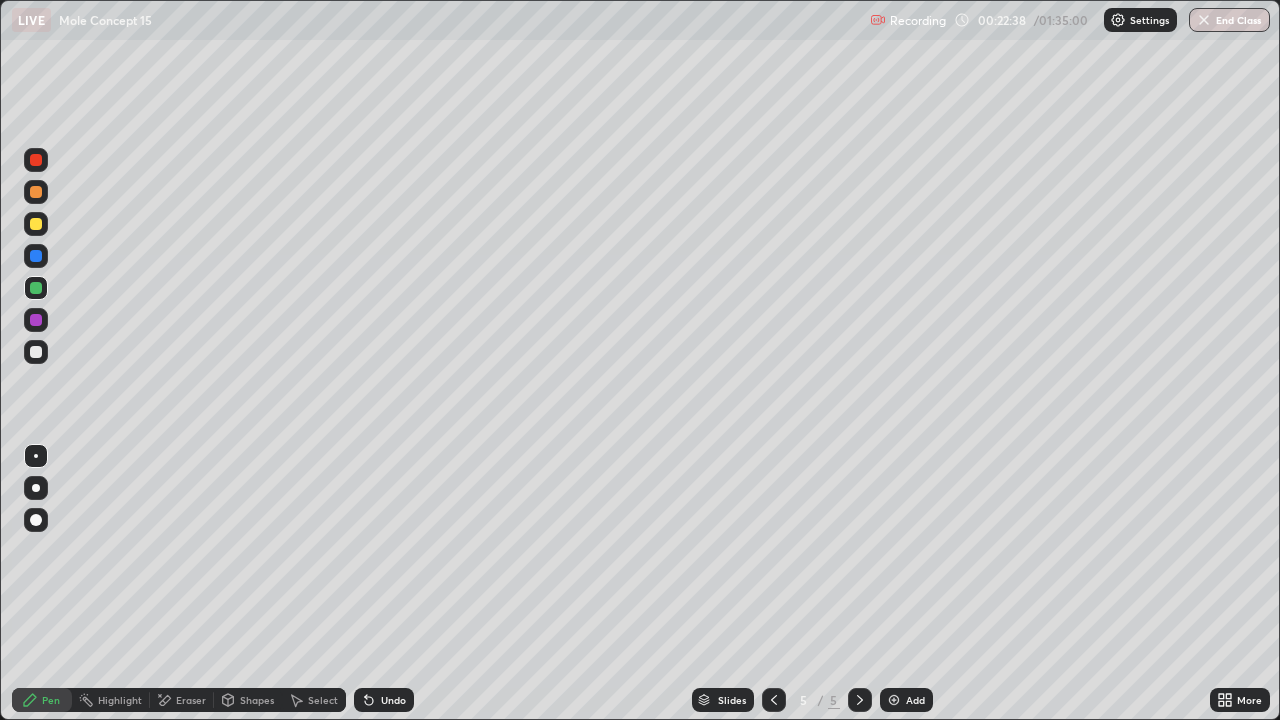 click on "Undo" at bounding box center [384, 700] 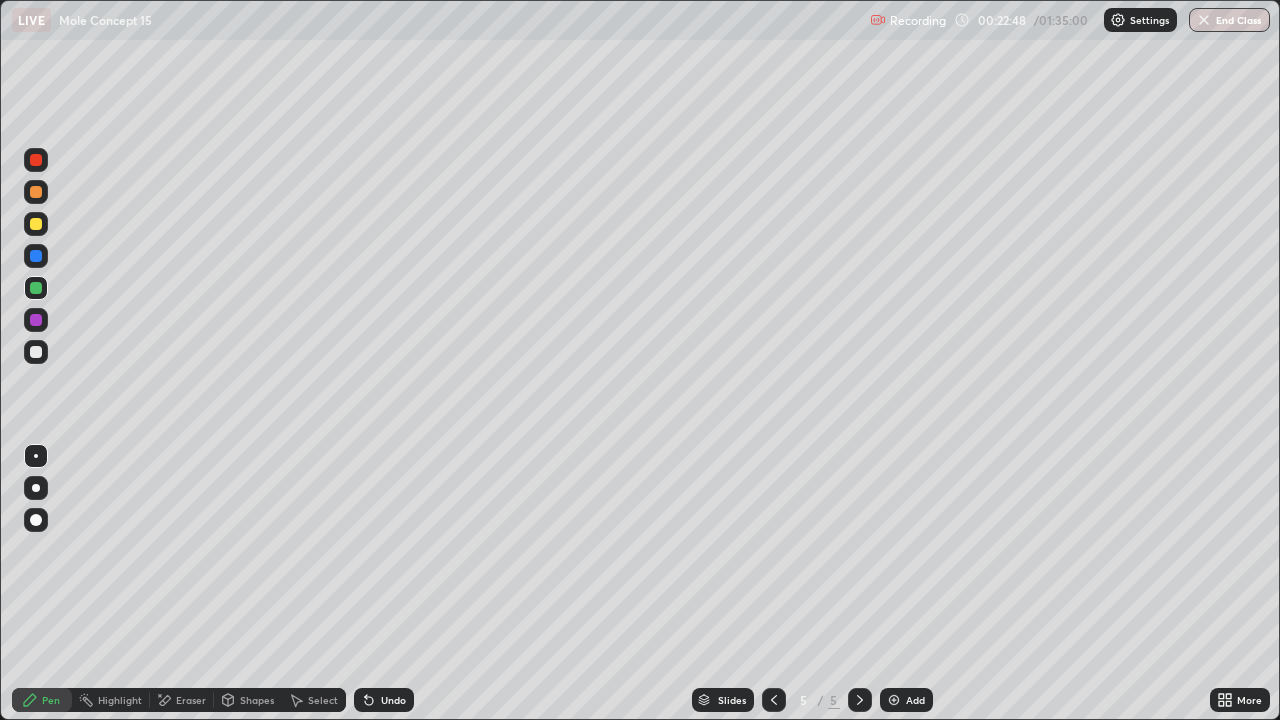 click at bounding box center (36, 352) 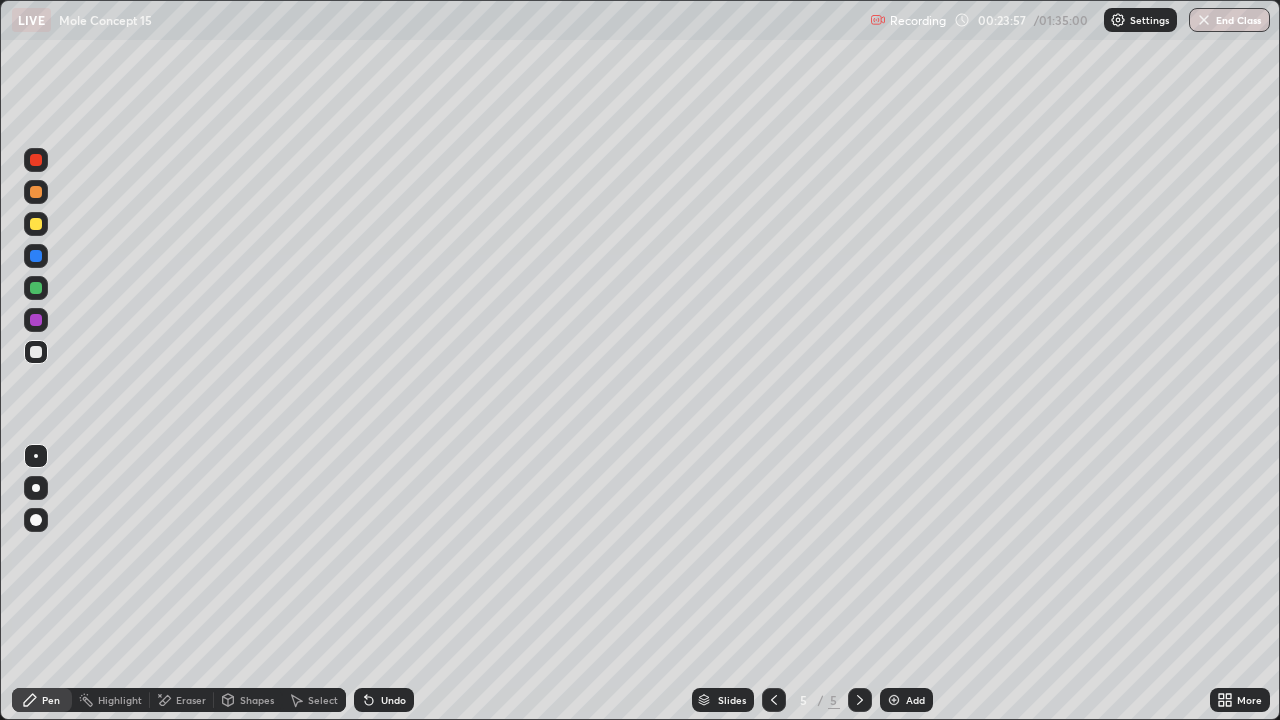 click on "Eraser" at bounding box center [191, 700] 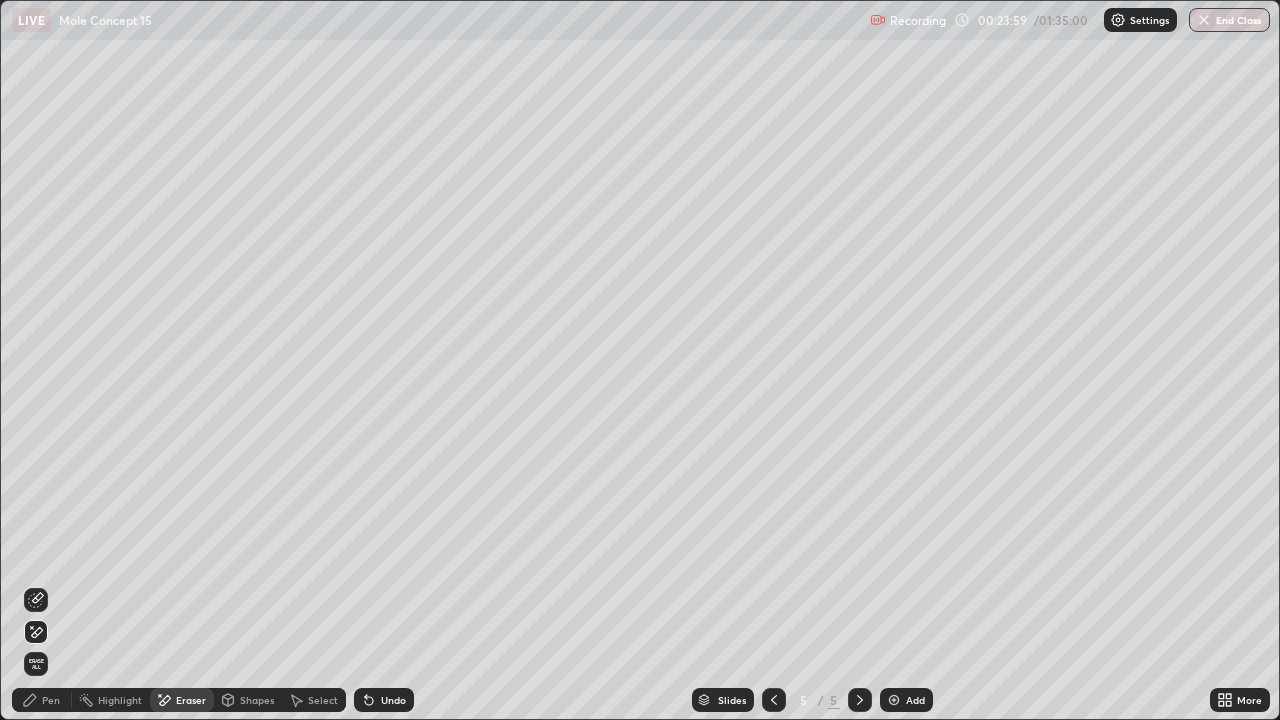 click on "Pen" at bounding box center (51, 700) 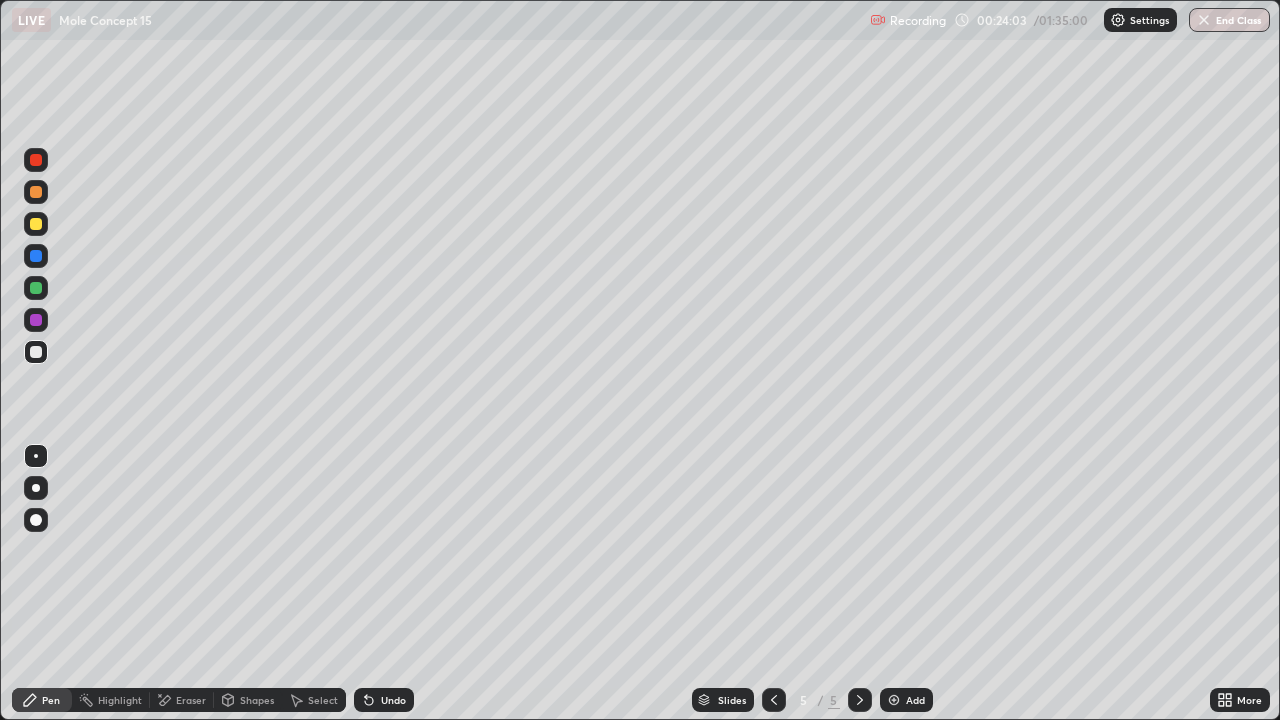 click on "Undo" at bounding box center (393, 700) 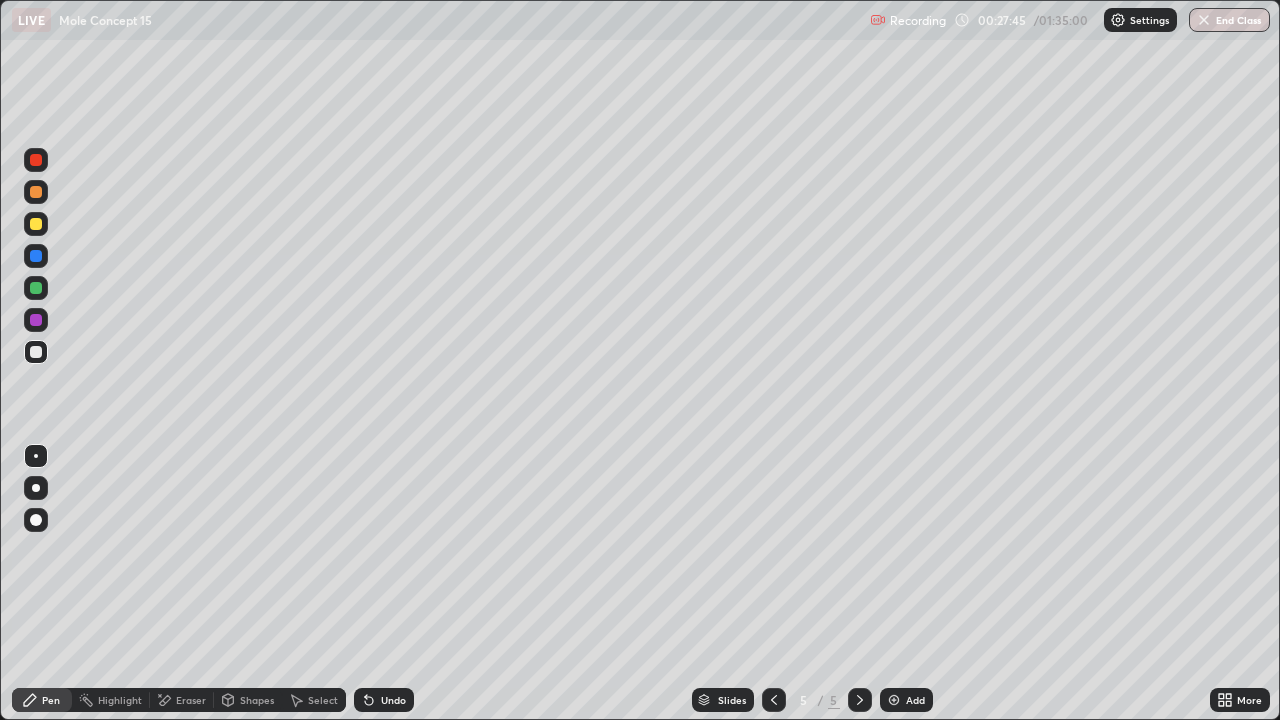 click at bounding box center [894, 700] 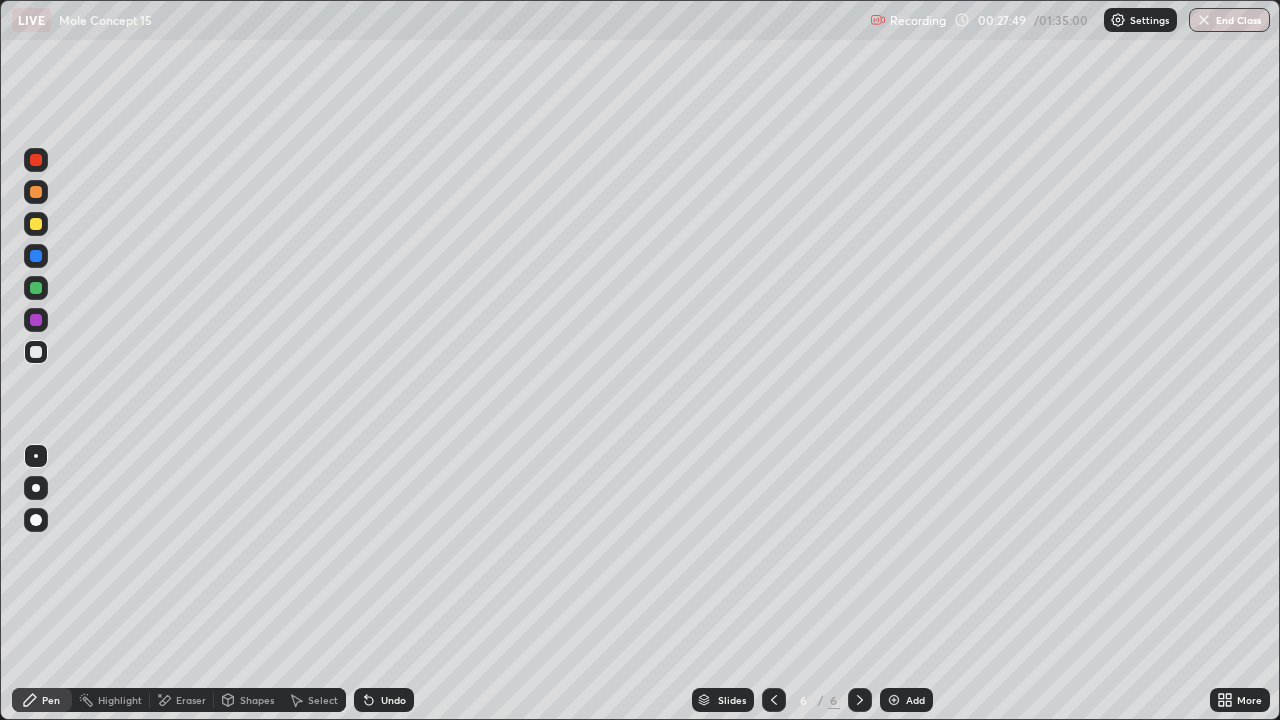 click at bounding box center (36, 224) 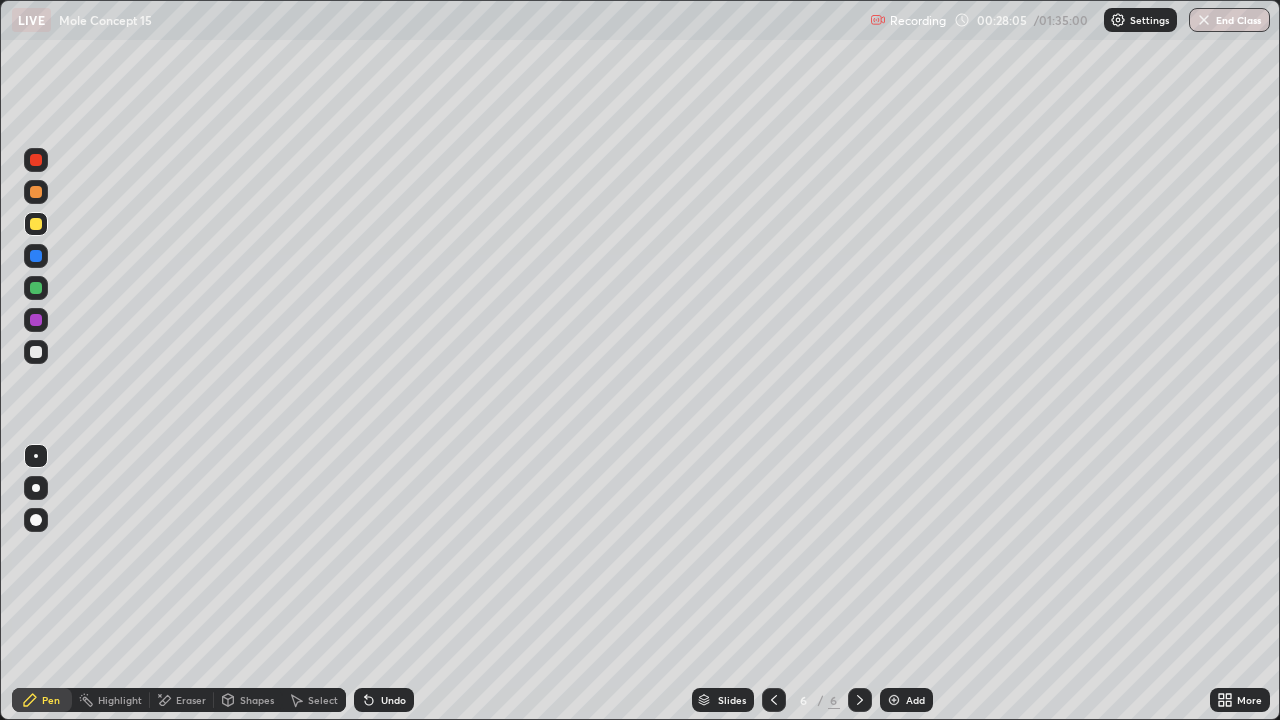 click 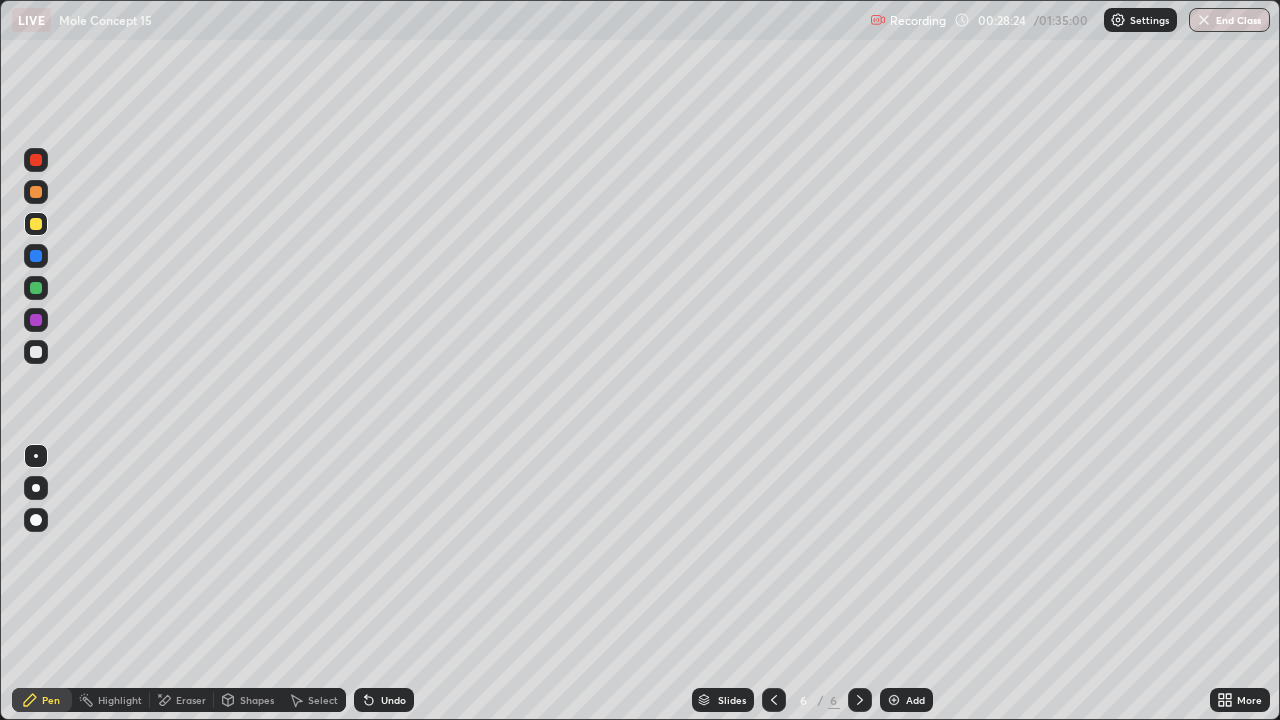 click on "Shapes" at bounding box center [248, 700] 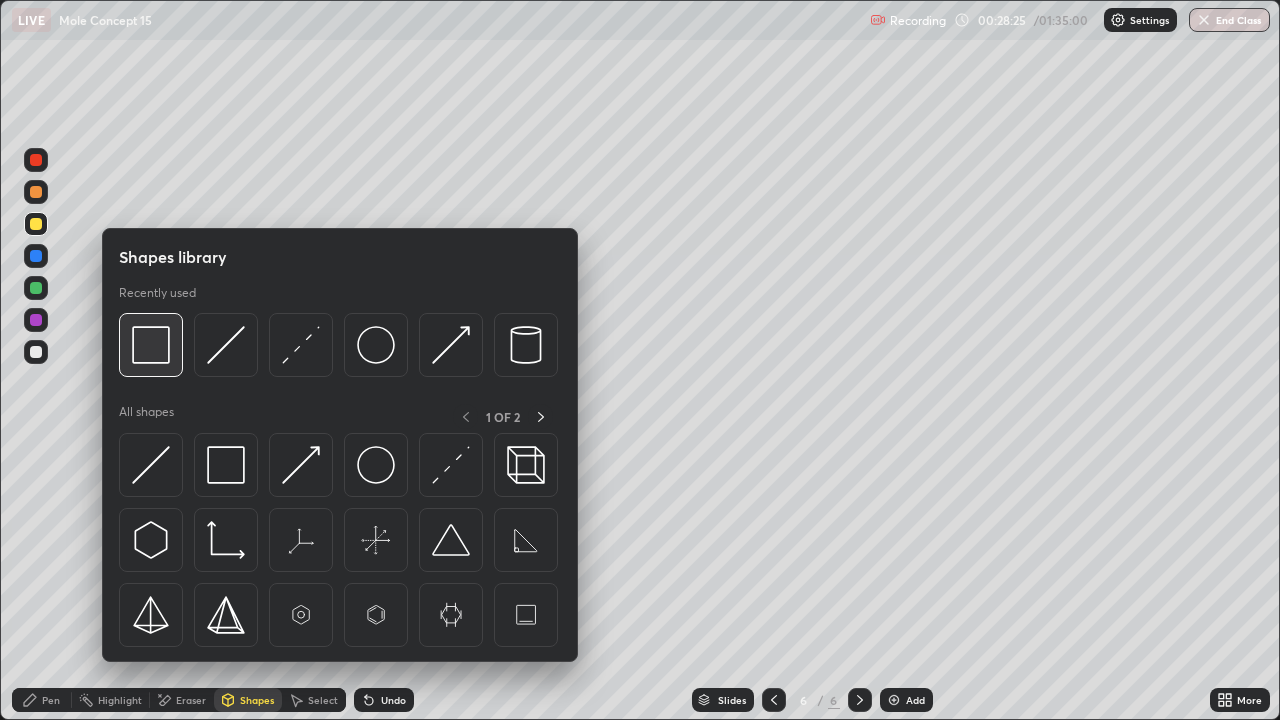 click at bounding box center [151, 345] 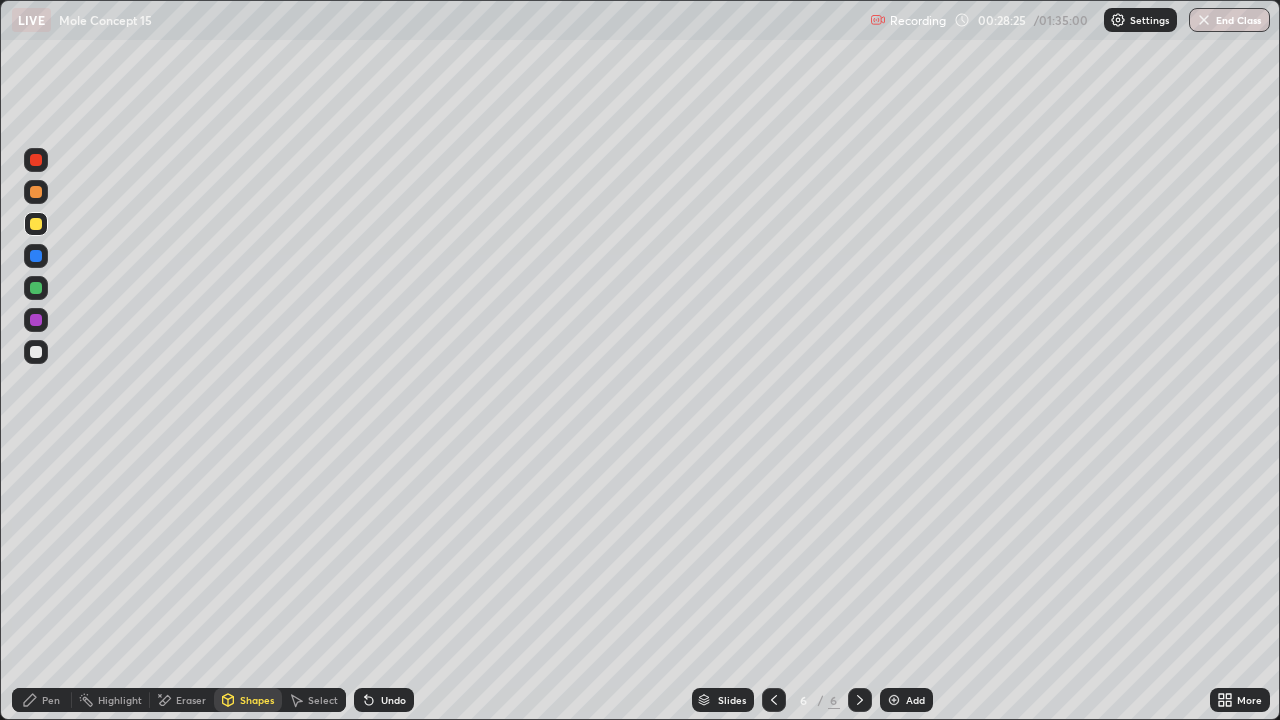 click at bounding box center (36, 288) 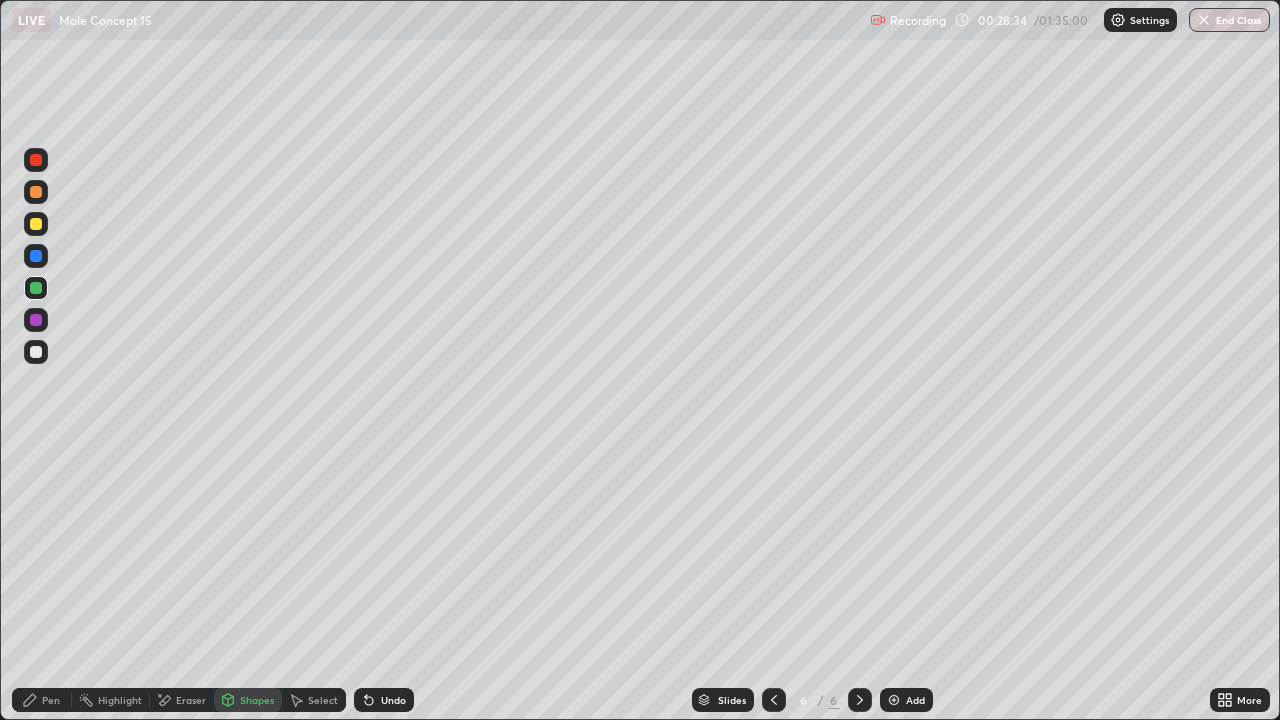 click at bounding box center (36, 352) 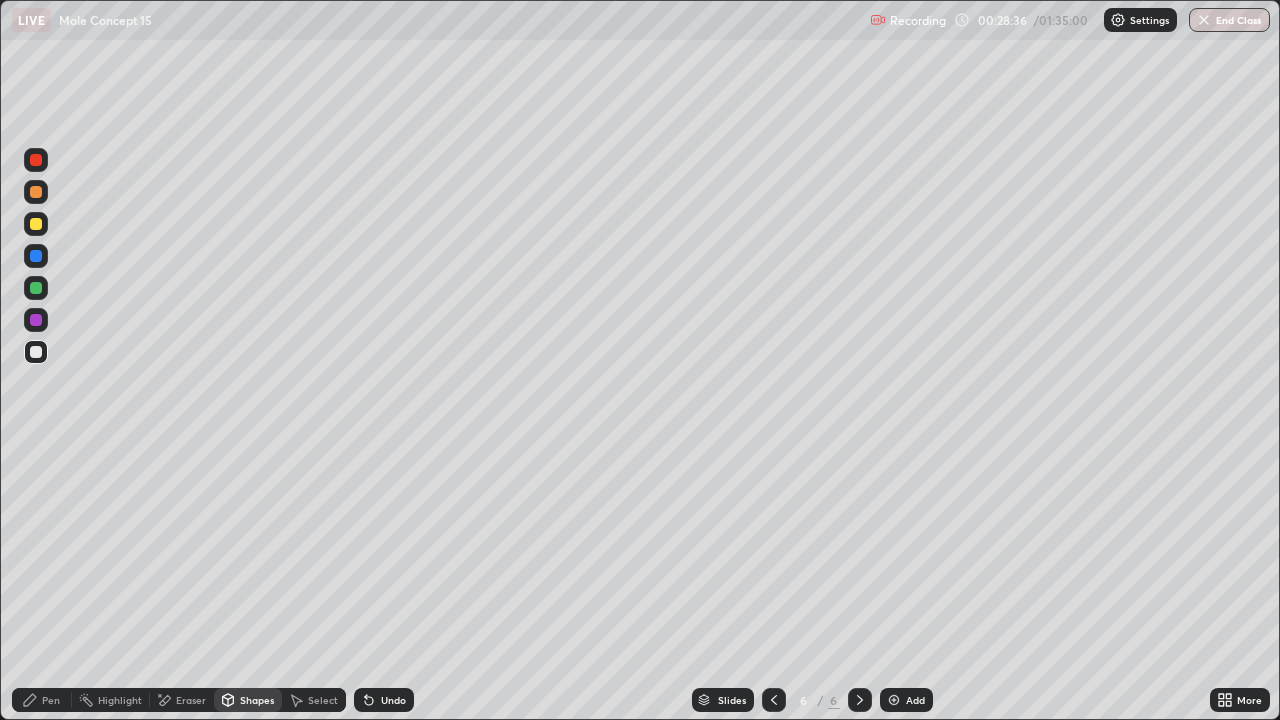 click on "Undo" at bounding box center (384, 700) 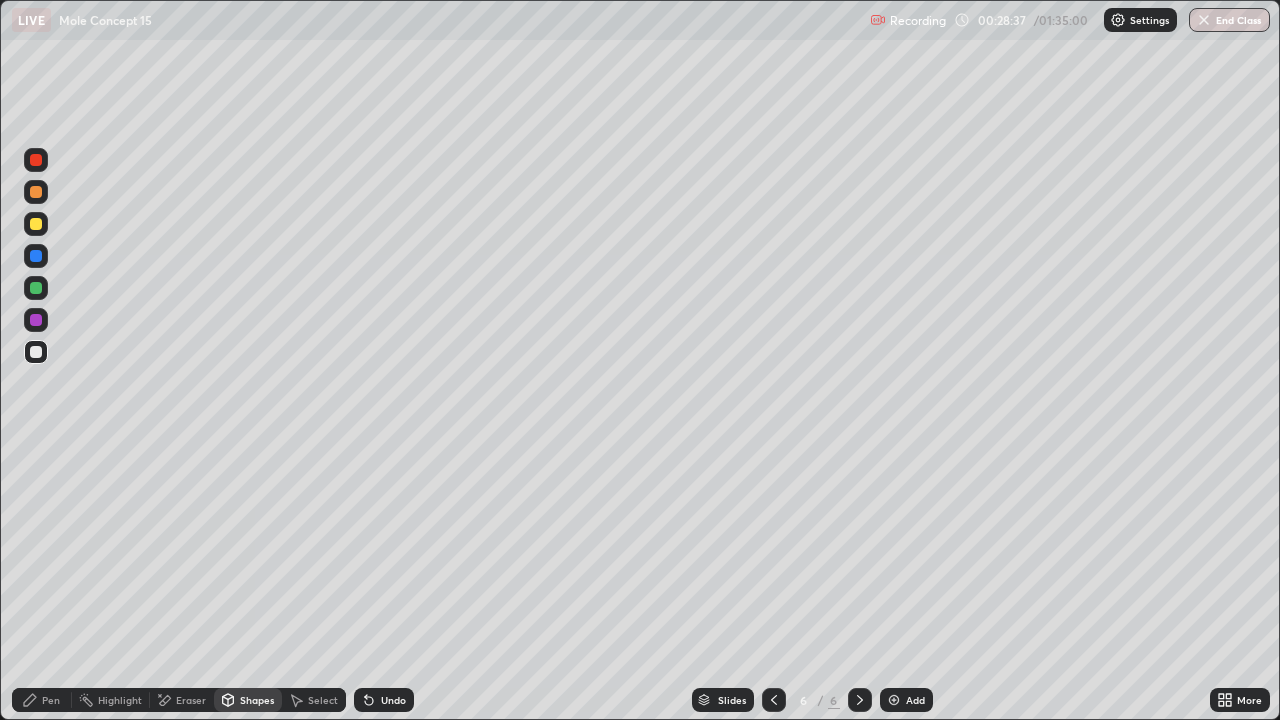 click on "Pen" at bounding box center [51, 700] 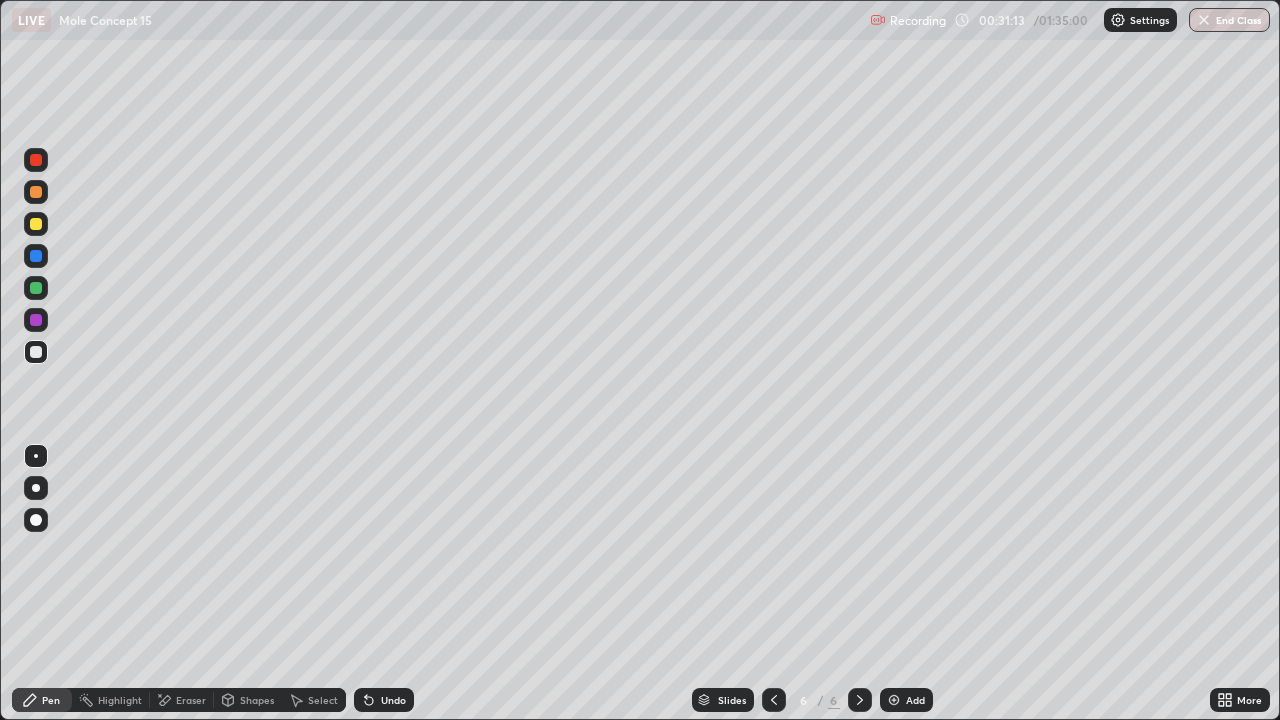 click at bounding box center [894, 700] 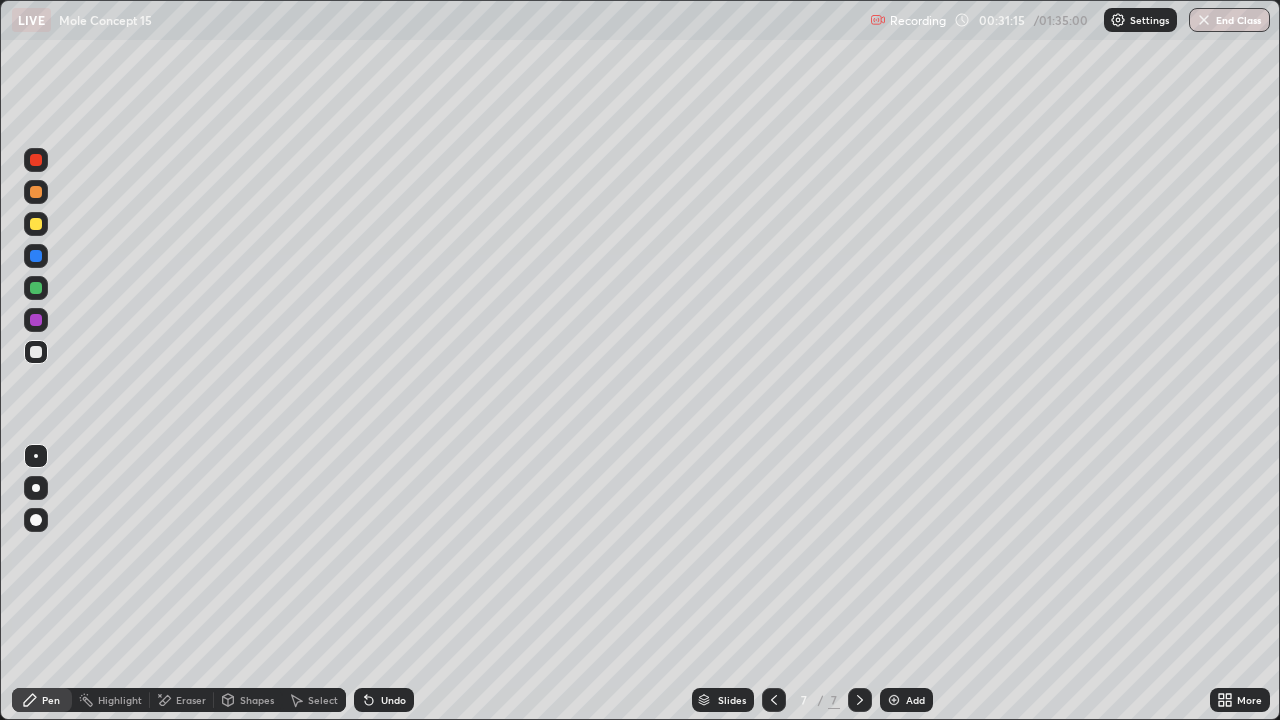 click at bounding box center (36, 192) 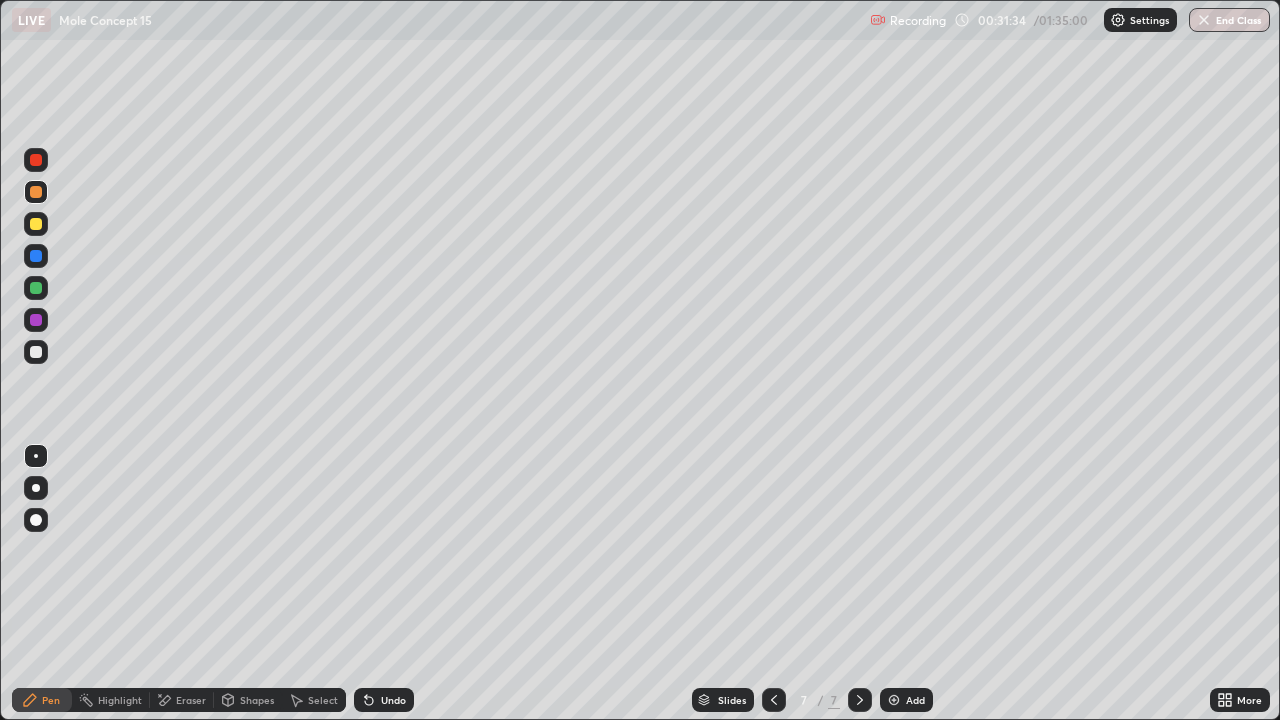 click on "Undo" at bounding box center (384, 700) 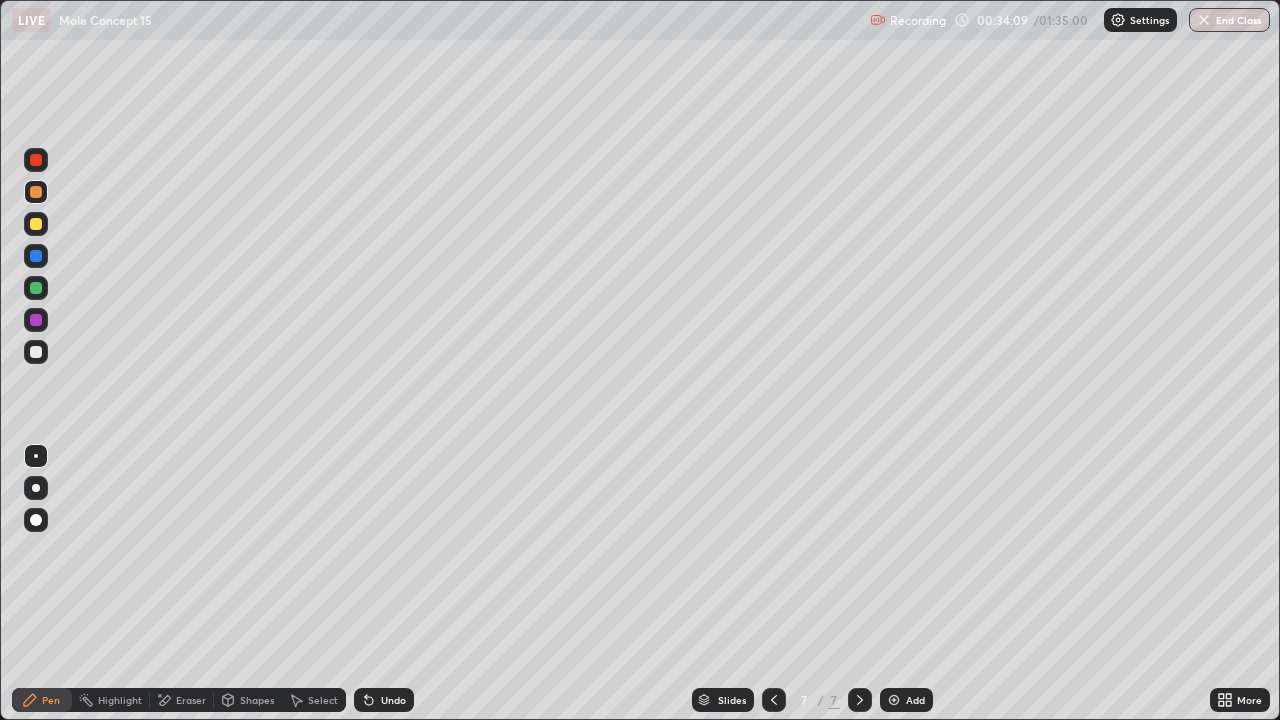 click at bounding box center (36, 352) 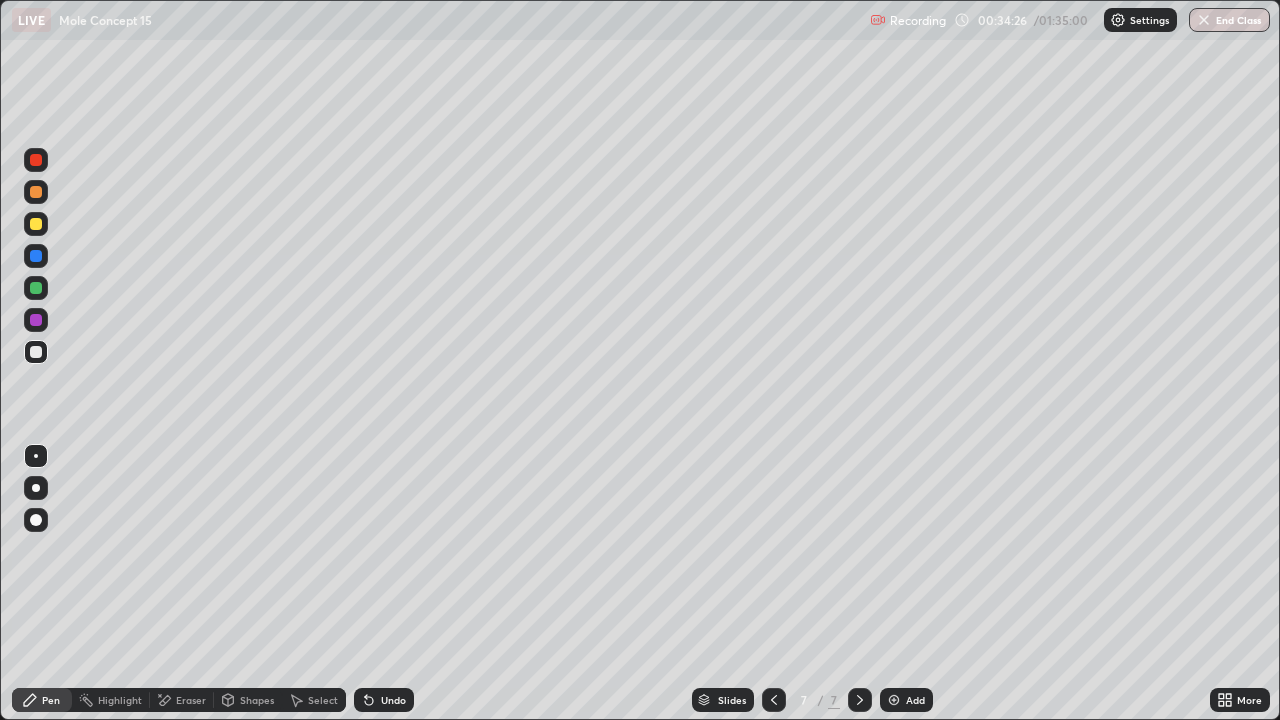 click on "Undo" at bounding box center (384, 700) 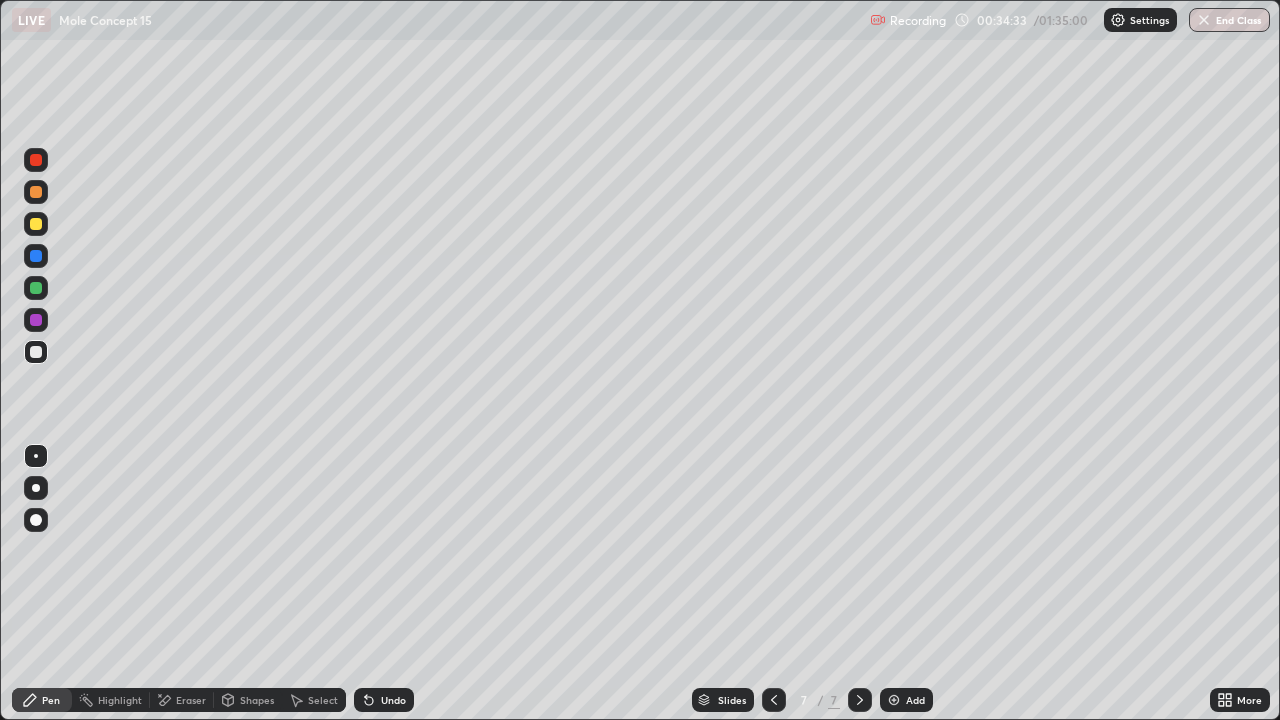 click on "Undo" at bounding box center (384, 700) 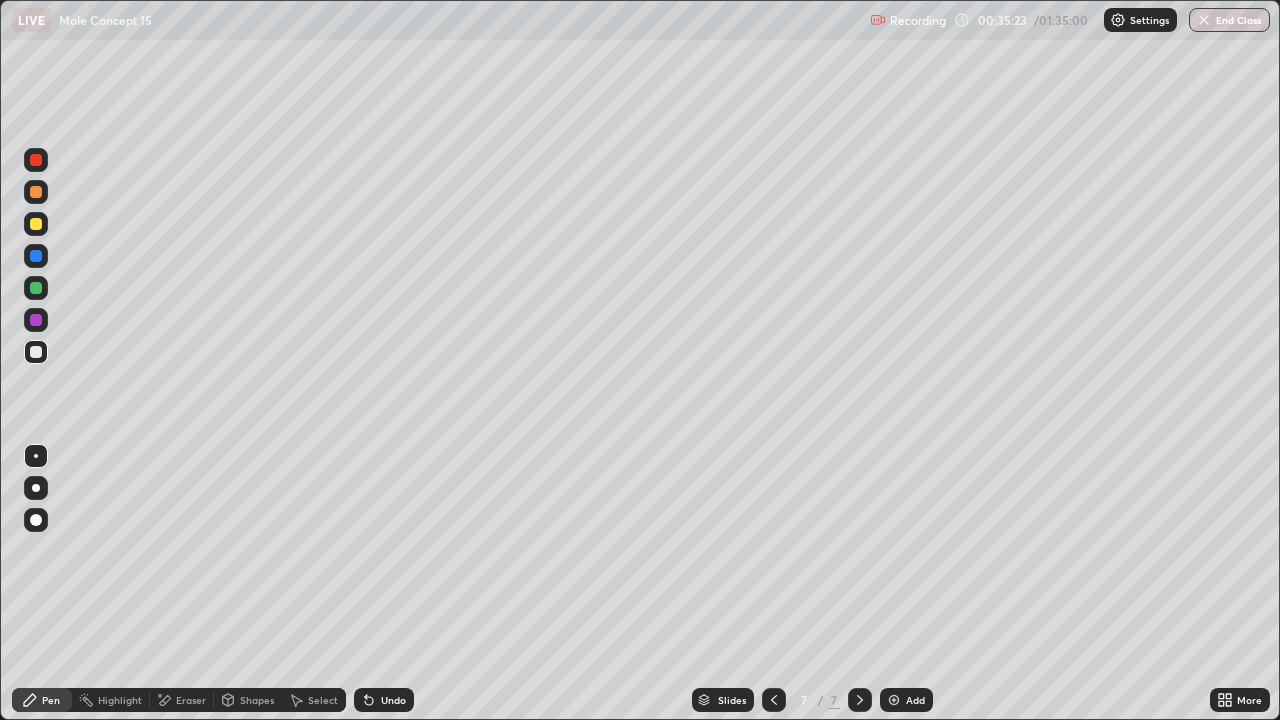 click 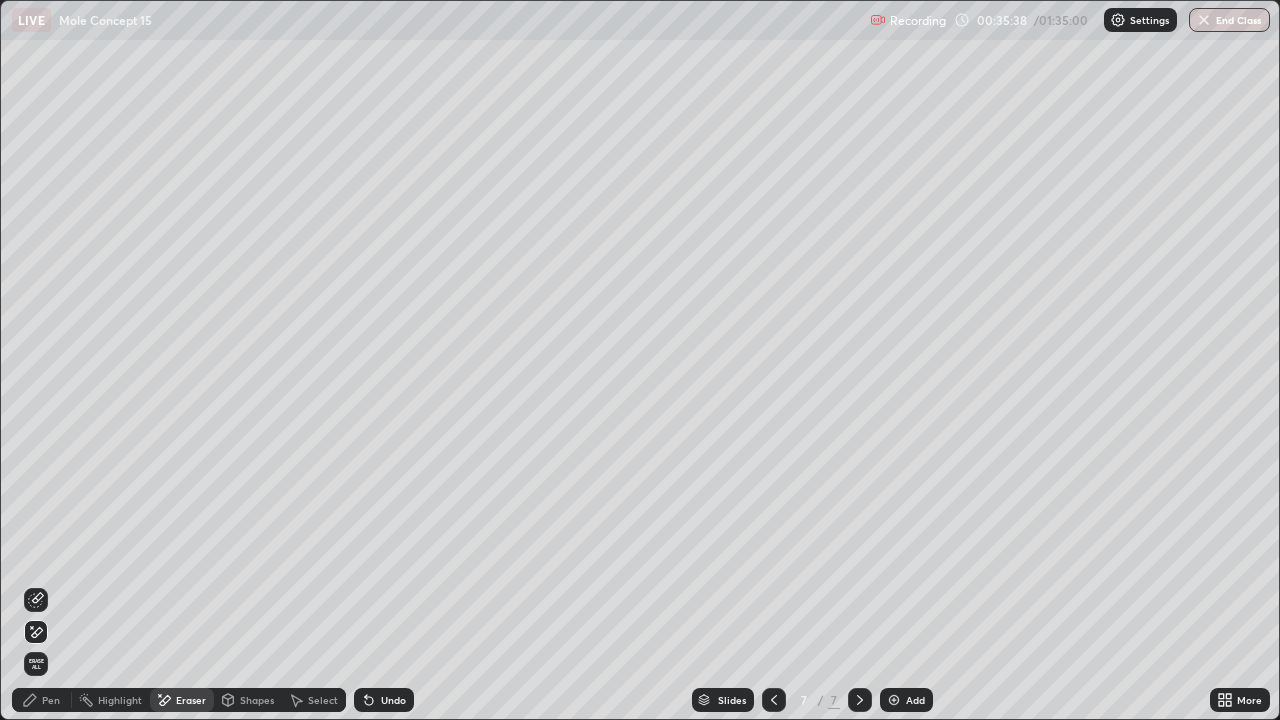 click on "Pen" at bounding box center [42, 700] 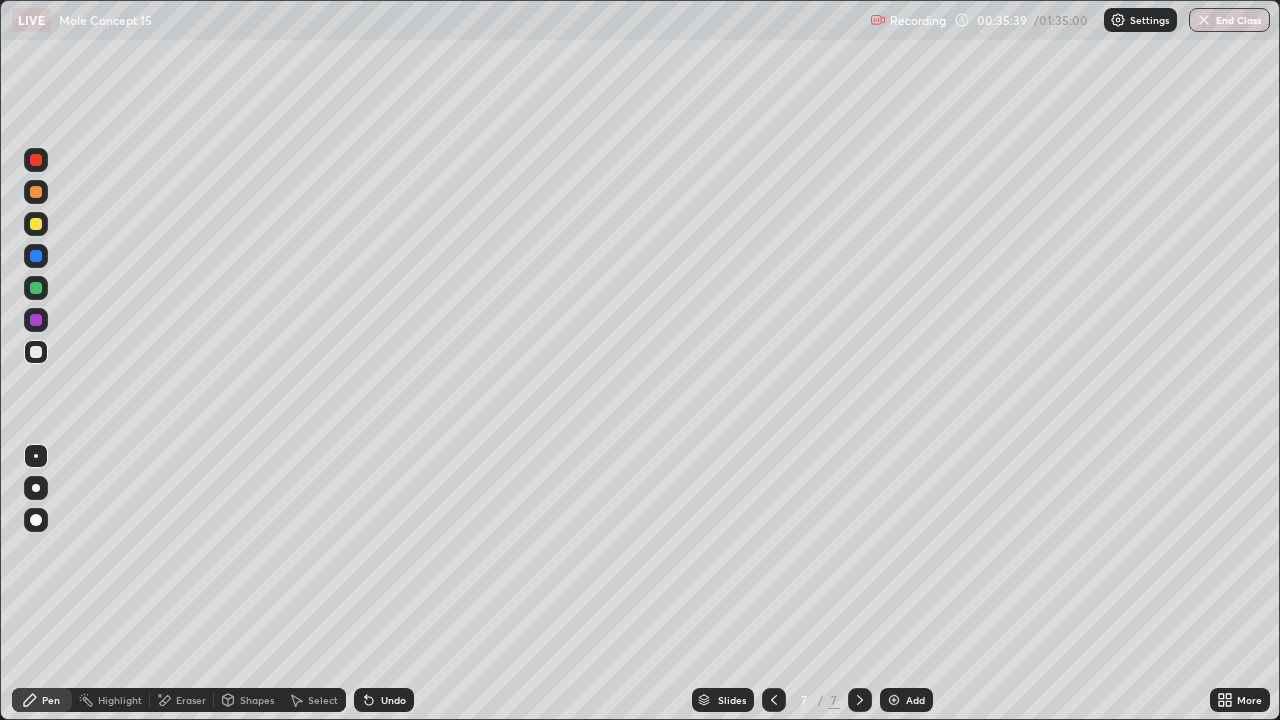 click at bounding box center (36, 288) 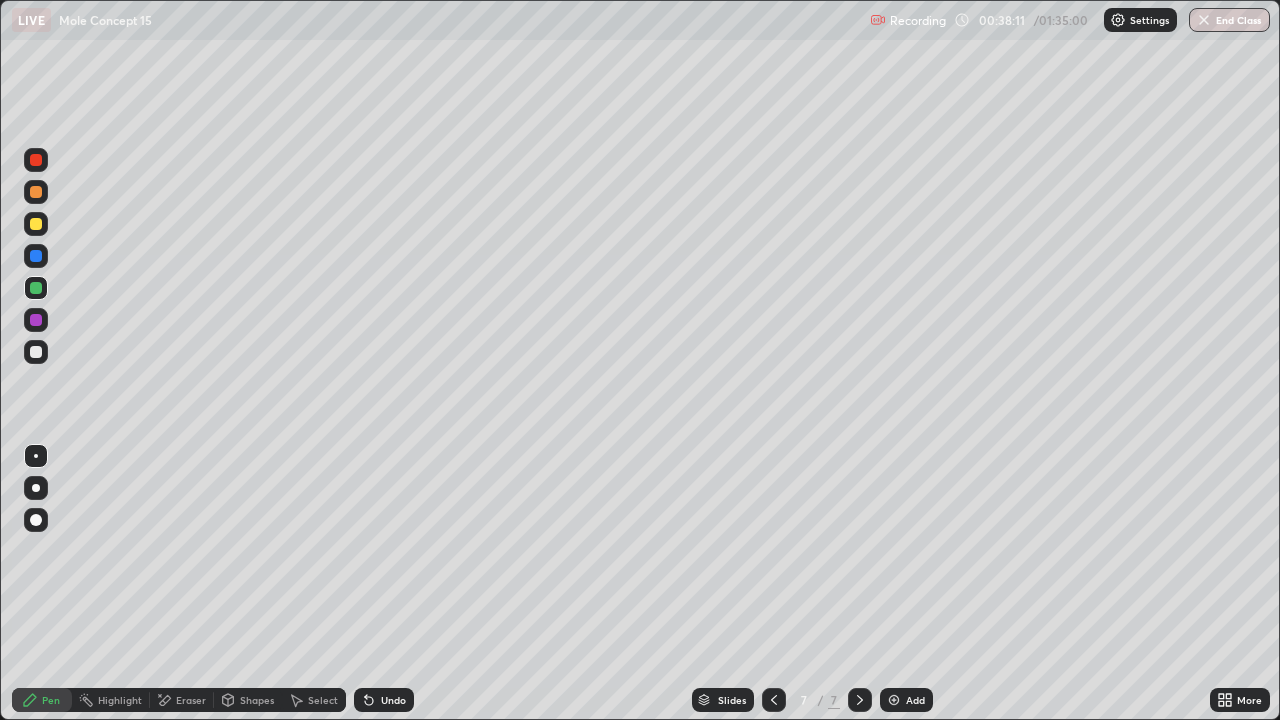 click at bounding box center [36, 352] 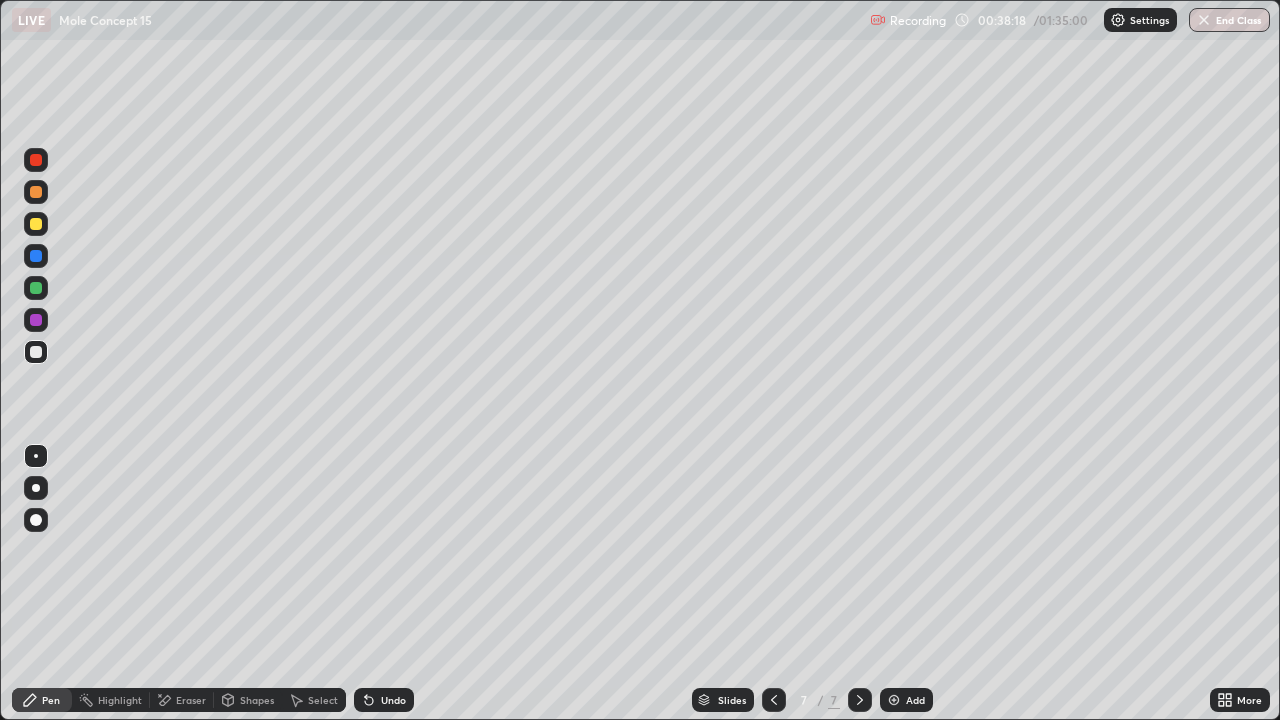 click at bounding box center [36, 288] 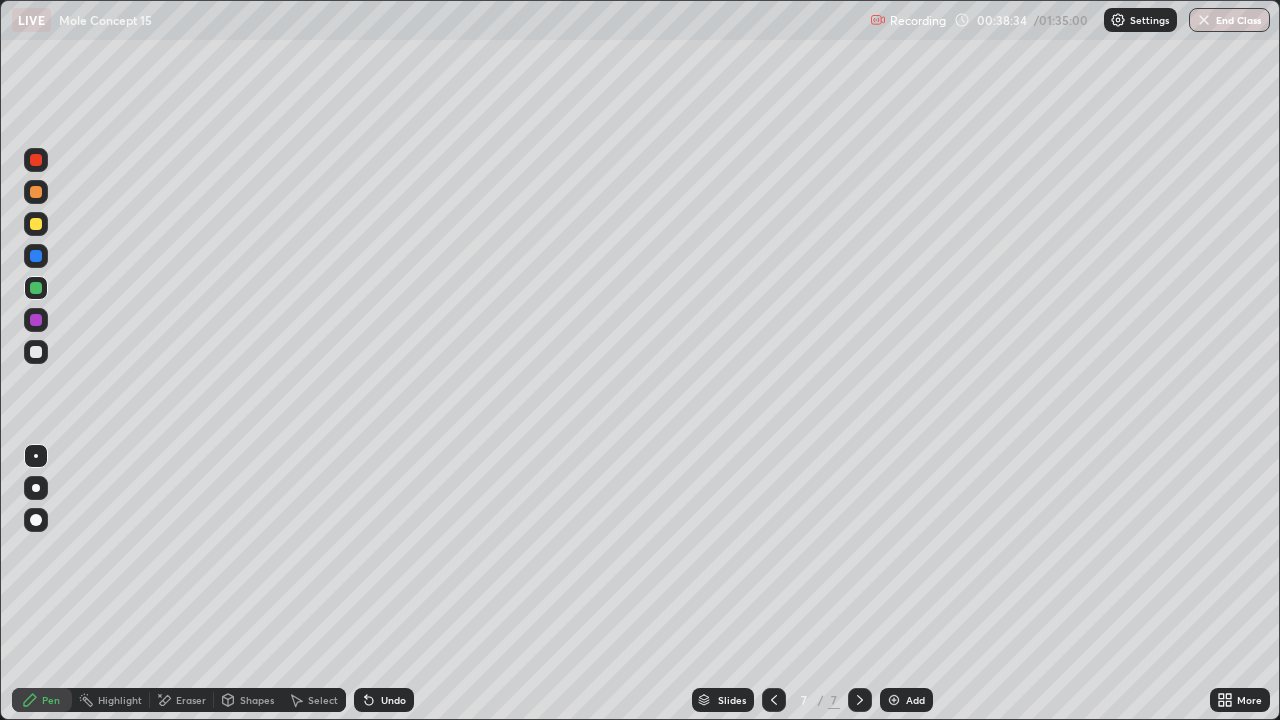 click on "Eraser" at bounding box center (191, 700) 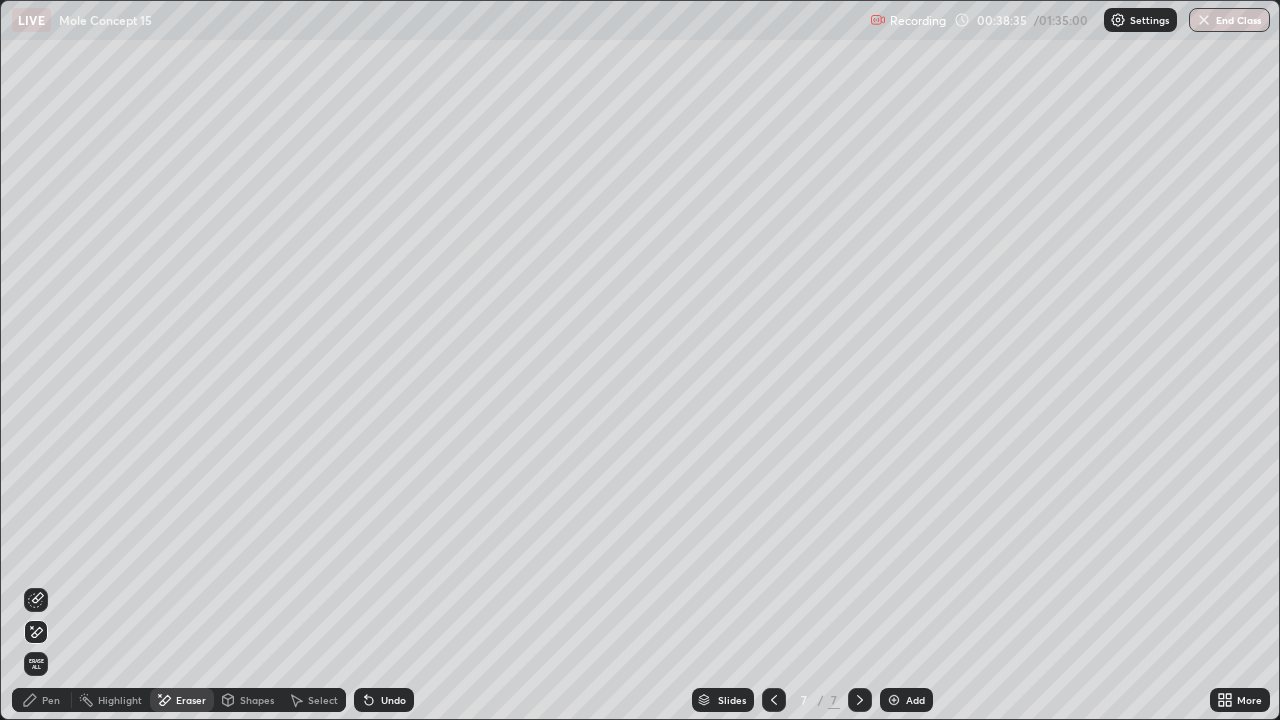 click 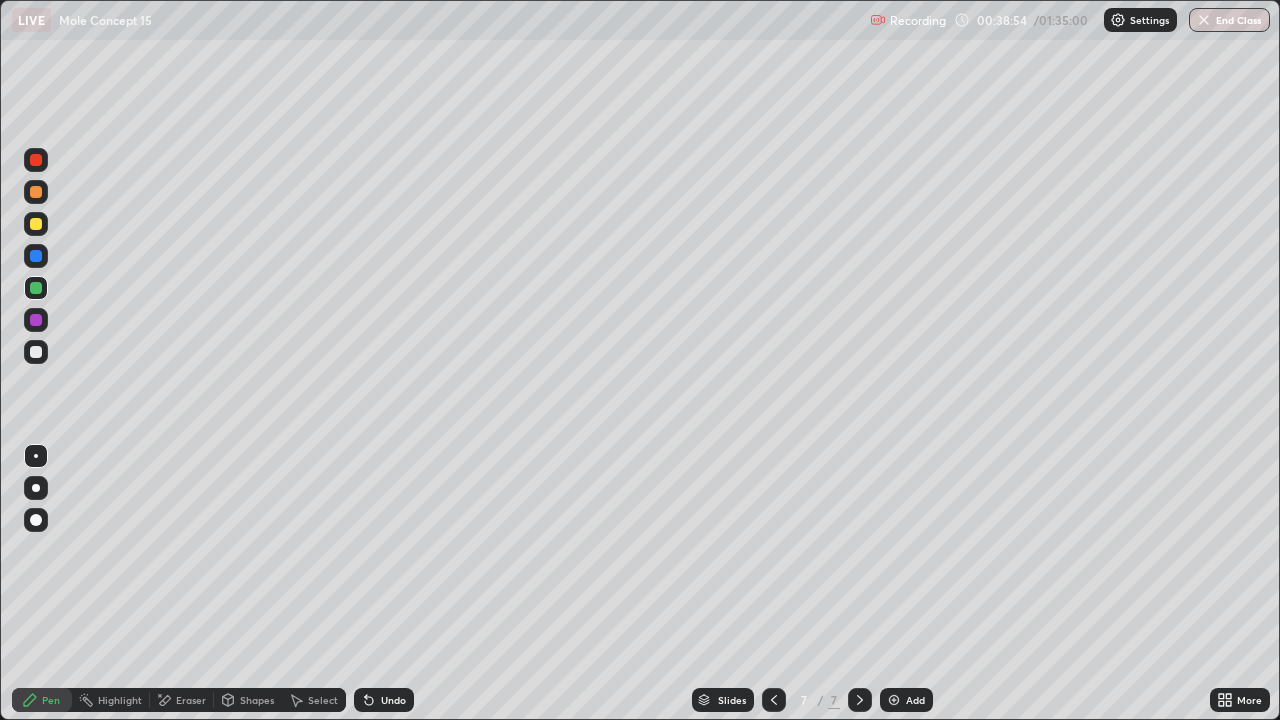 click on "Eraser" at bounding box center (182, 700) 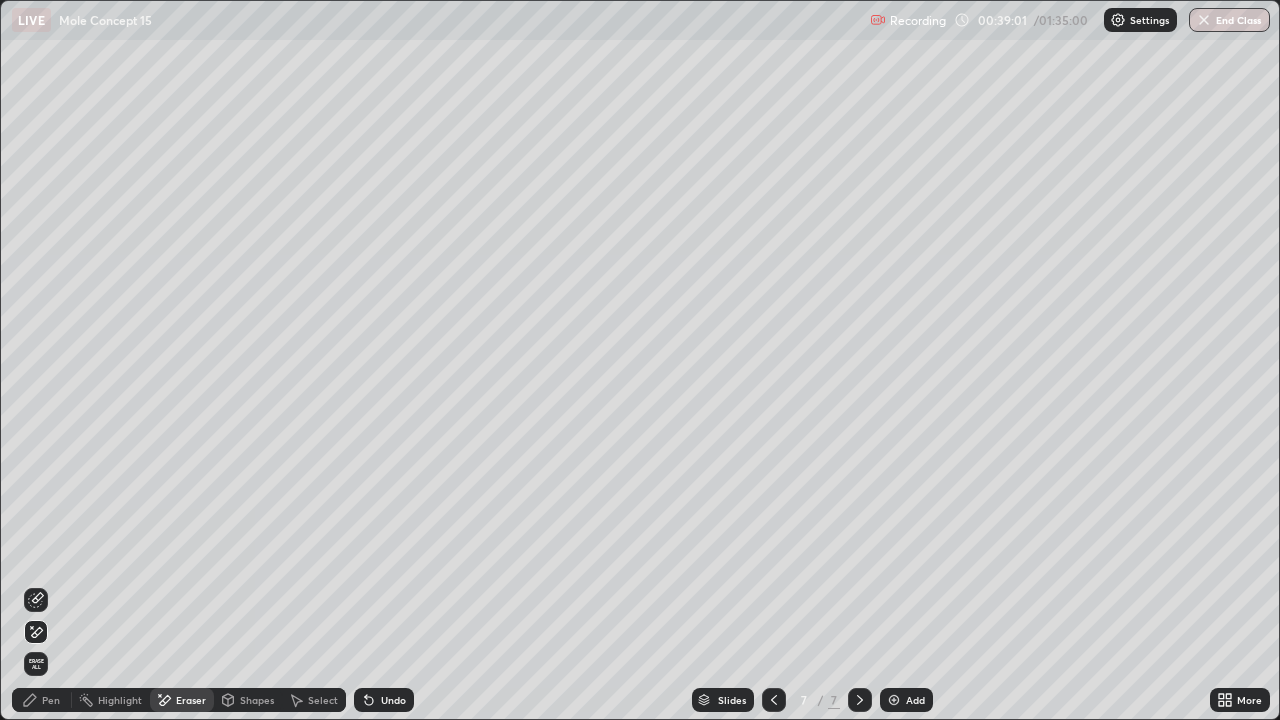 click 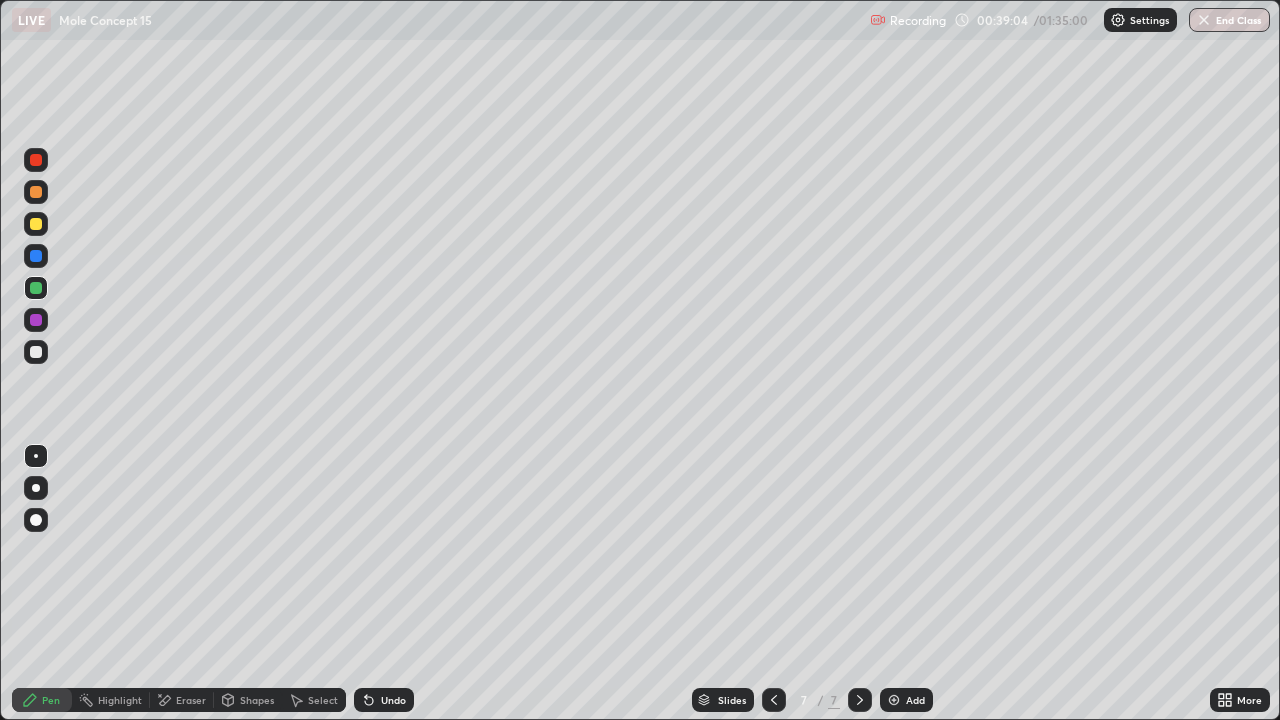 click 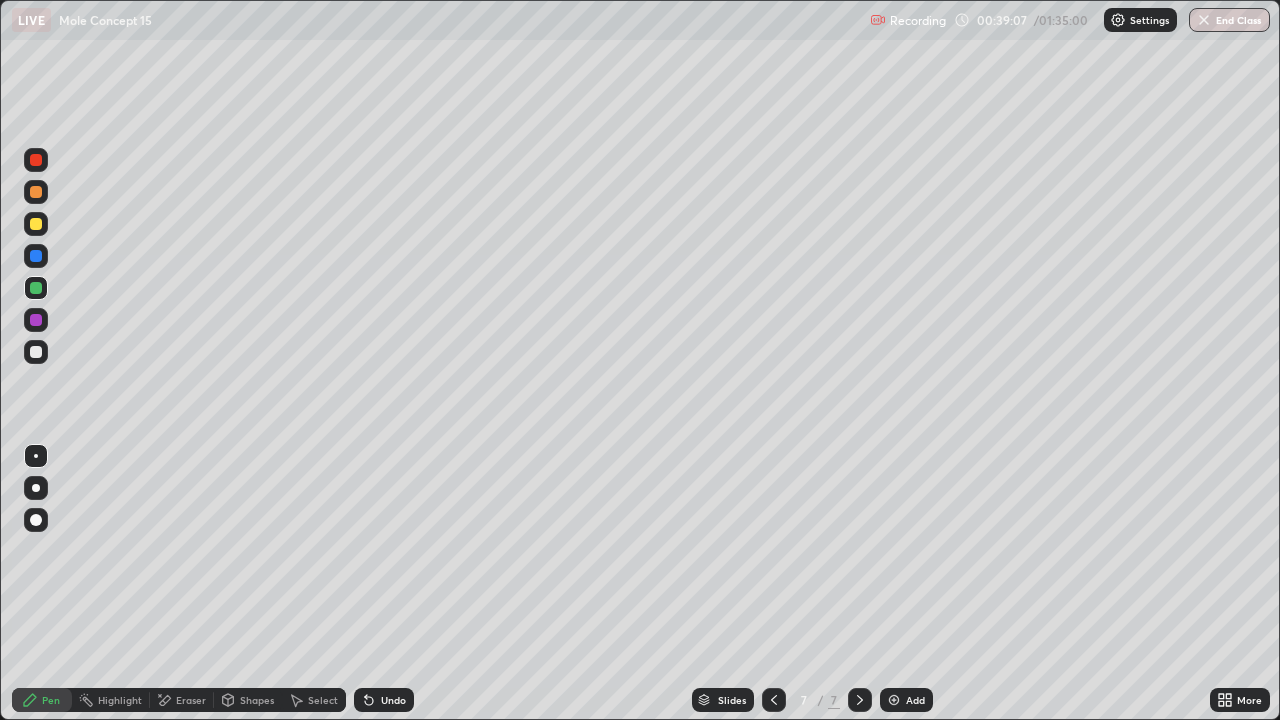 click on "Eraser" at bounding box center (191, 700) 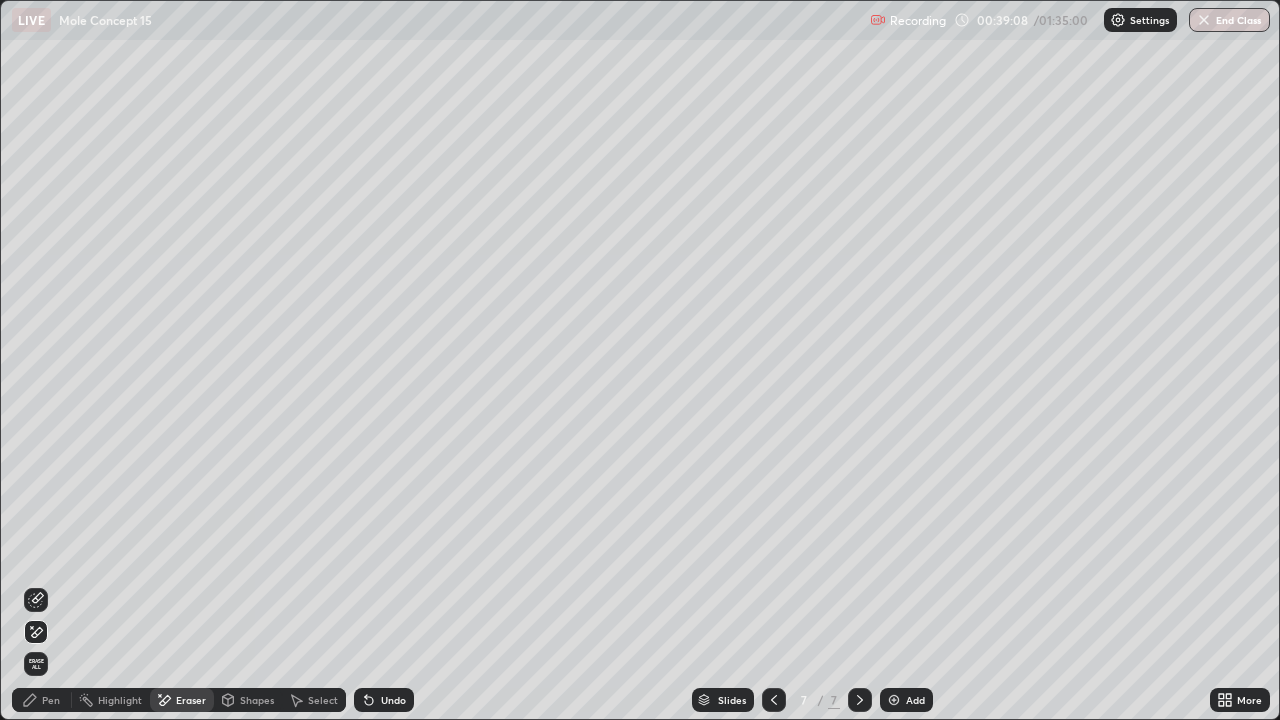 click on "Pen" at bounding box center [42, 700] 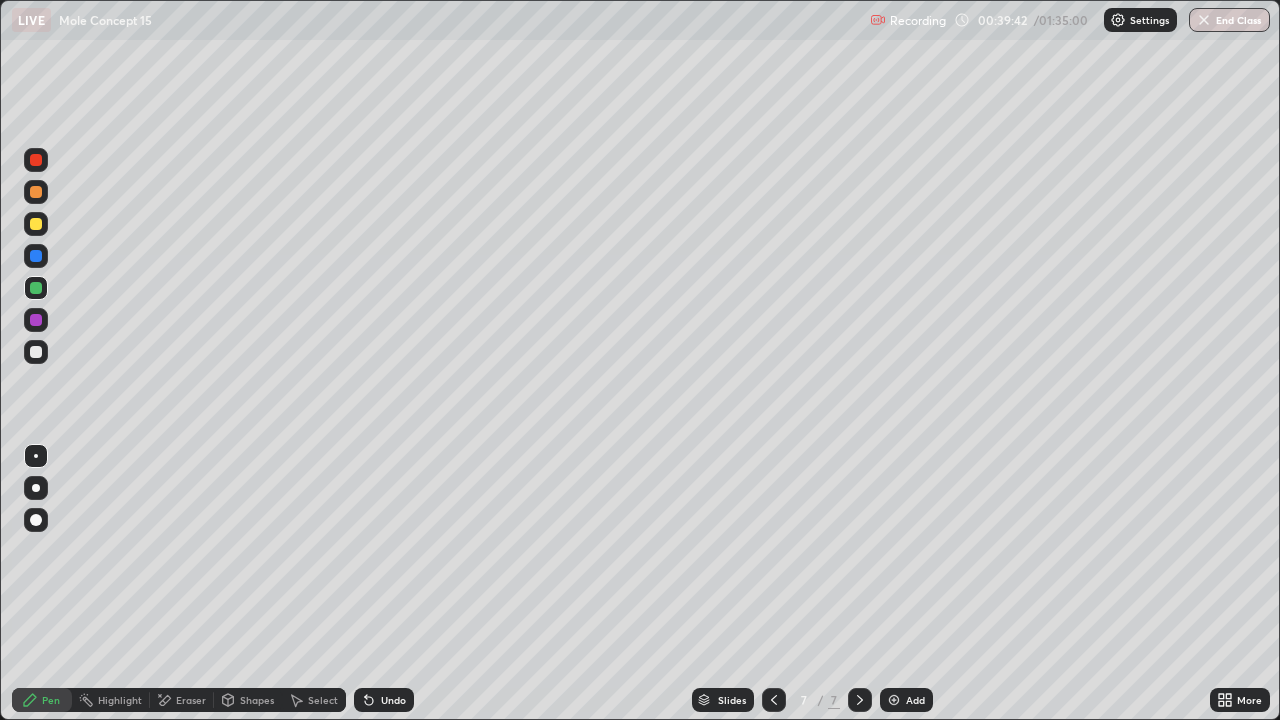 click on "Slides 7 / 7 Add" at bounding box center (812, 700) 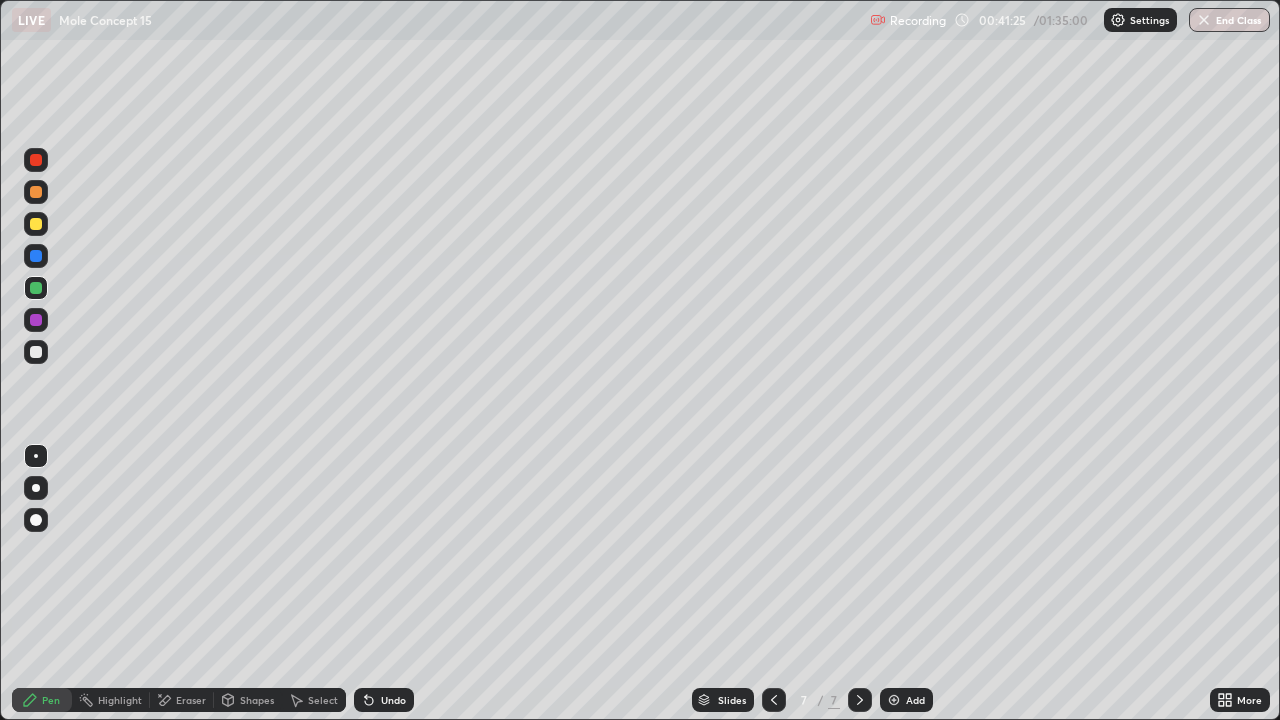 click on "Add" at bounding box center (906, 700) 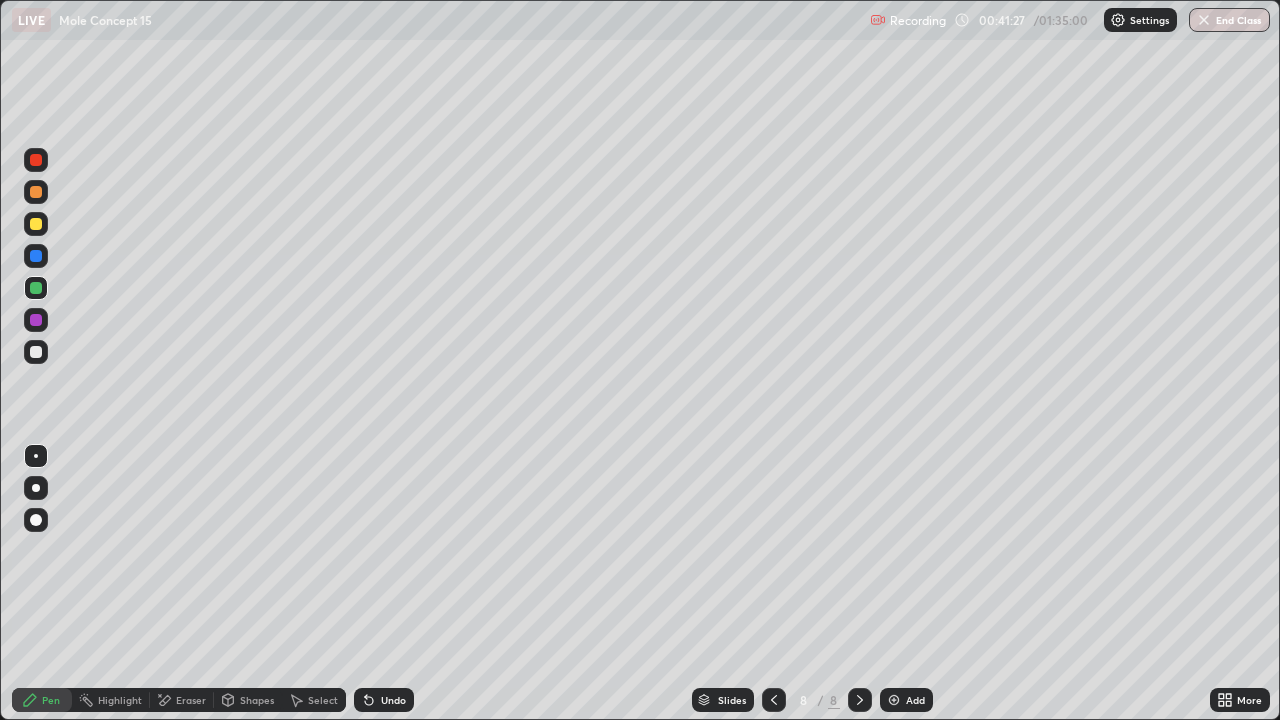 click at bounding box center (36, 192) 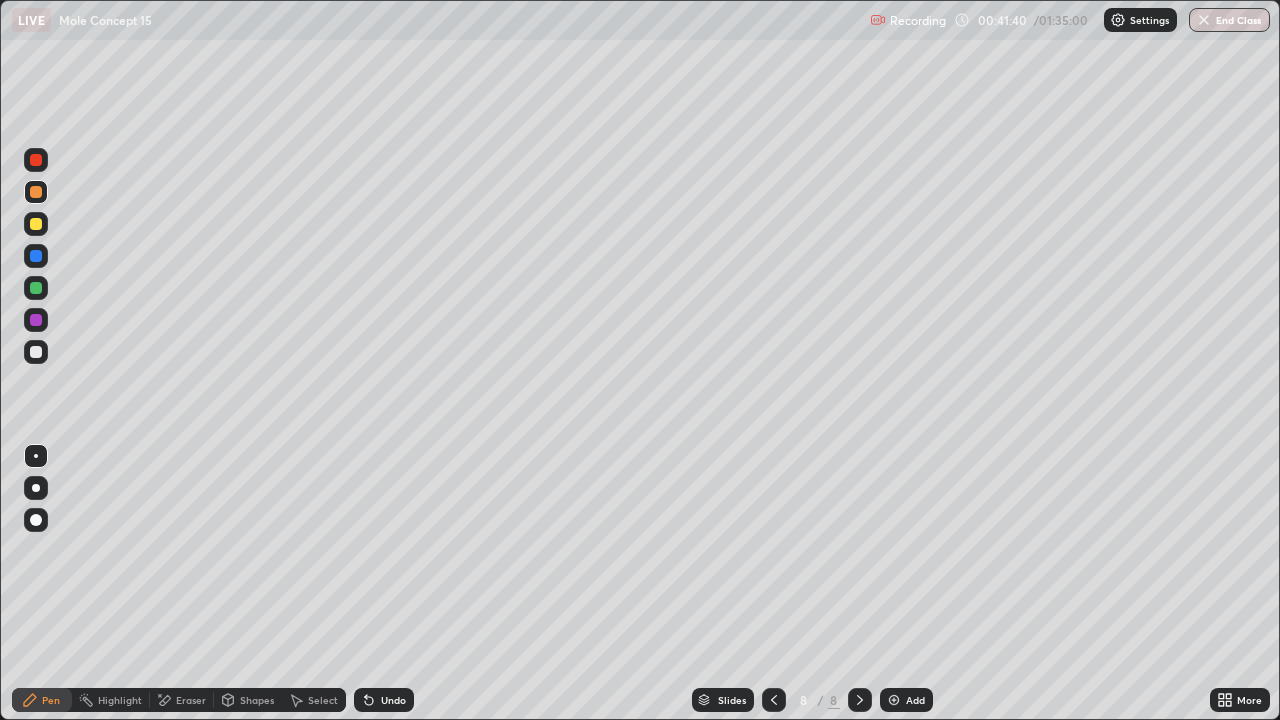 click 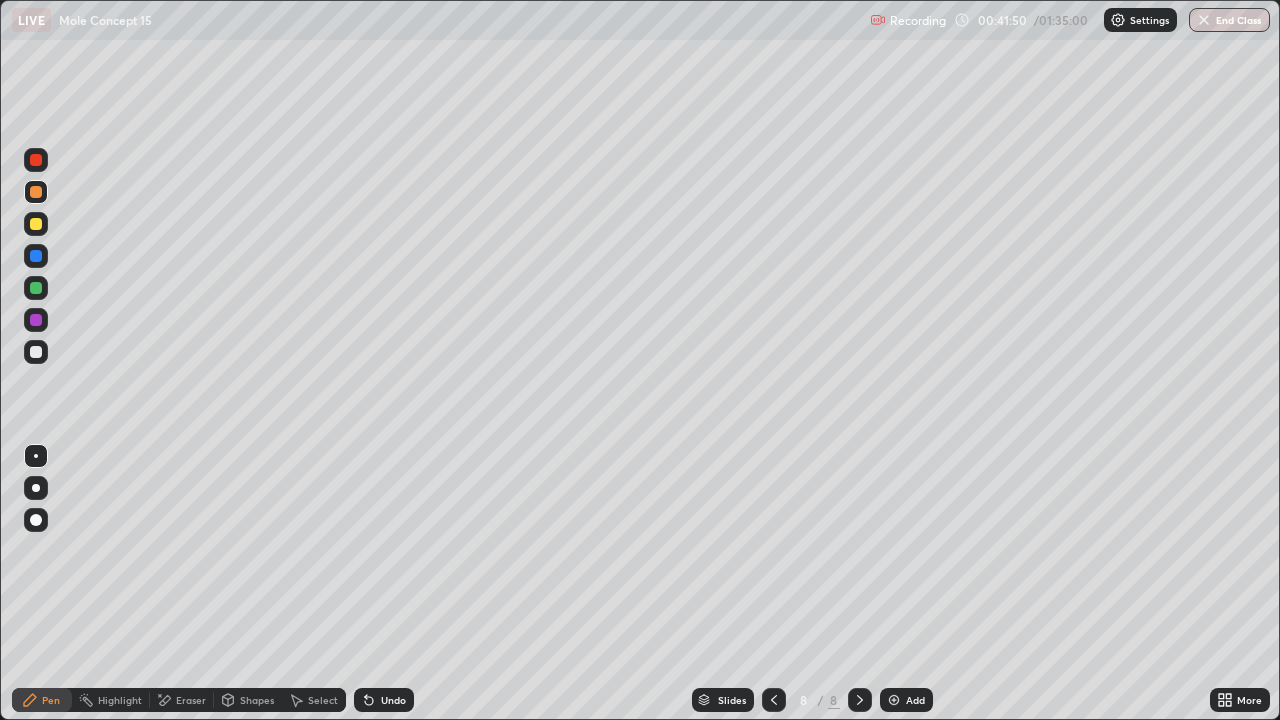 click on "Eraser" at bounding box center [182, 700] 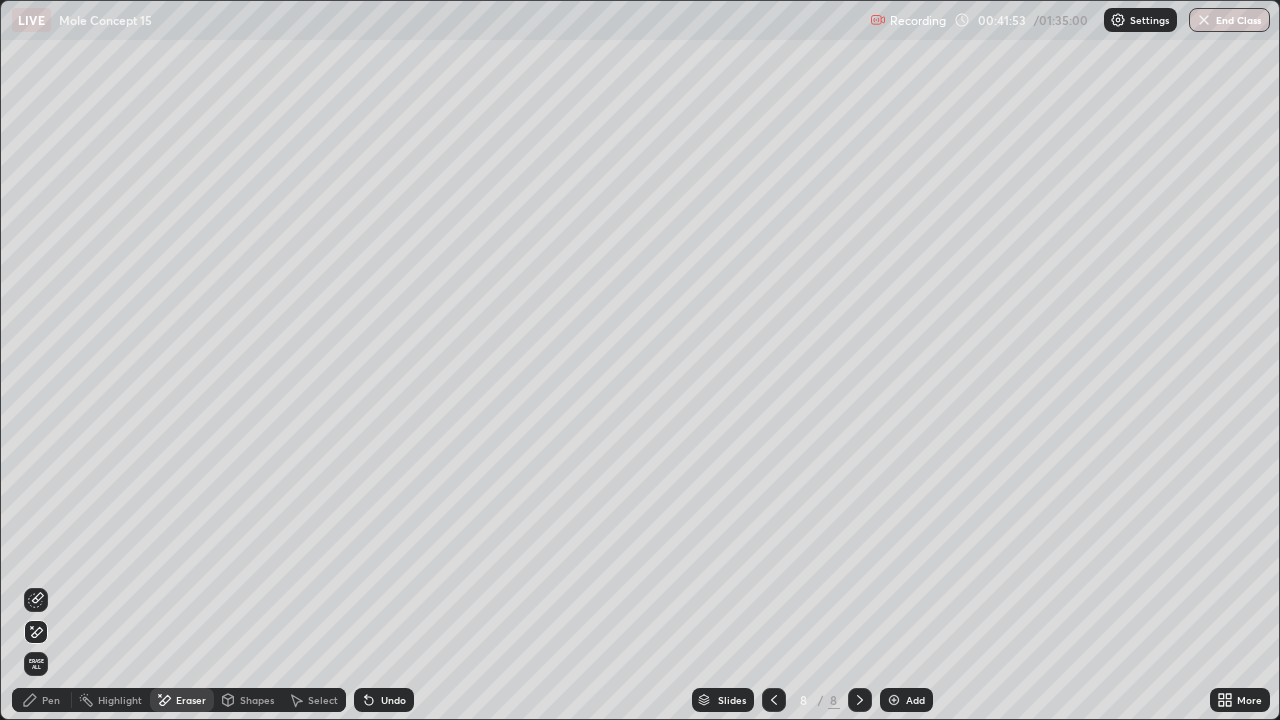 click on "Pen" at bounding box center (42, 700) 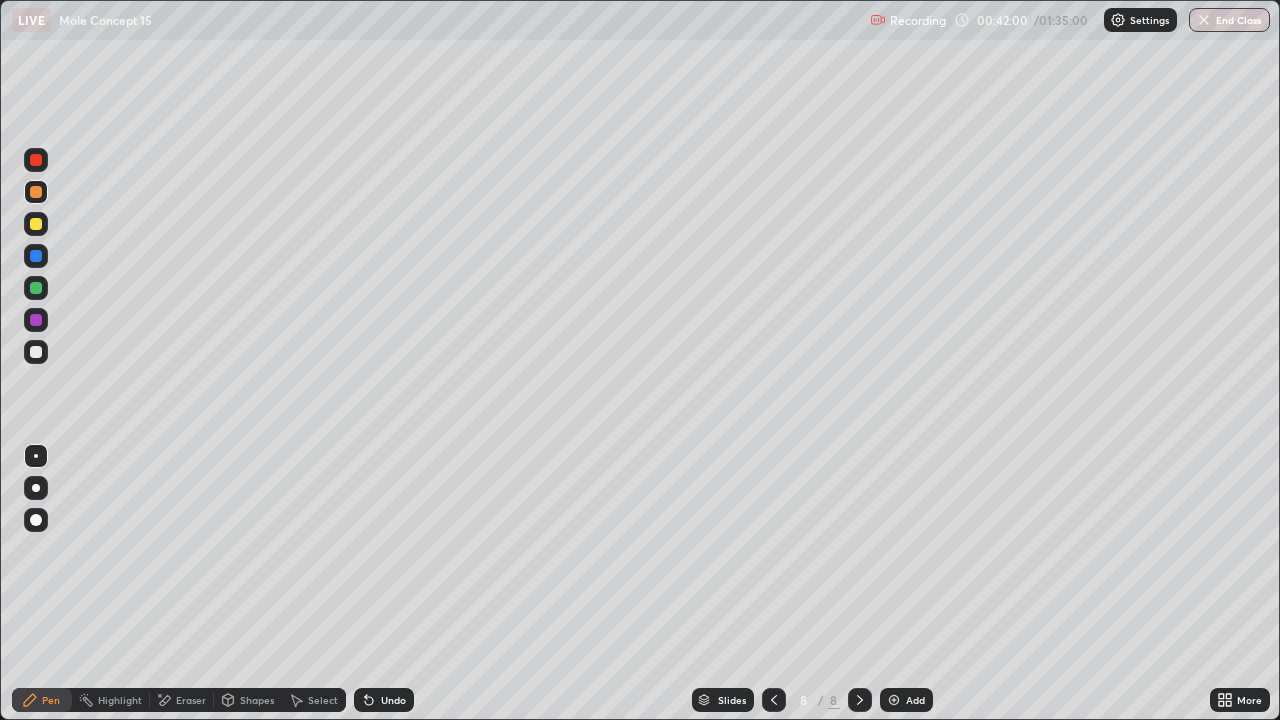 click on "Eraser" at bounding box center (182, 700) 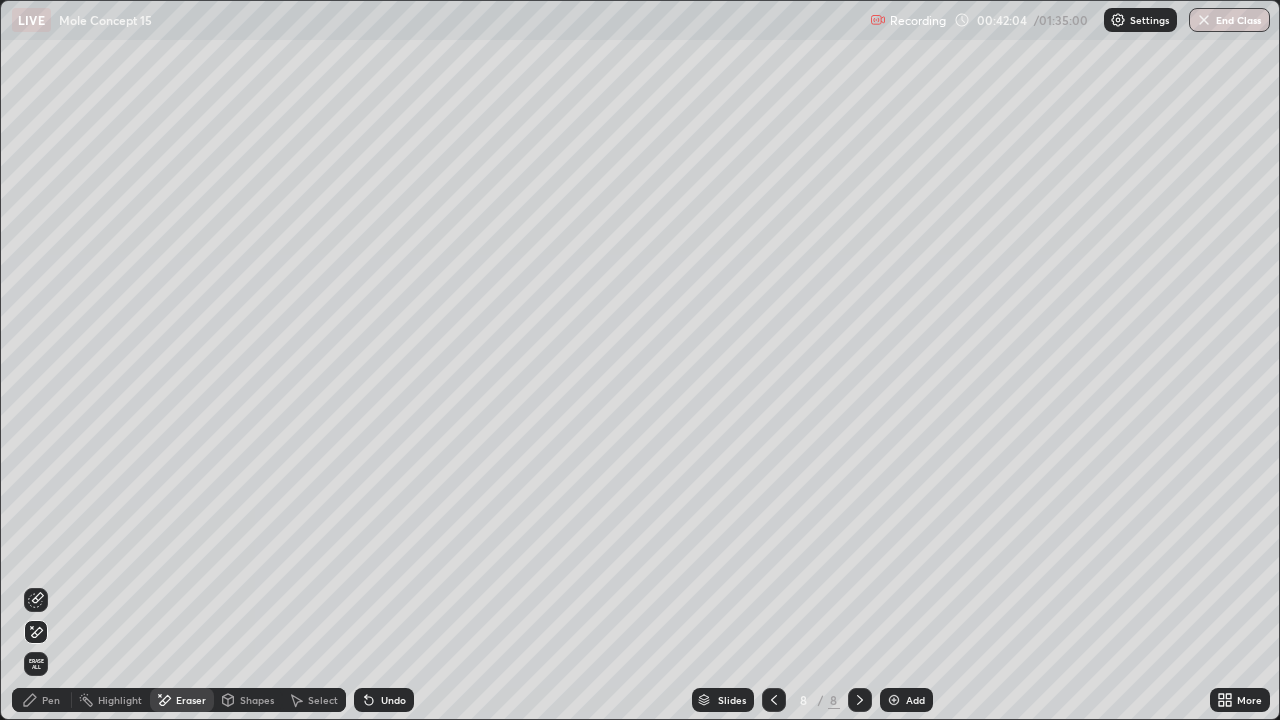 click on "Pen" at bounding box center (42, 700) 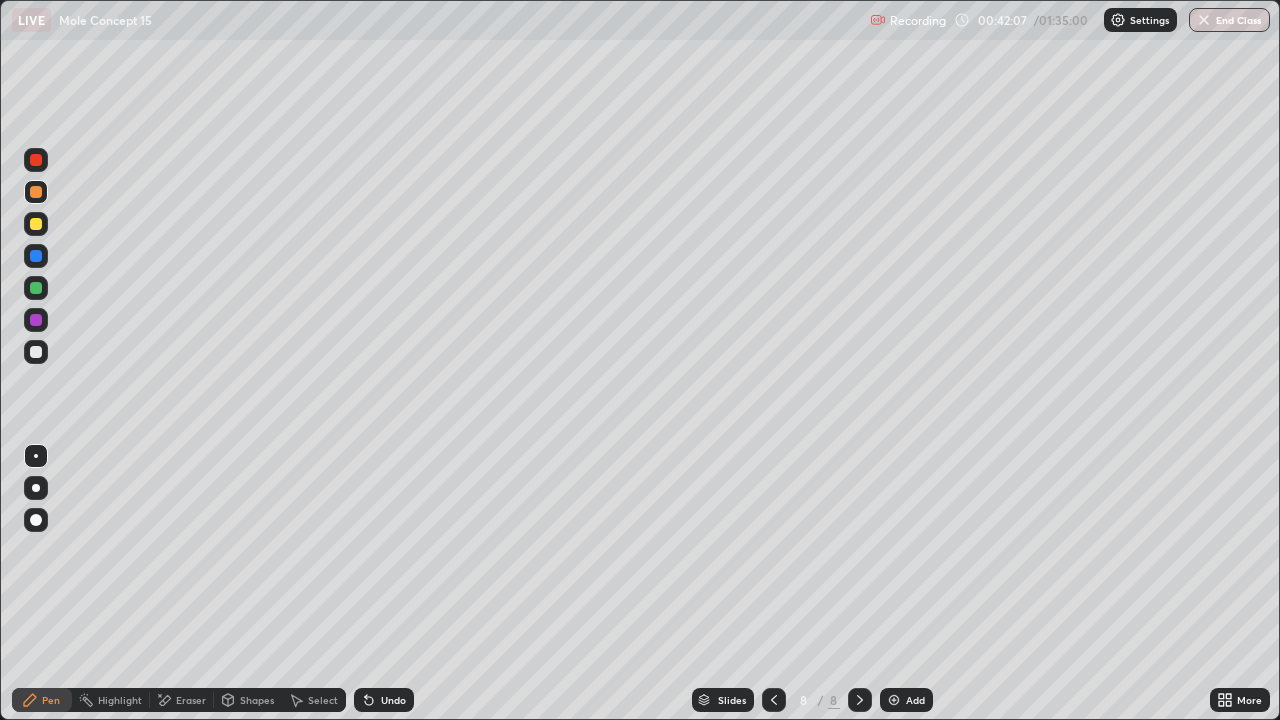 click at bounding box center [36, 352] 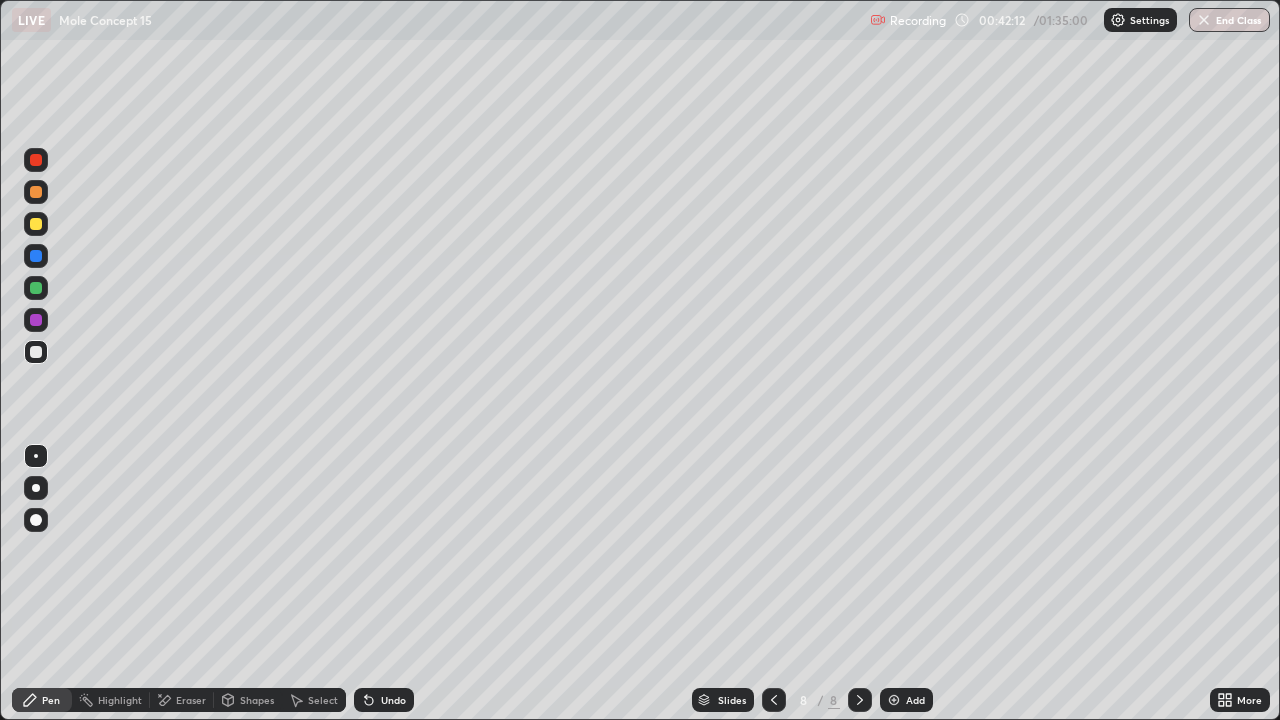 click 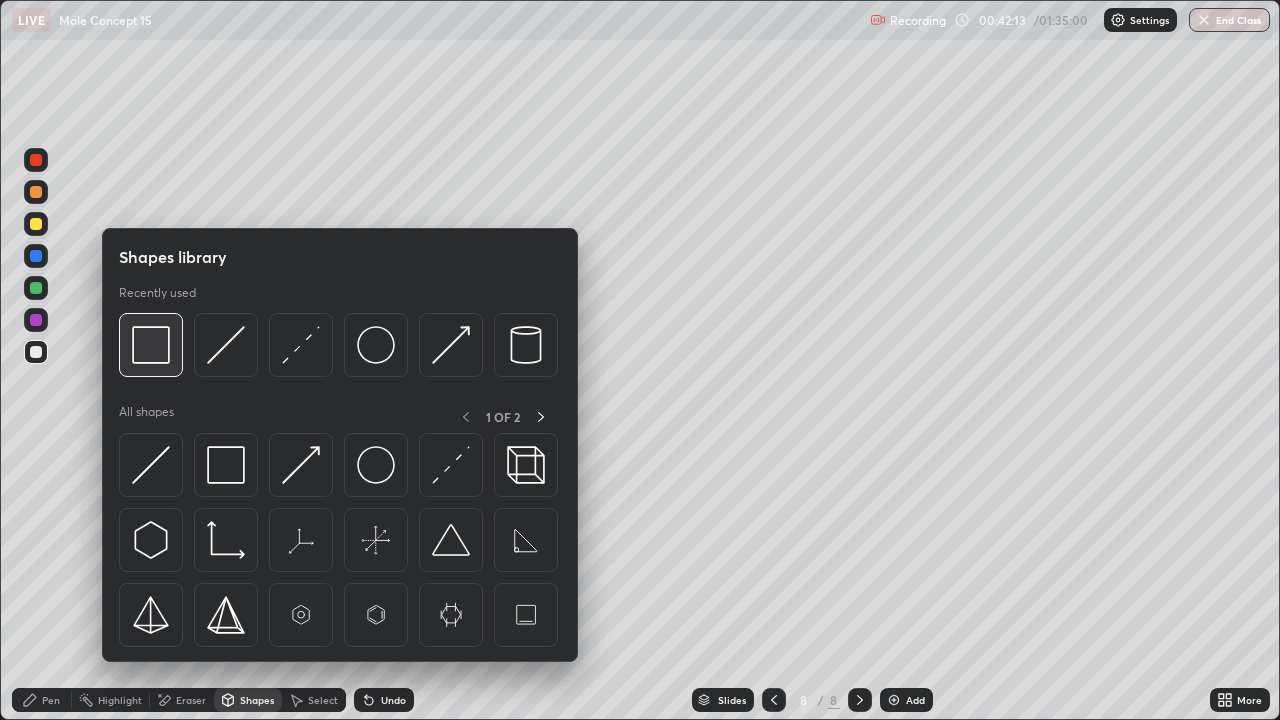 click at bounding box center [151, 345] 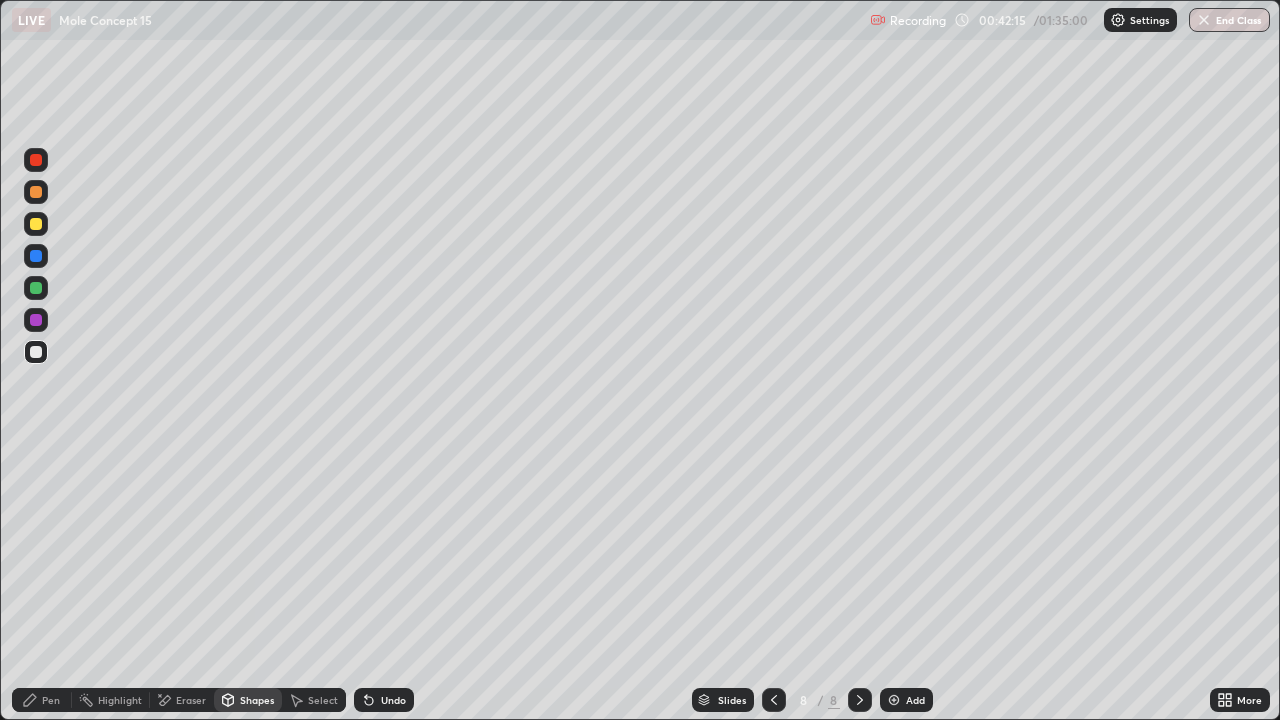click on "Pen" at bounding box center [42, 700] 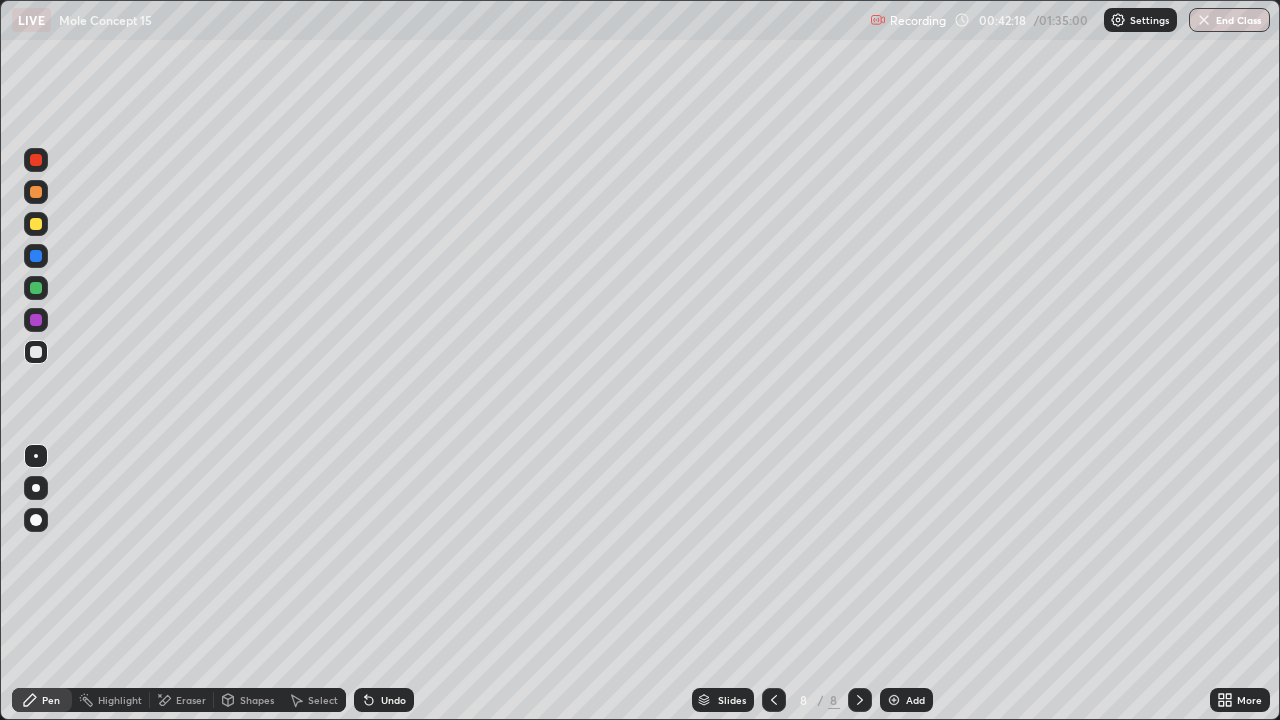 click at bounding box center [36, 192] 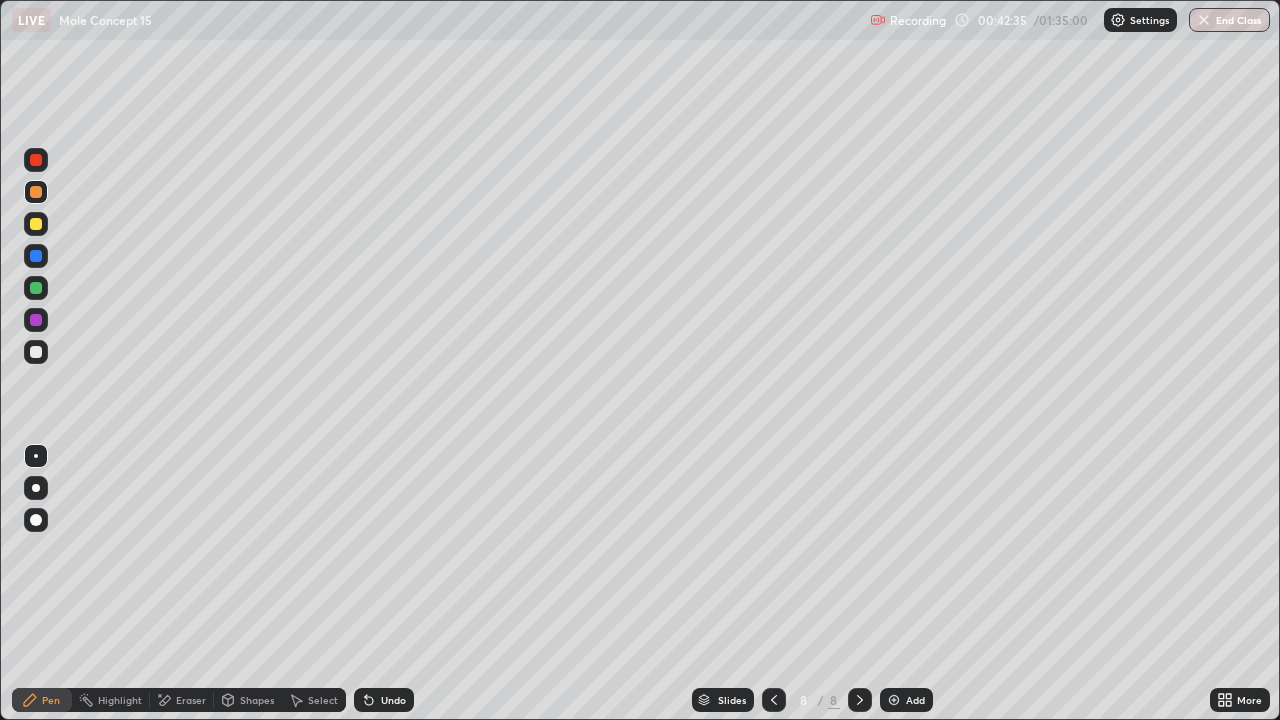 click at bounding box center (36, 288) 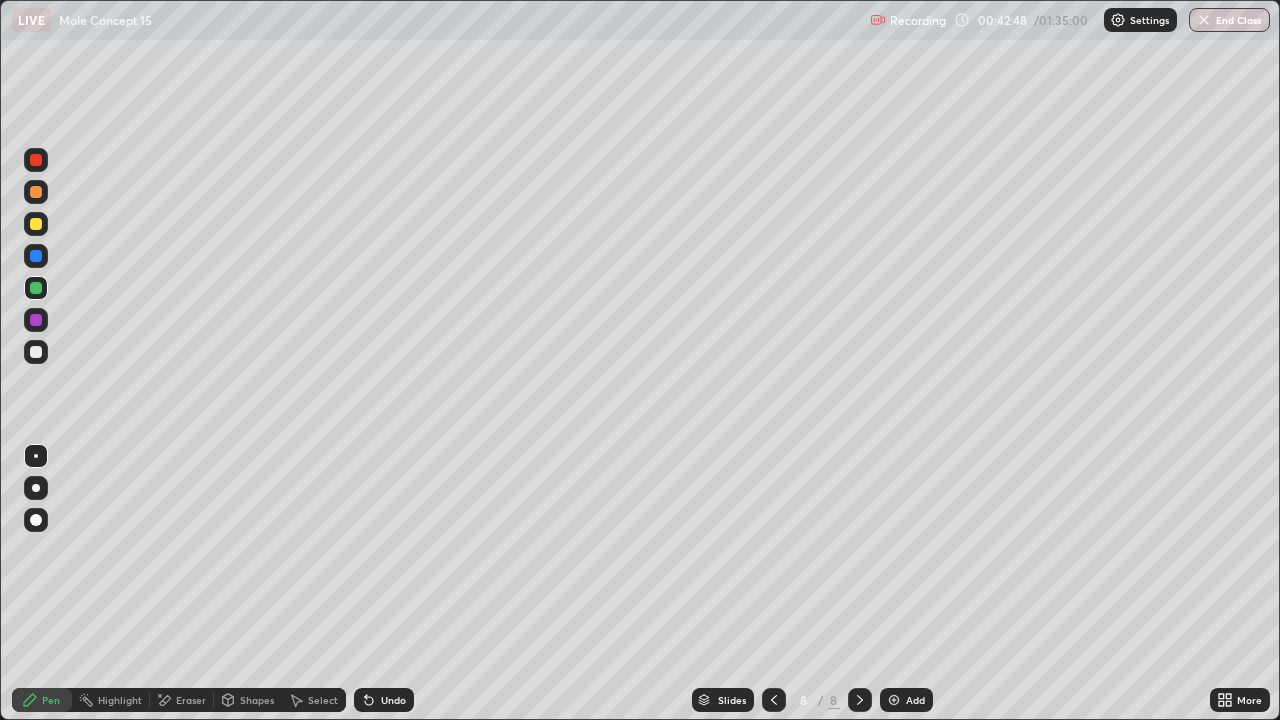 click on "Select" at bounding box center (314, 700) 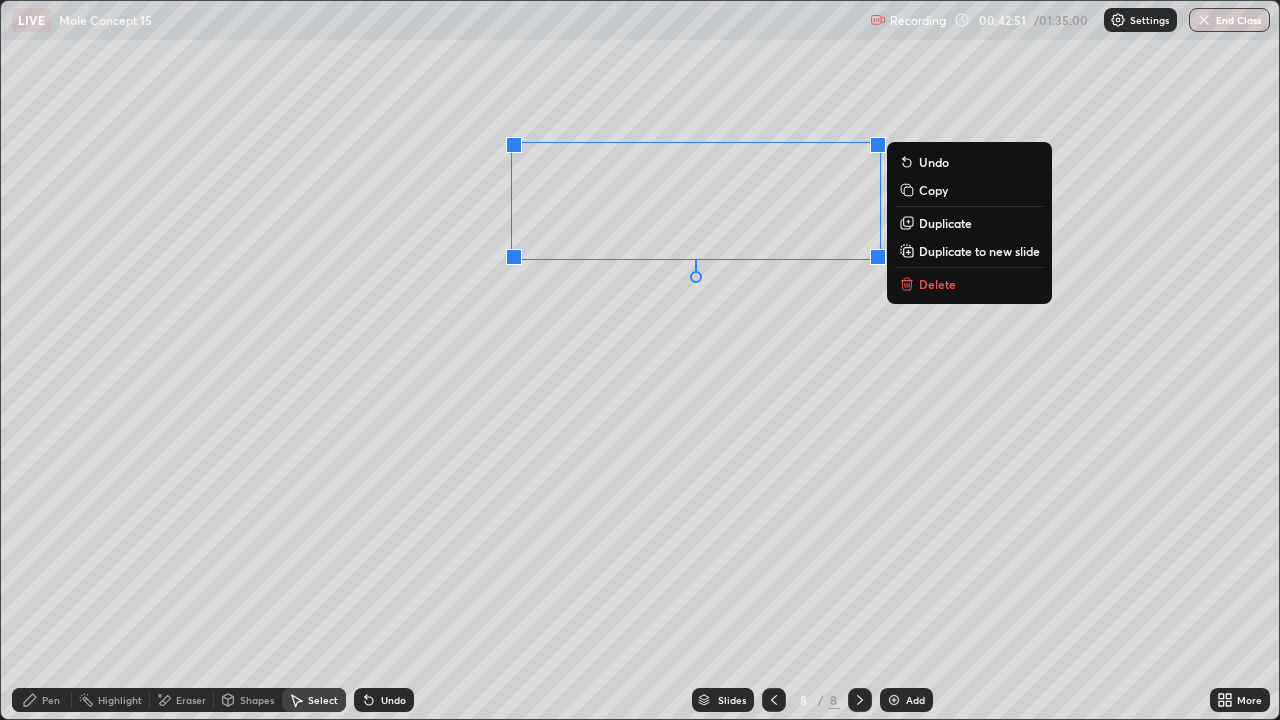 click on "Duplicate" at bounding box center [945, 223] 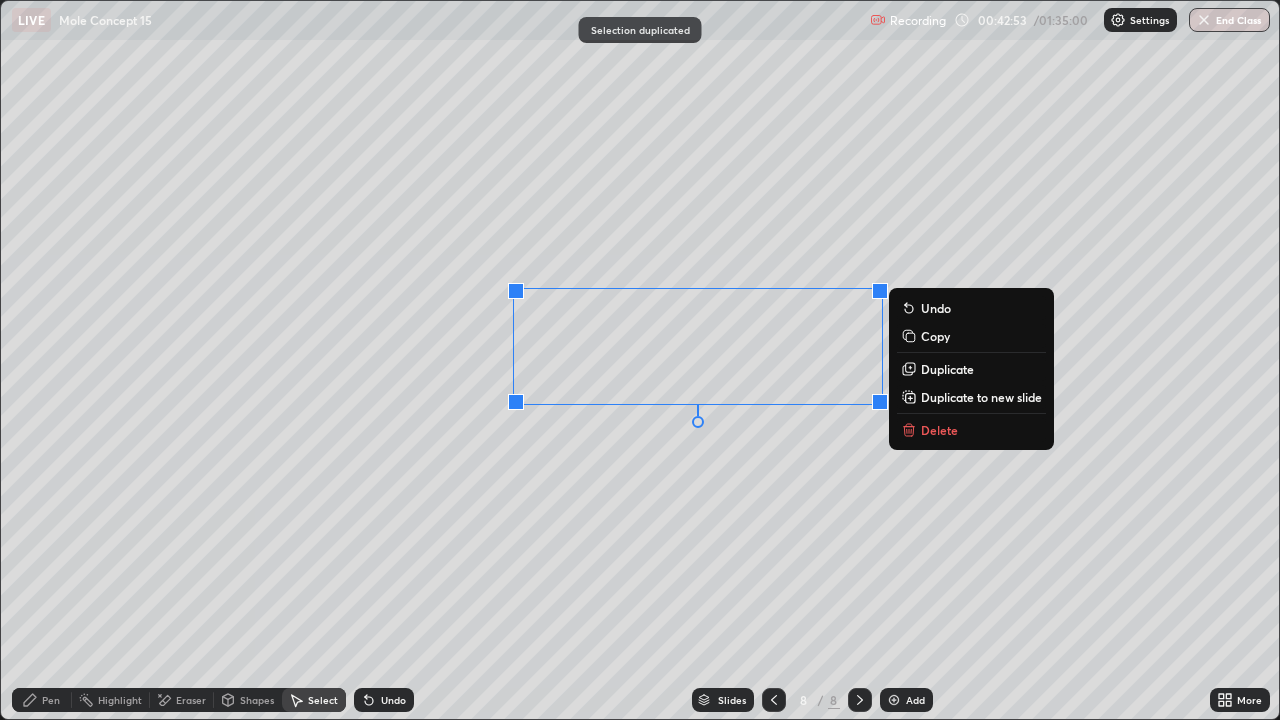 click on "Eraser" at bounding box center (191, 700) 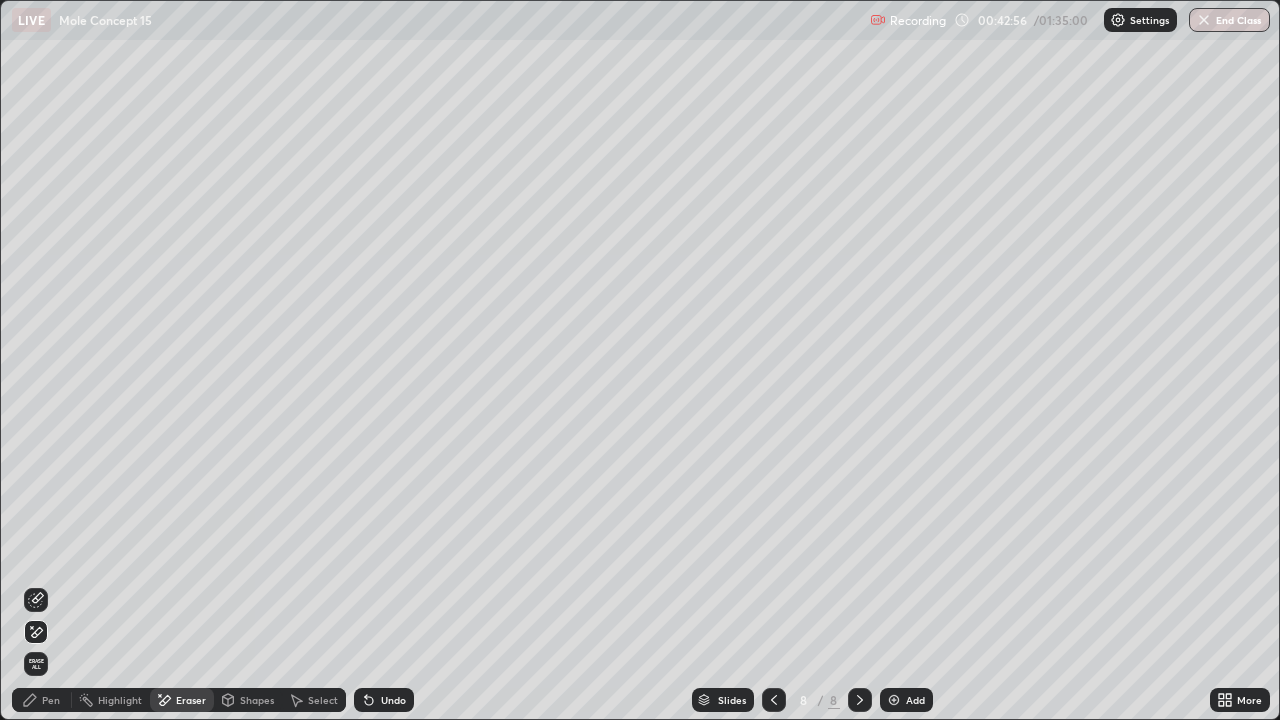 click on "Pen" at bounding box center (42, 700) 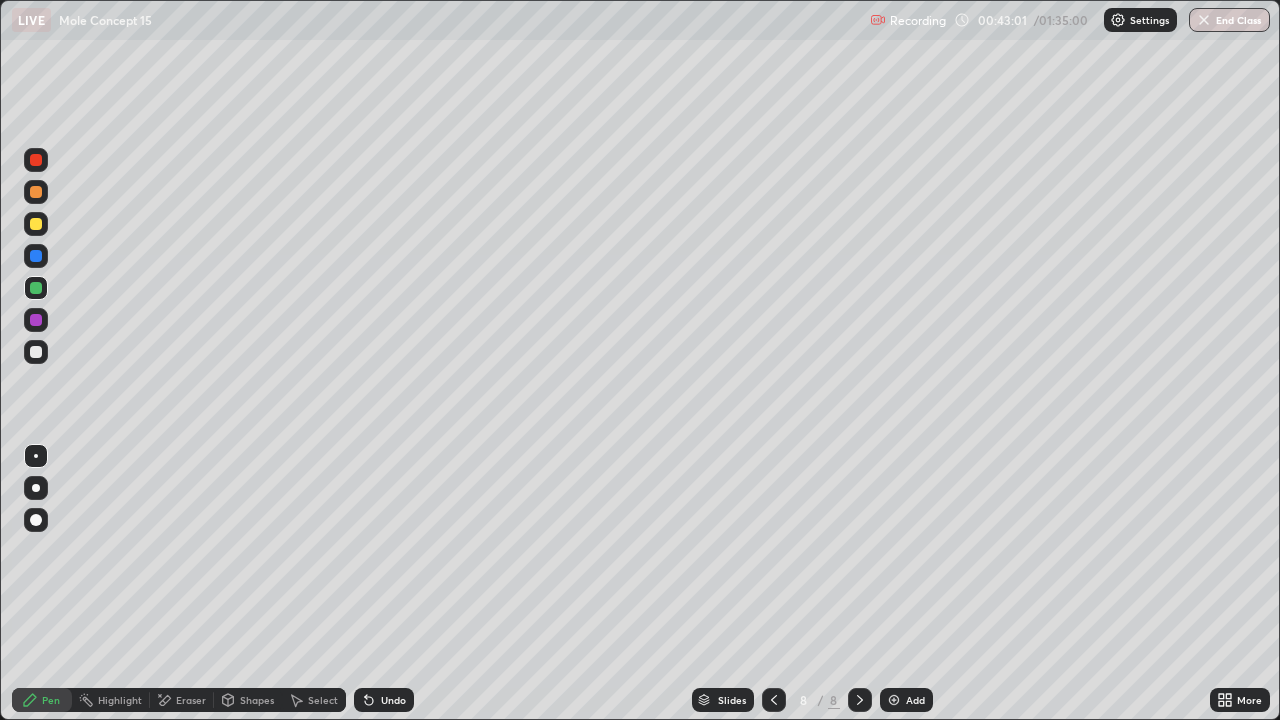 click on "Select" at bounding box center [323, 700] 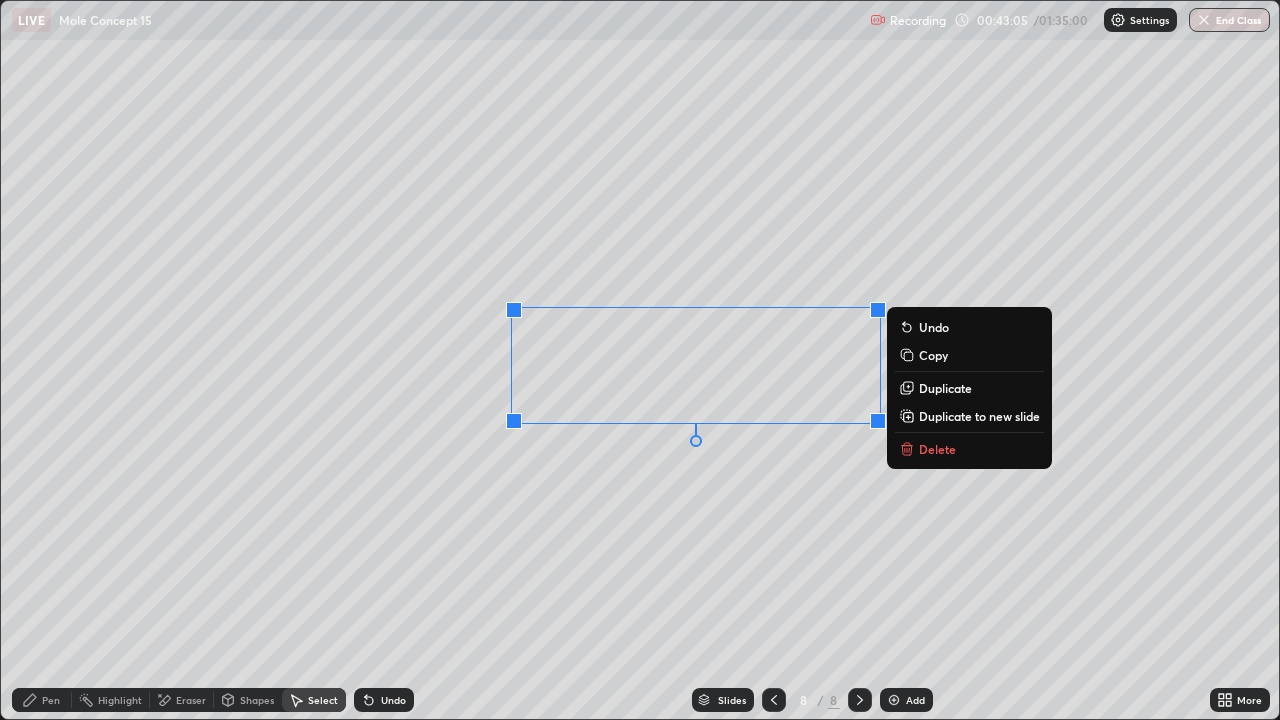 click on "Duplicate" at bounding box center (945, 388) 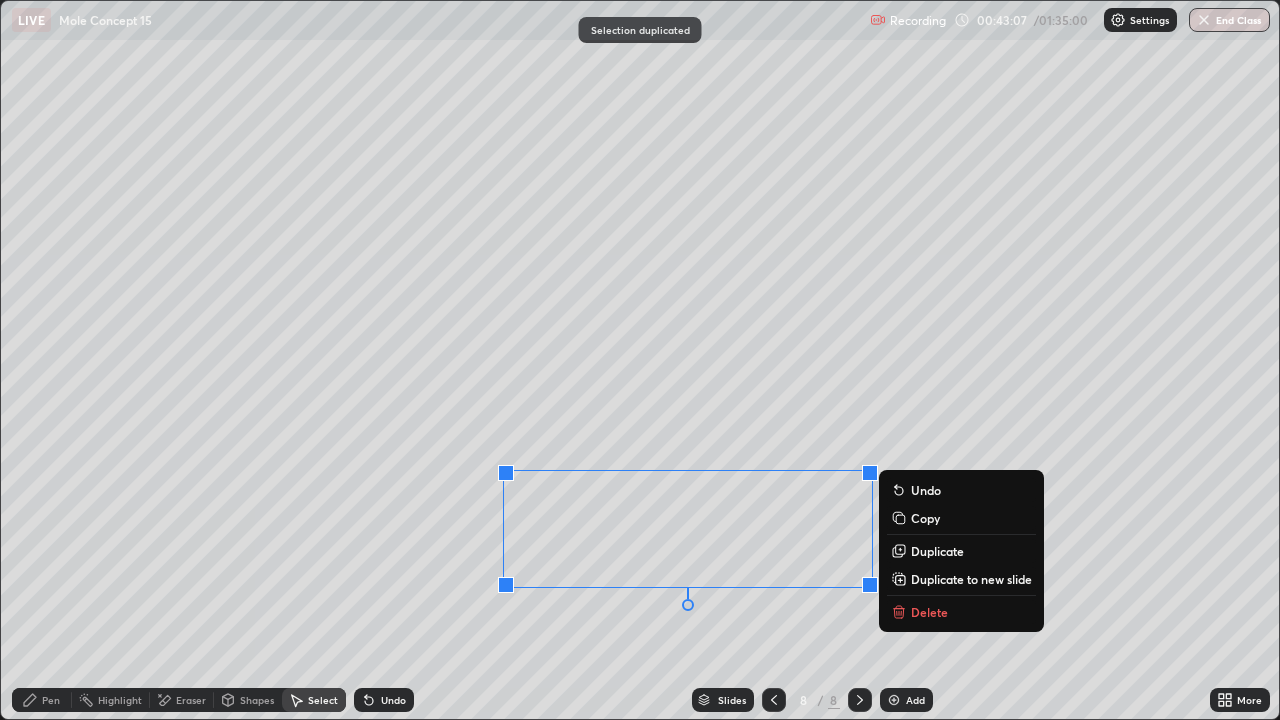 click on "Eraser" at bounding box center (191, 700) 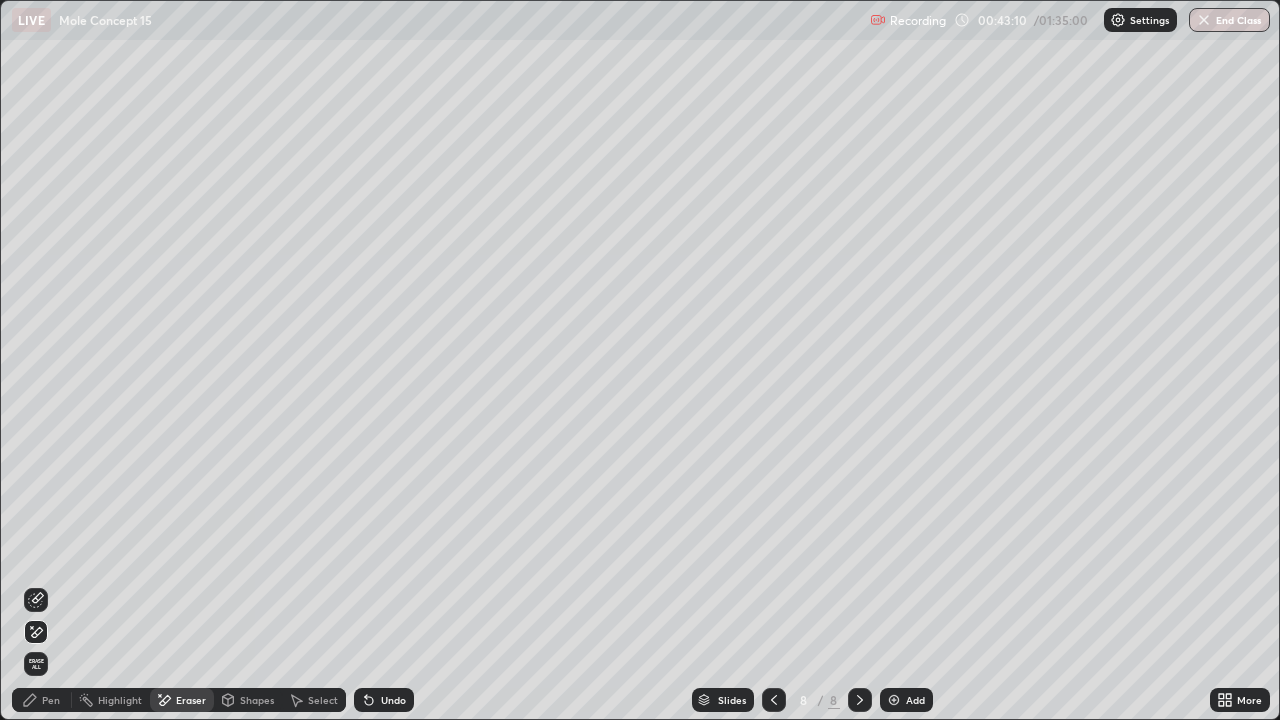click on "Pen" at bounding box center [51, 700] 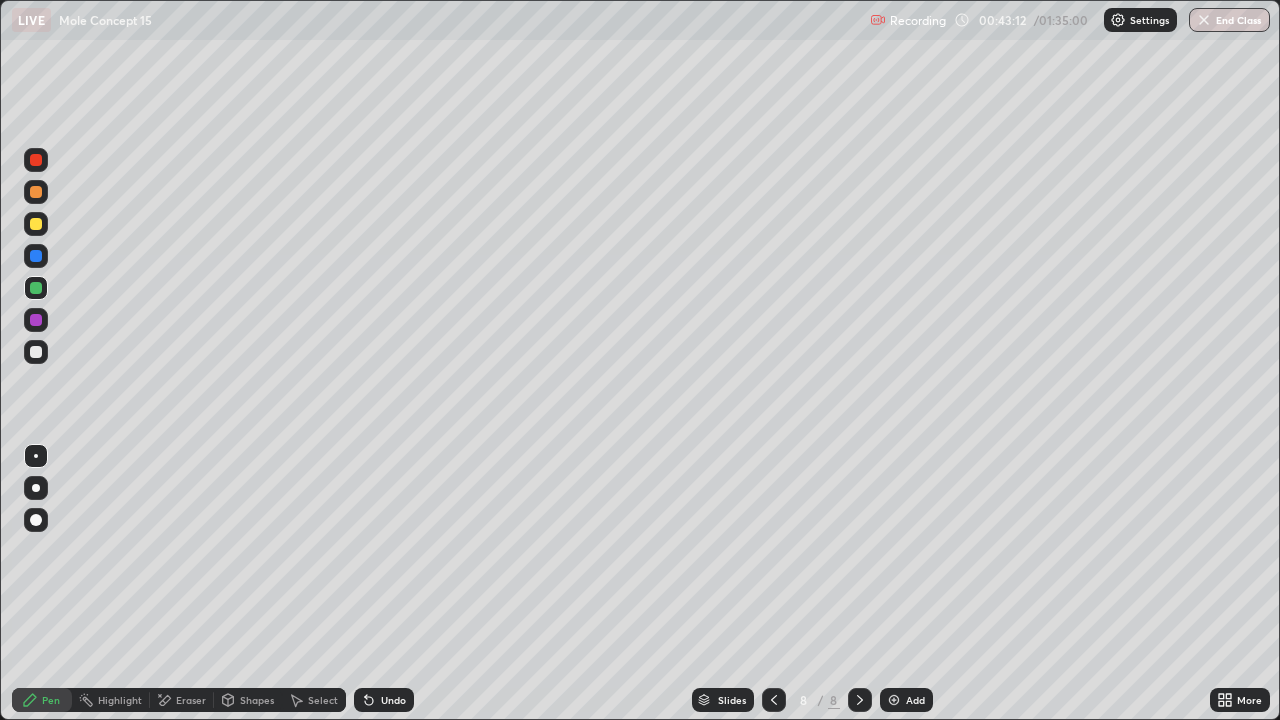 click on "Eraser" at bounding box center (191, 700) 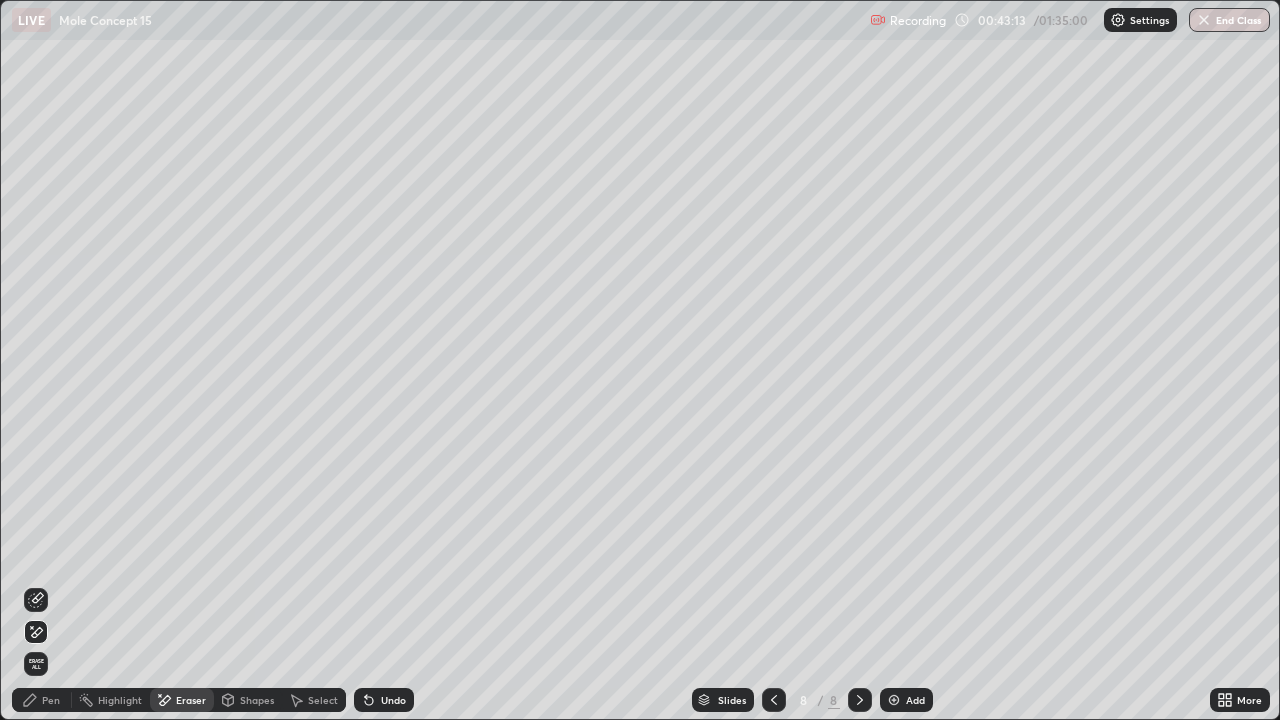 click on "Pen" at bounding box center (51, 700) 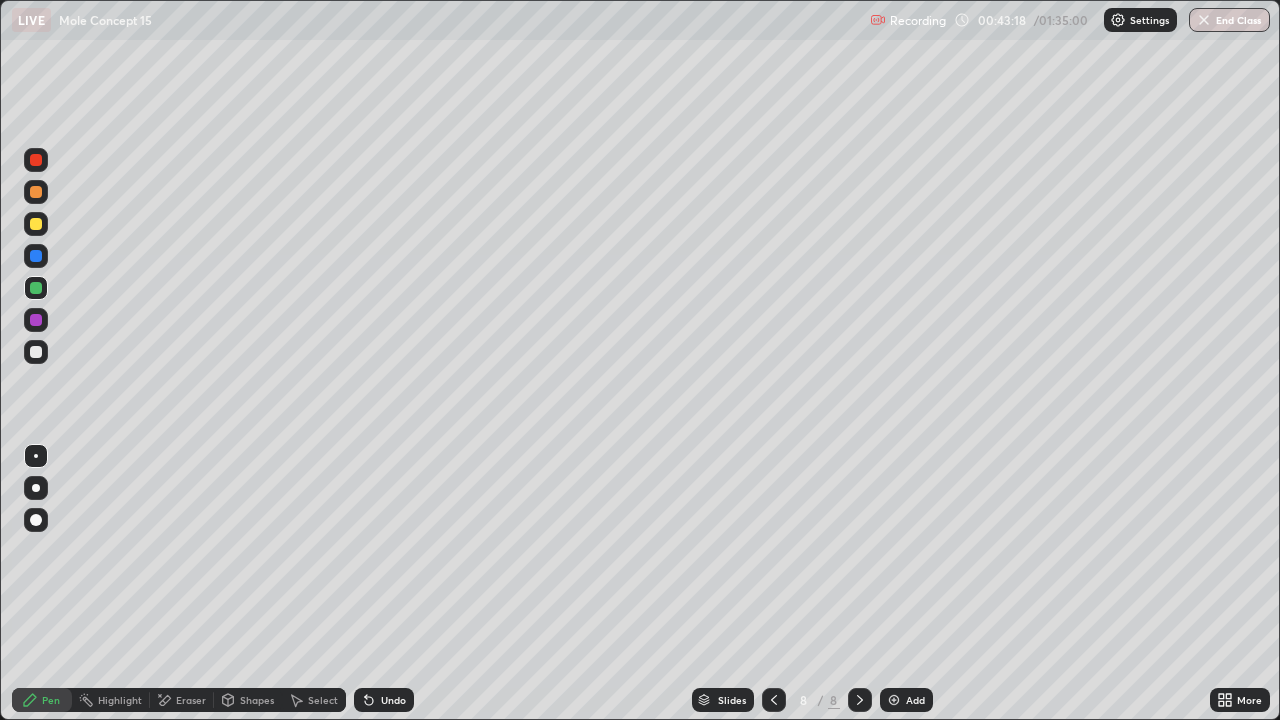 click on "Shapes" at bounding box center [257, 700] 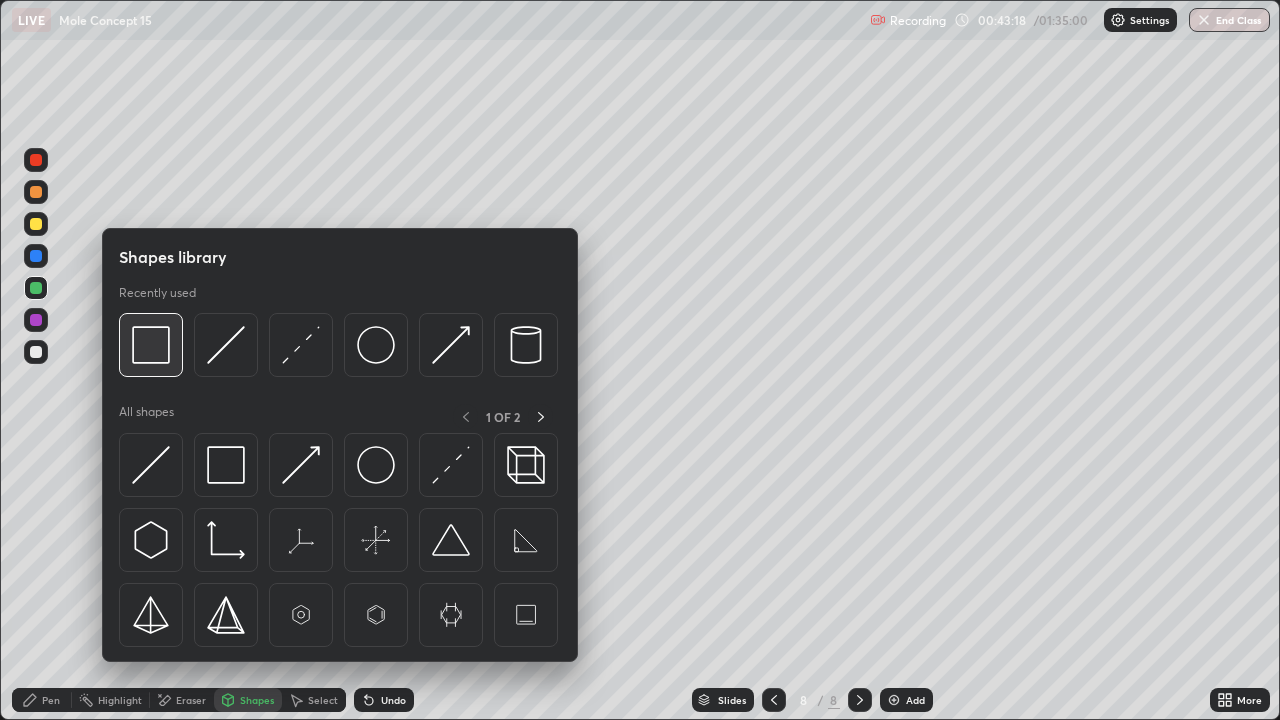 click at bounding box center (151, 345) 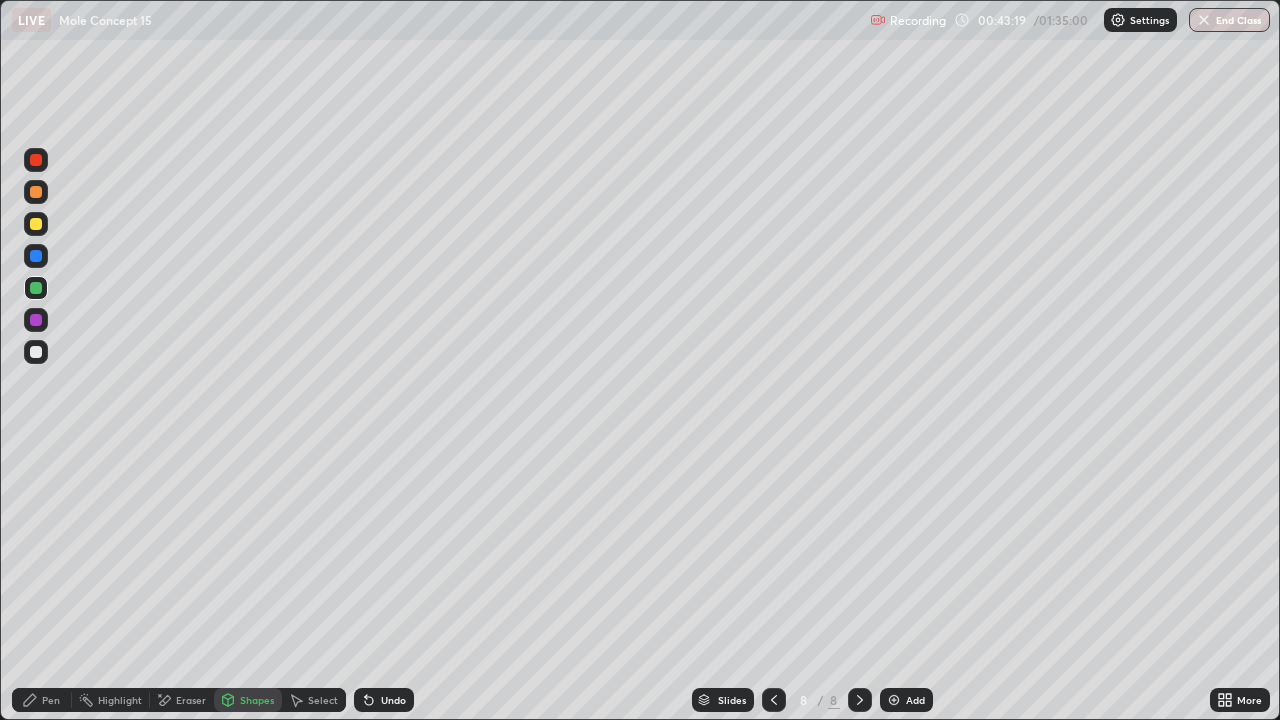 click at bounding box center (36, 224) 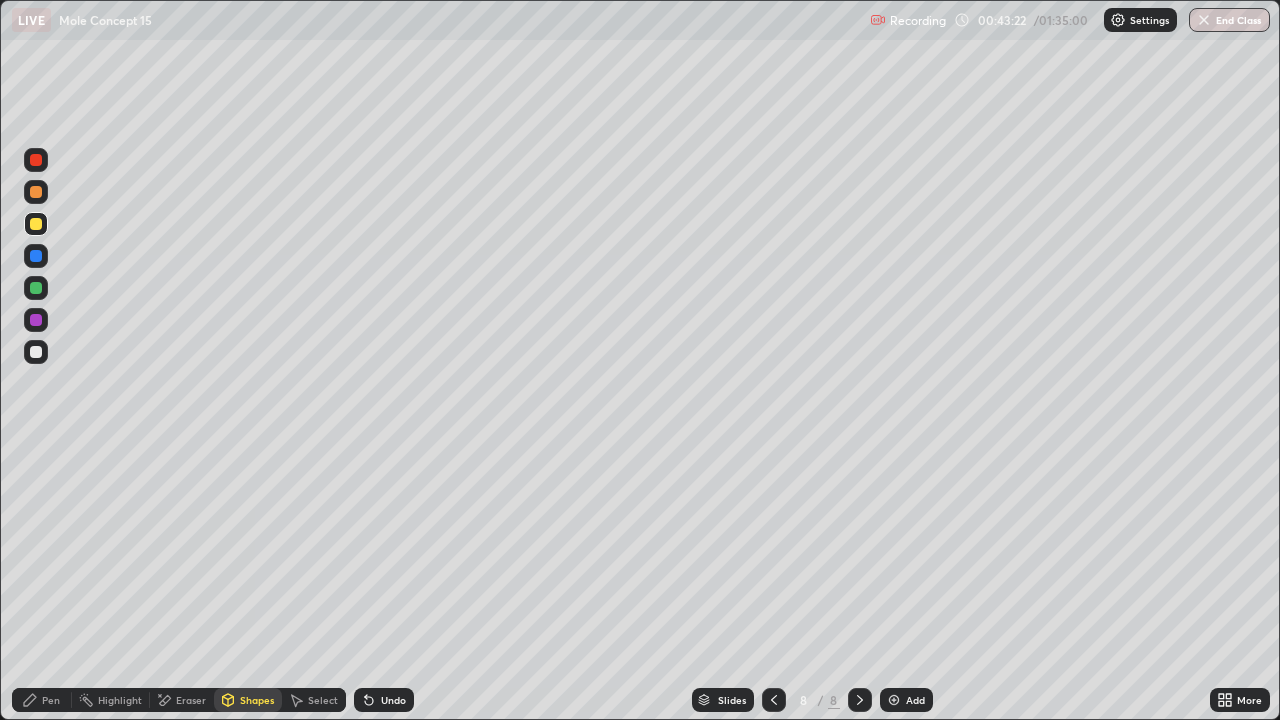 click on "Undo" at bounding box center (384, 700) 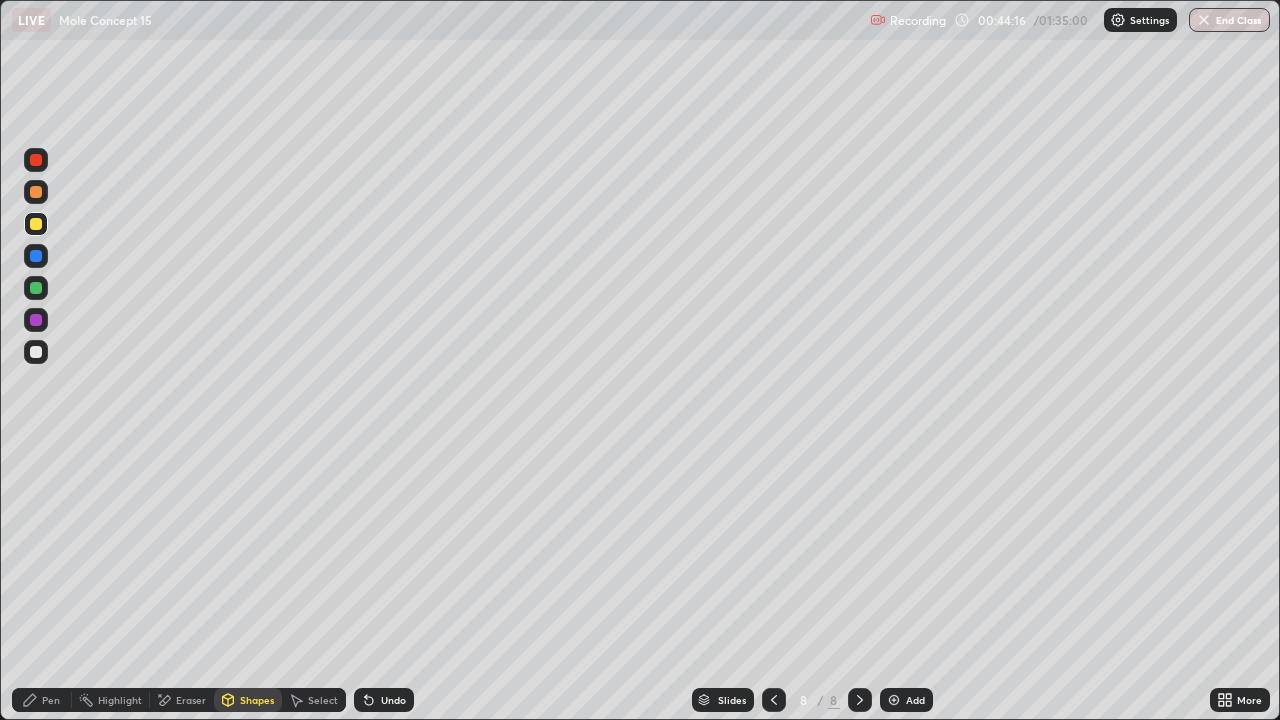 click at bounding box center (36, 320) 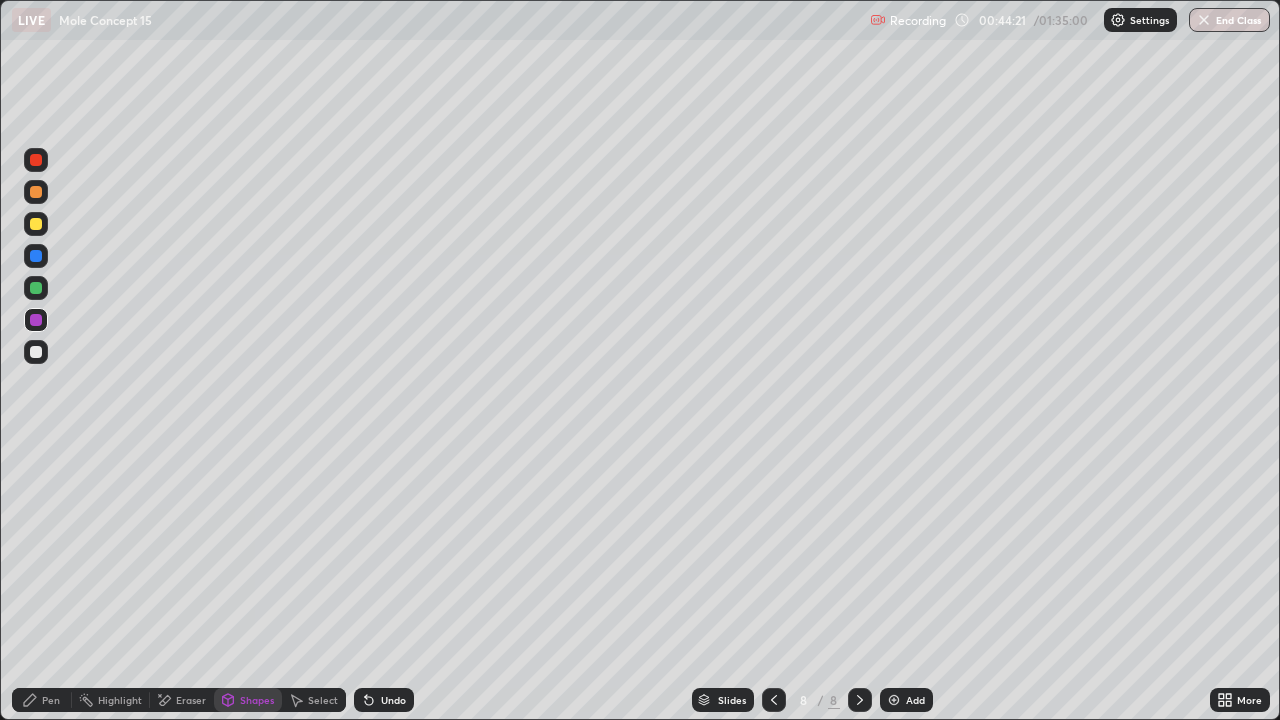 click on "Undo" at bounding box center (393, 700) 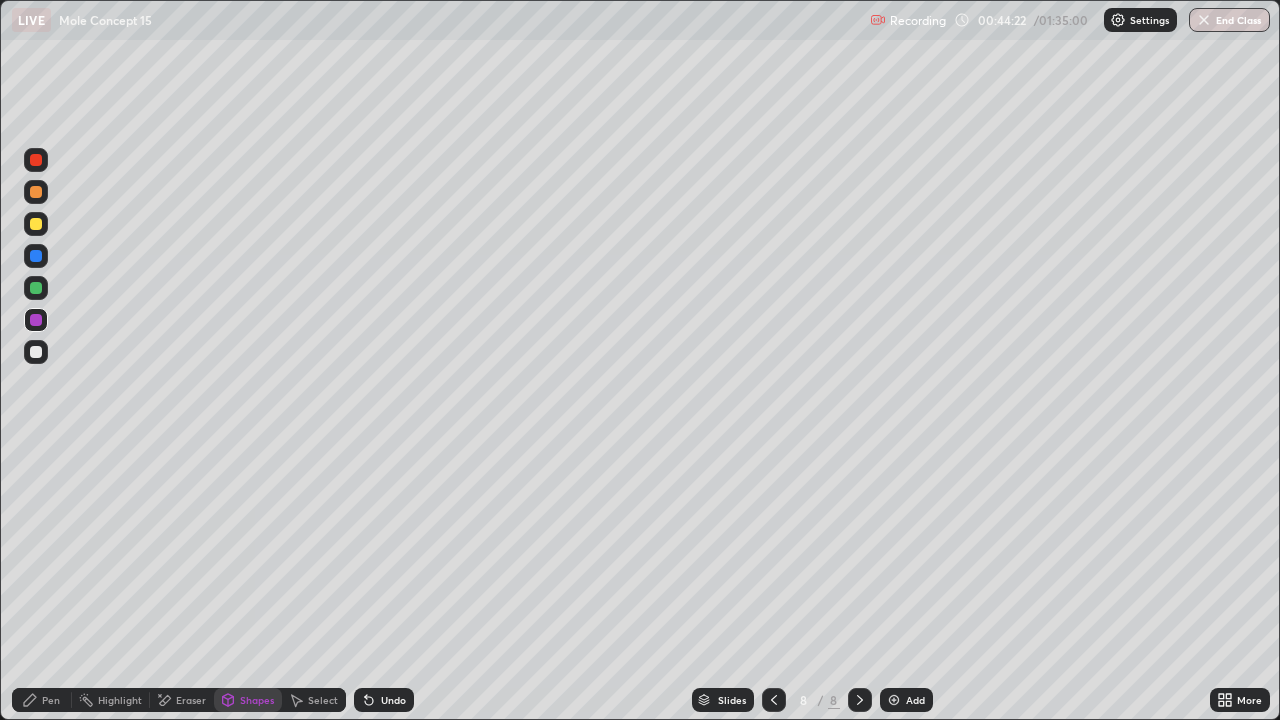 click on "Pen" at bounding box center [51, 700] 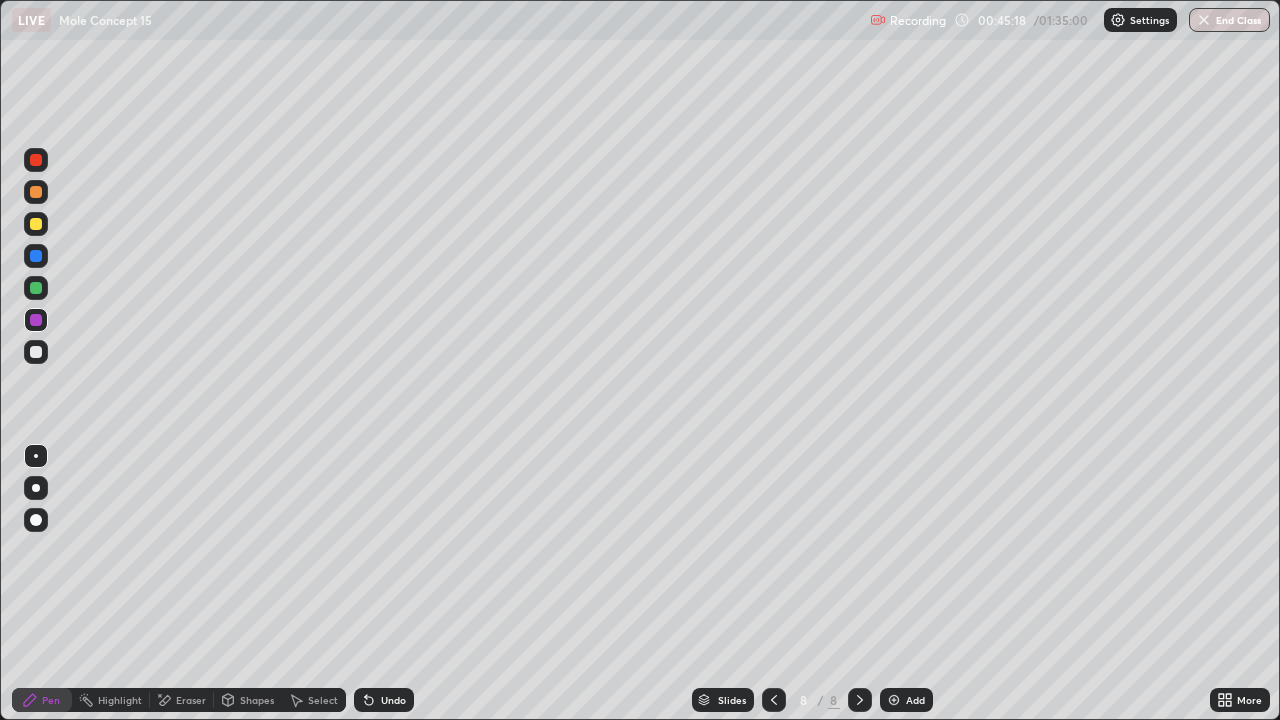 click at bounding box center [36, 352] 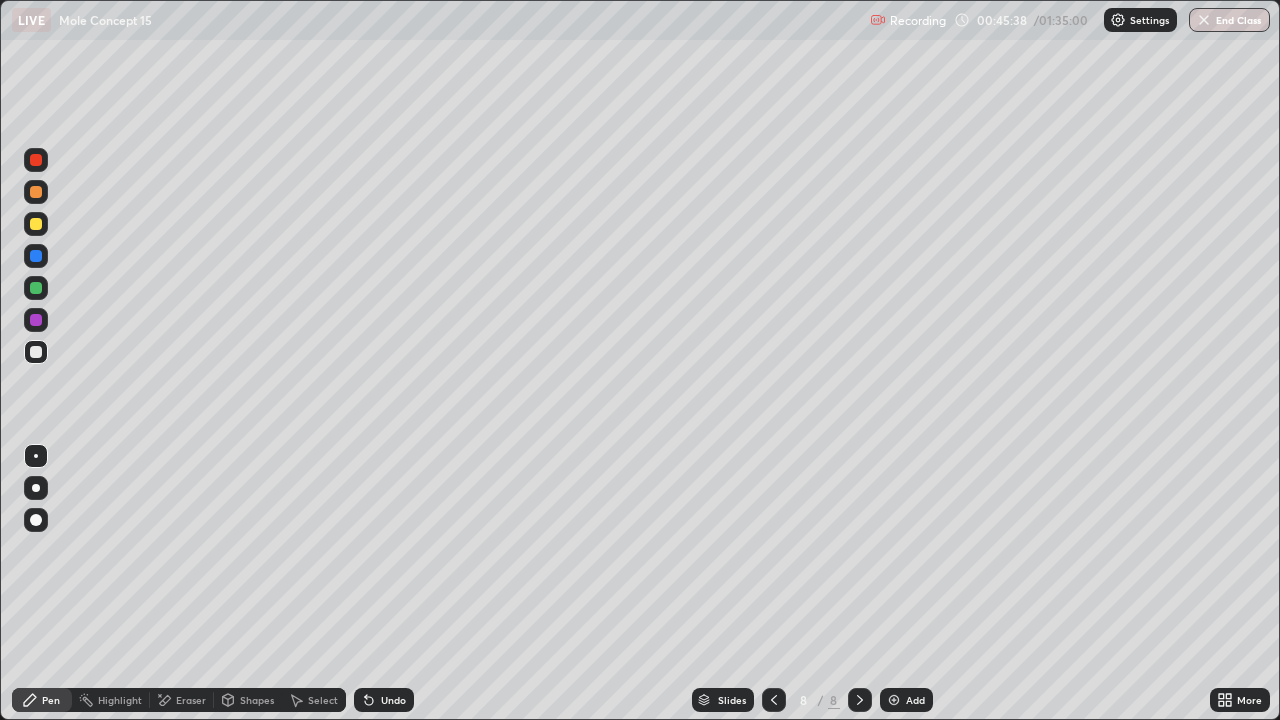 click on "Add" at bounding box center (915, 700) 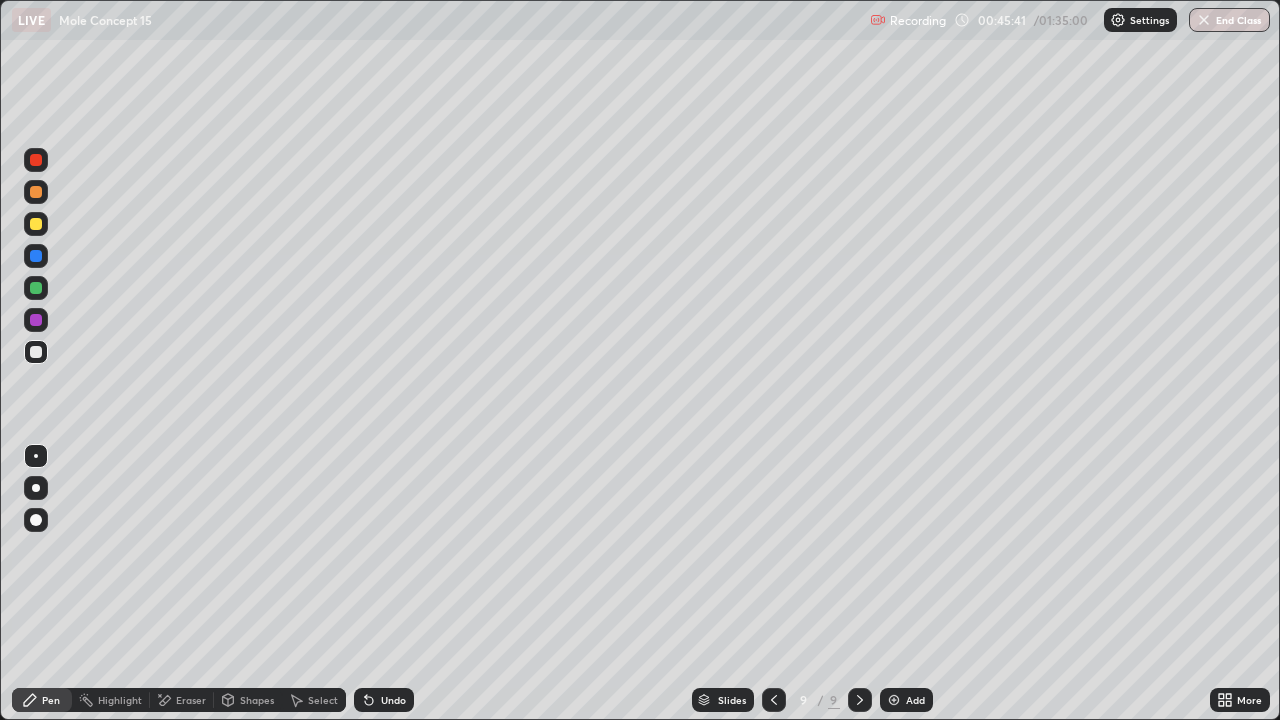 click at bounding box center [36, 288] 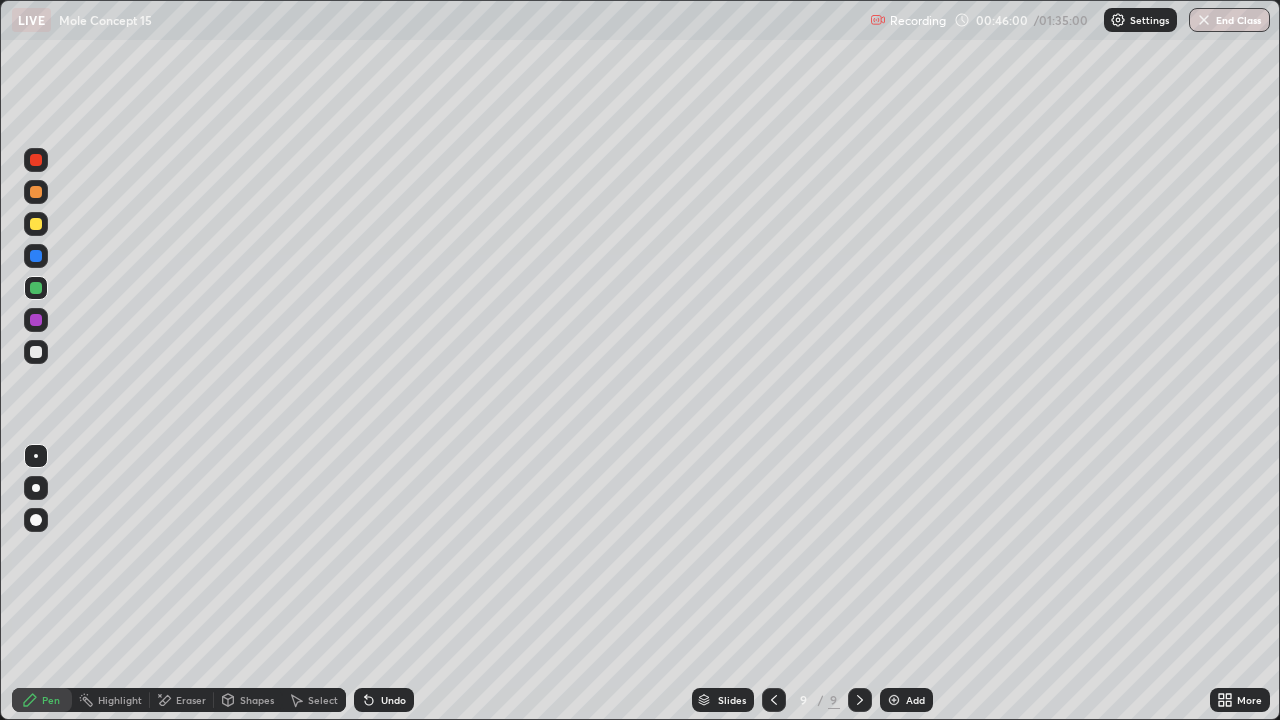 click on "More" at bounding box center [1240, 700] 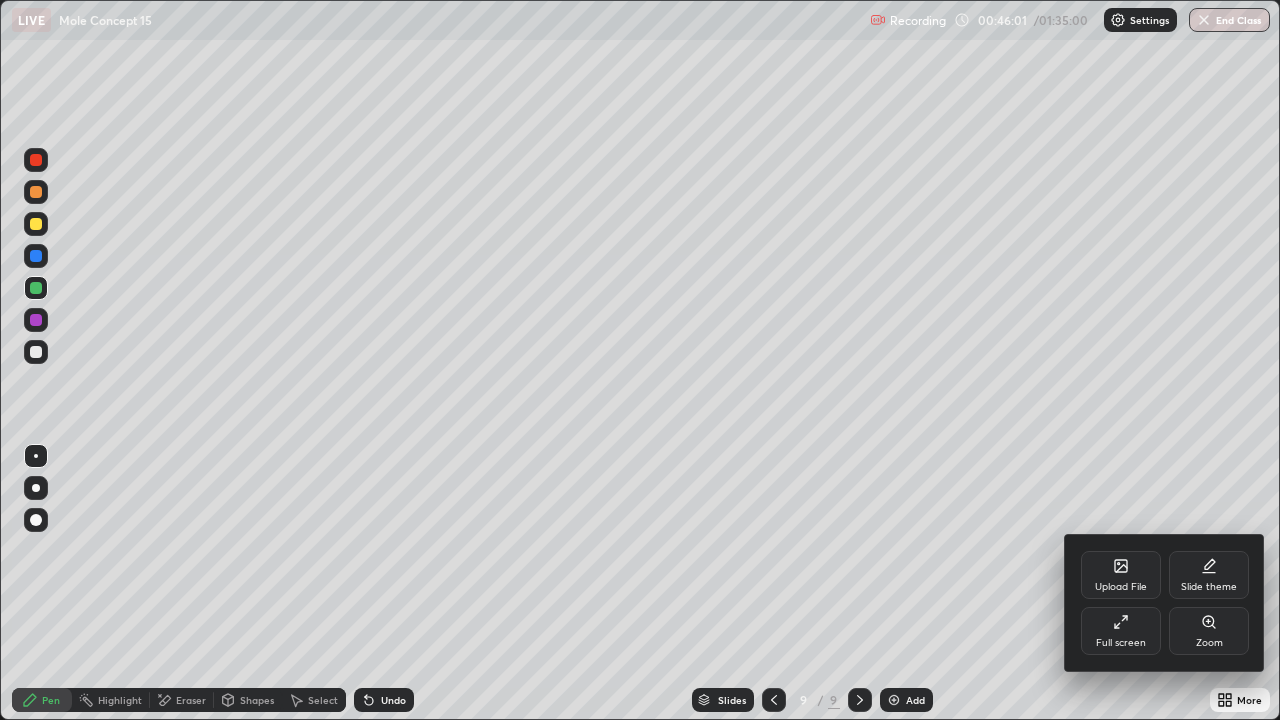 click on "Full screen" at bounding box center [1121, 631] 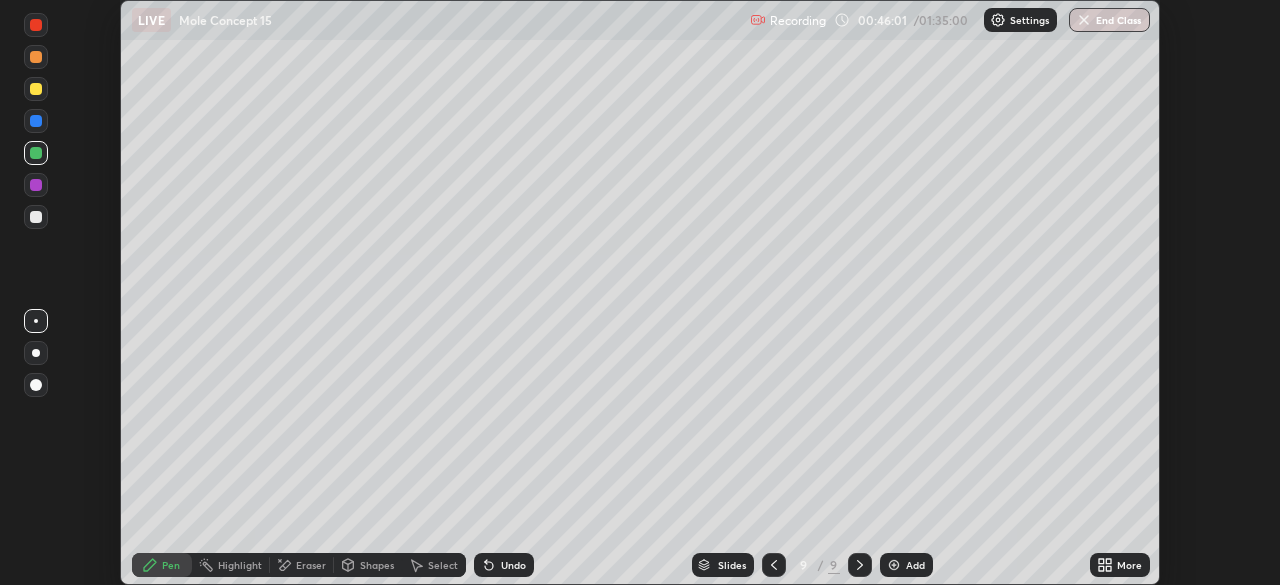 scroll, scrollTop: 585, scrollLeft: 1280, axis: both 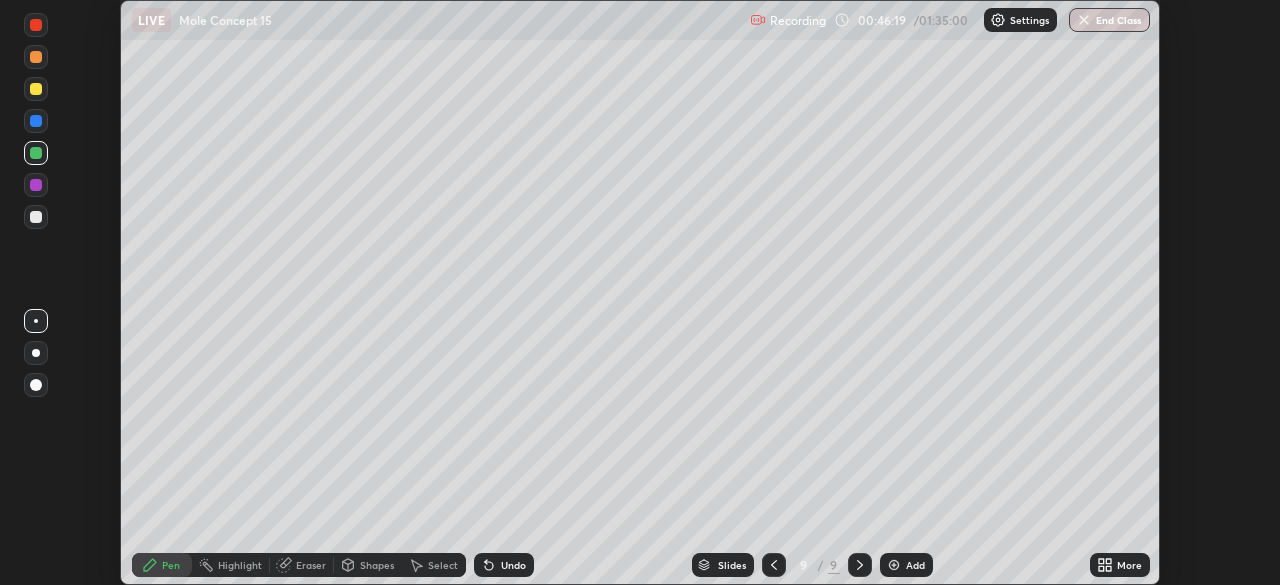 click 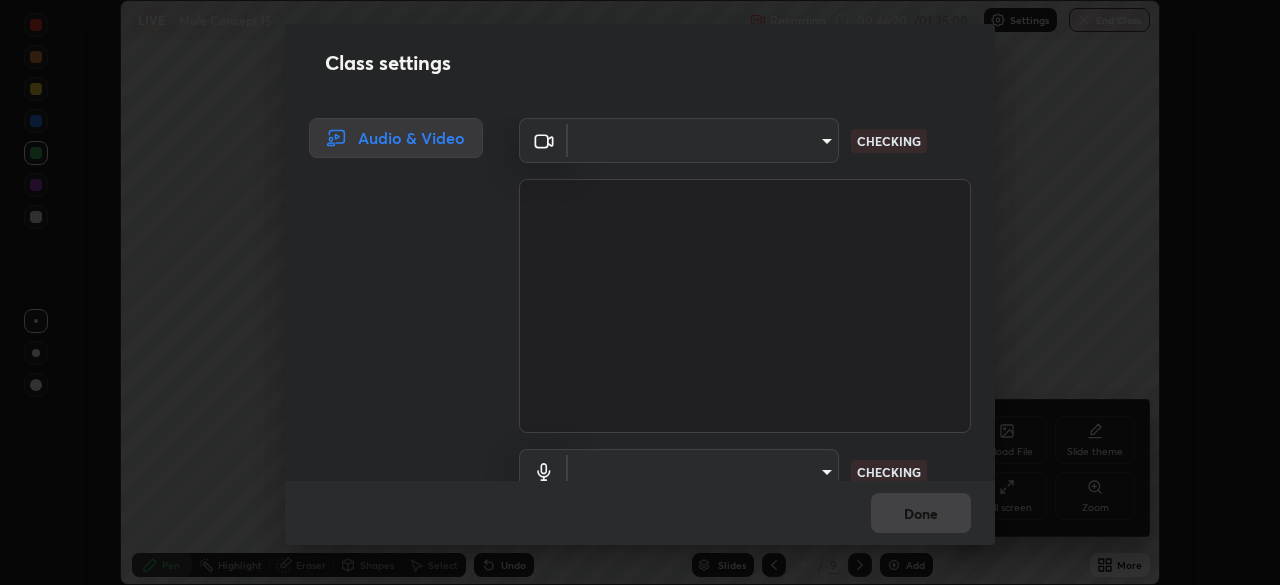 type on "b01729d45edbc9c0263969ae5aeda06708fa428b9a77102190d554404ede5bbd" 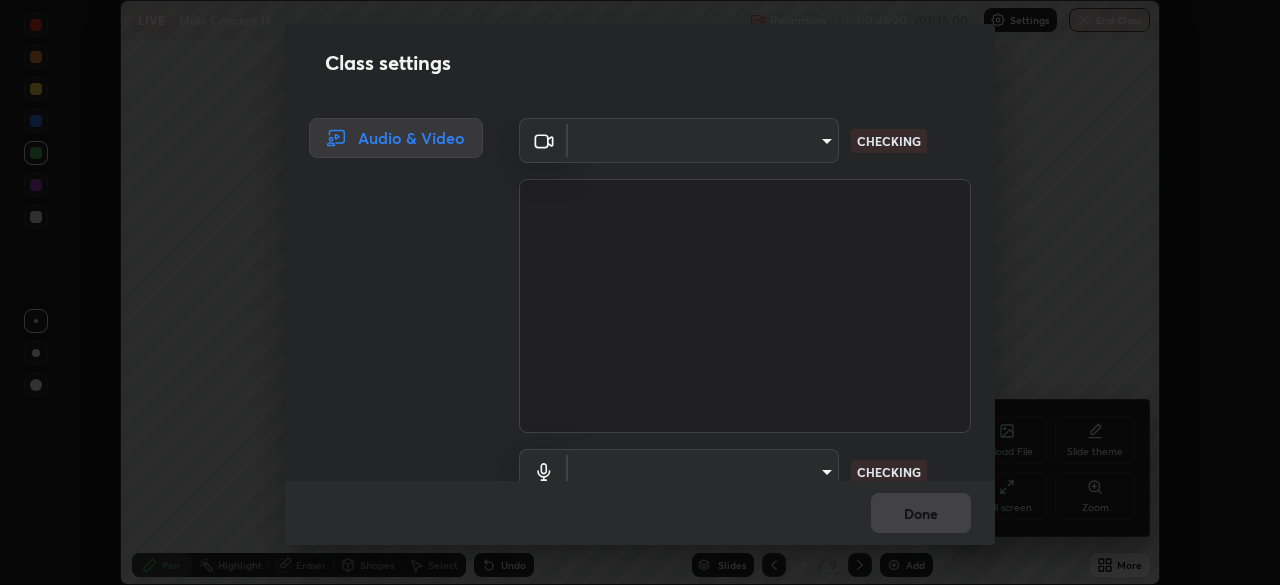 type on "communications" 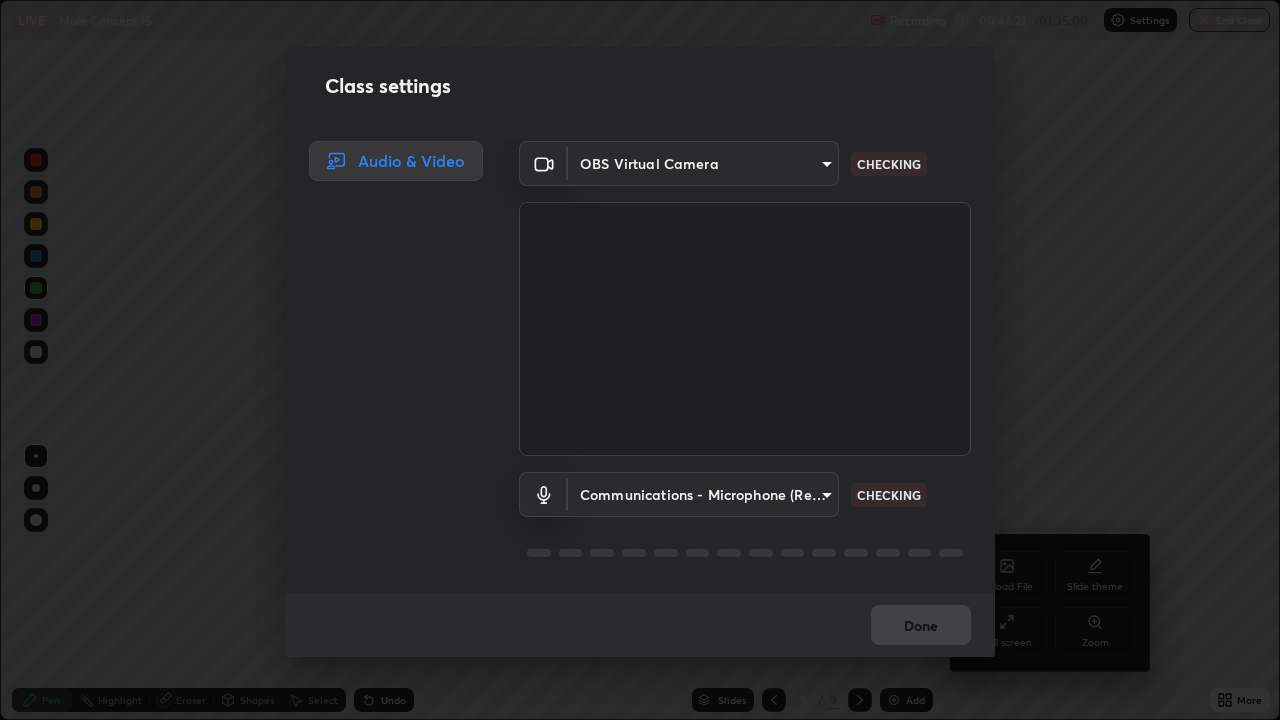 scroll, scrollTop: 99280, scrollLeft: 98720, axis: both 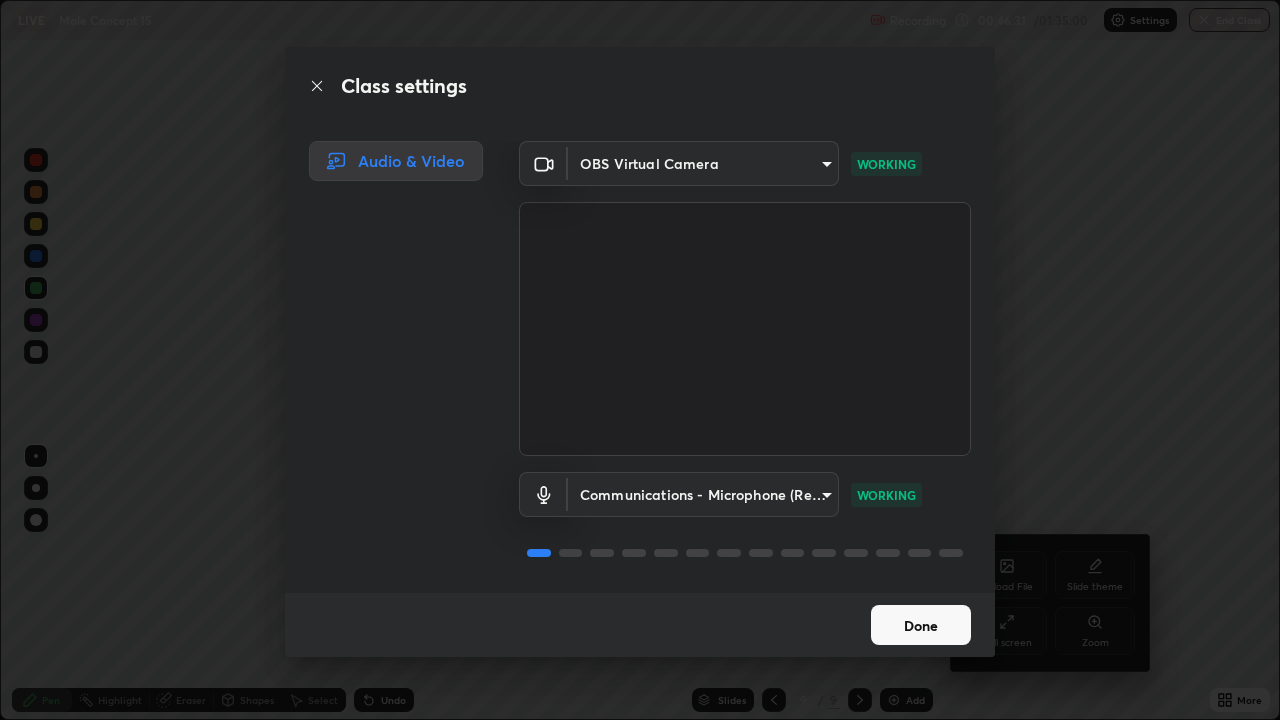 click on "Done" at bounding box center [921, 625] 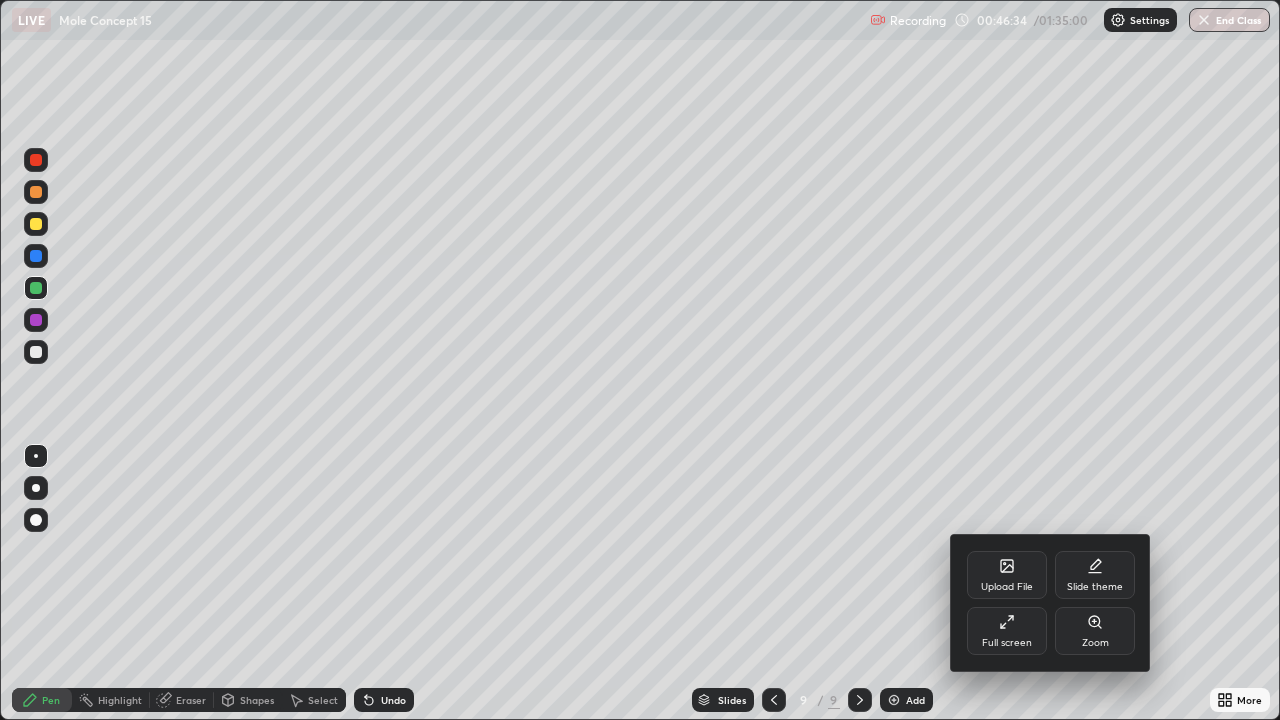 click at bounding box center (640, 360) 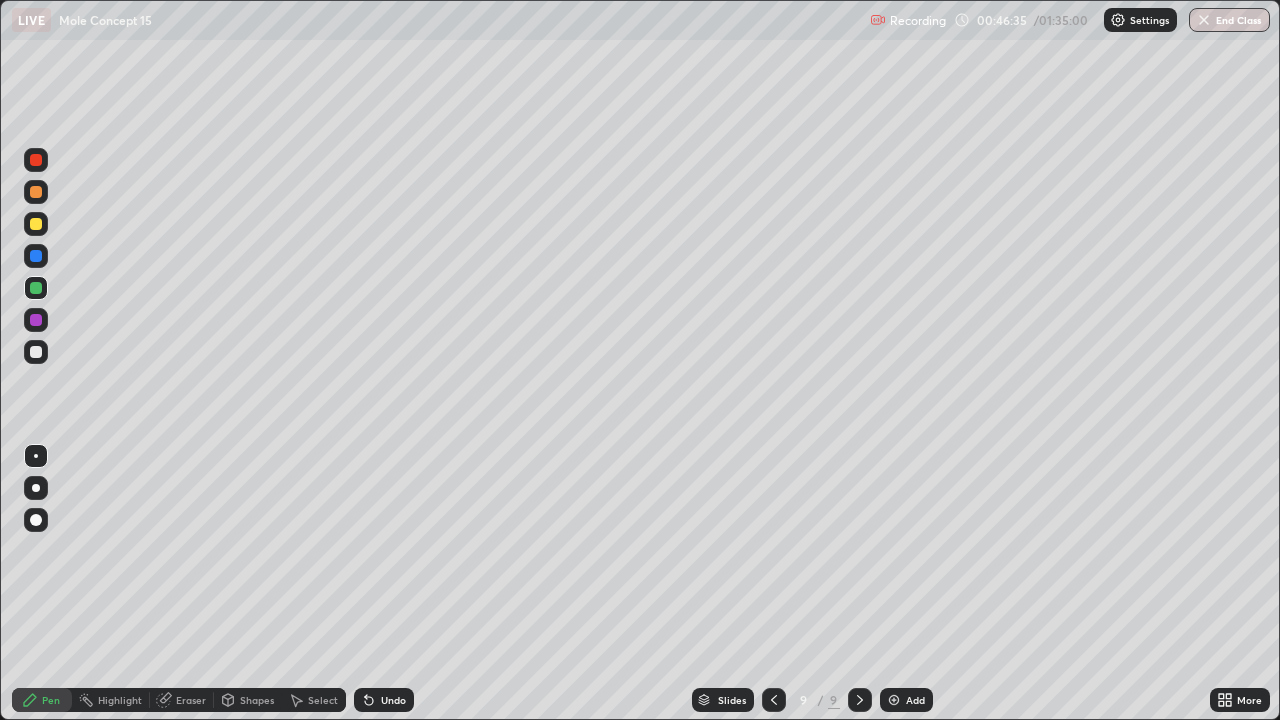 click on "Shapes" at bounding box center [257, 700] 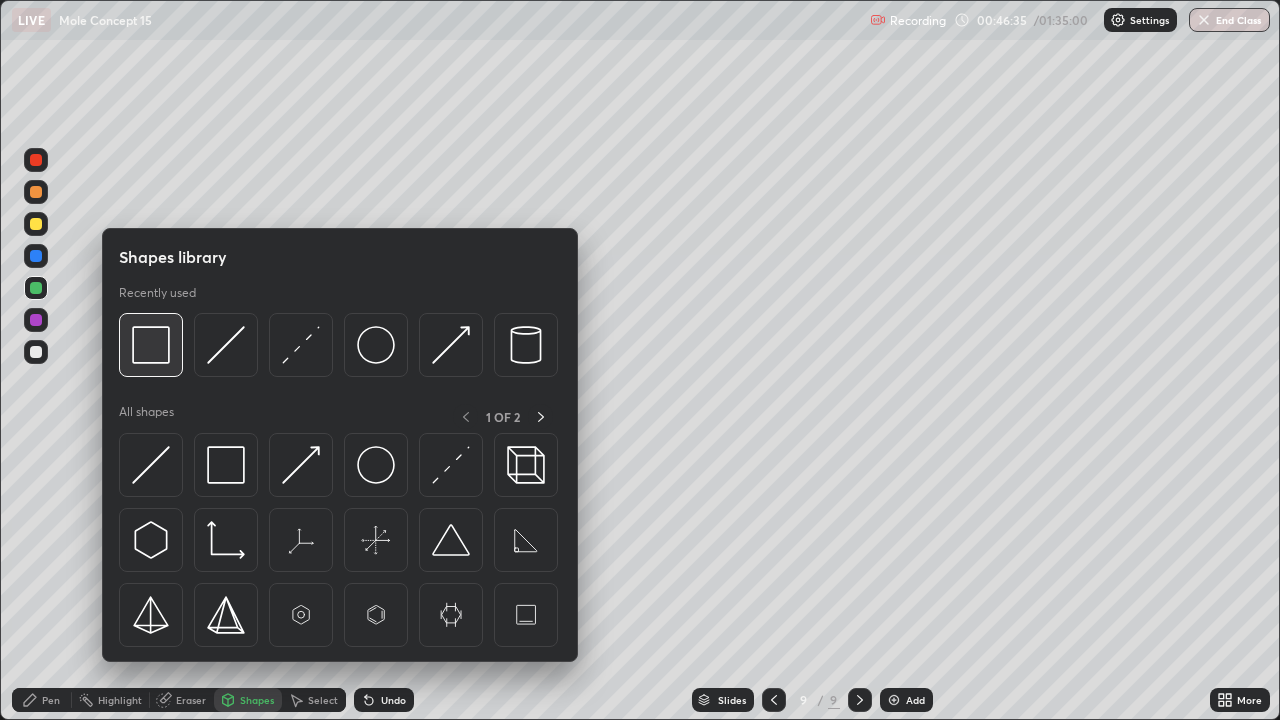 click at bounding box center [151, 345] 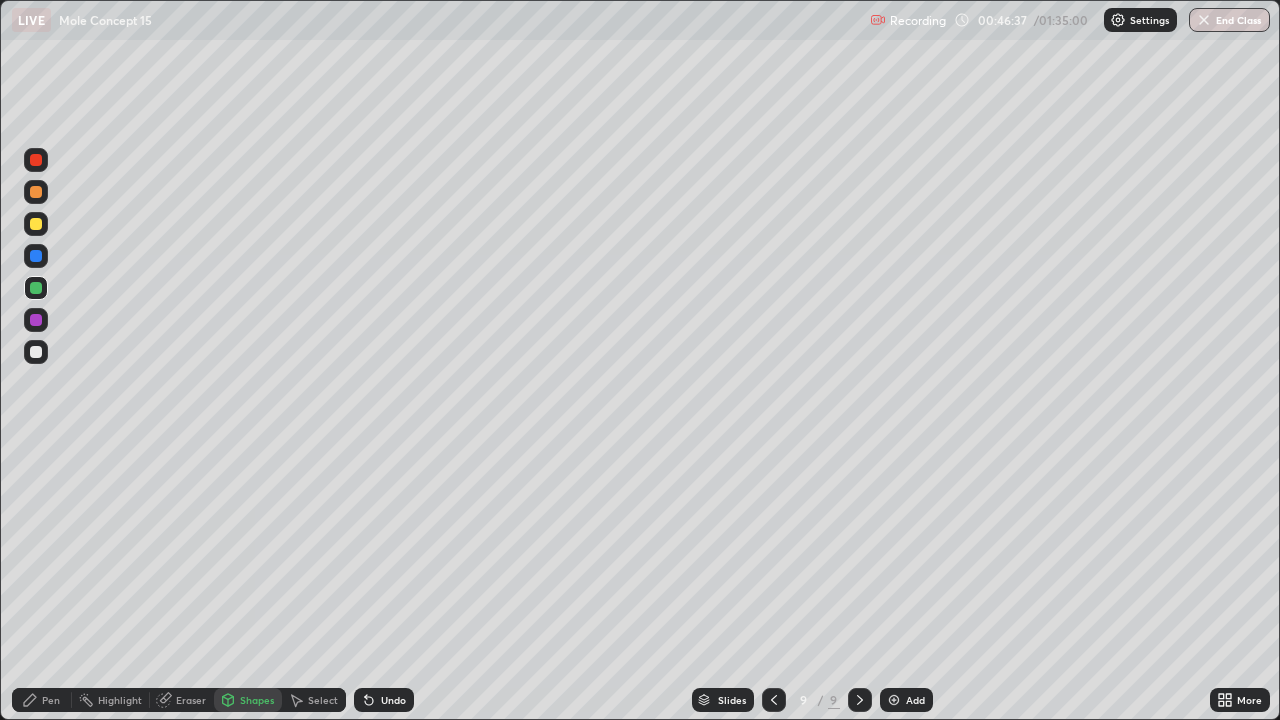 click at bounding box center (36, 352) 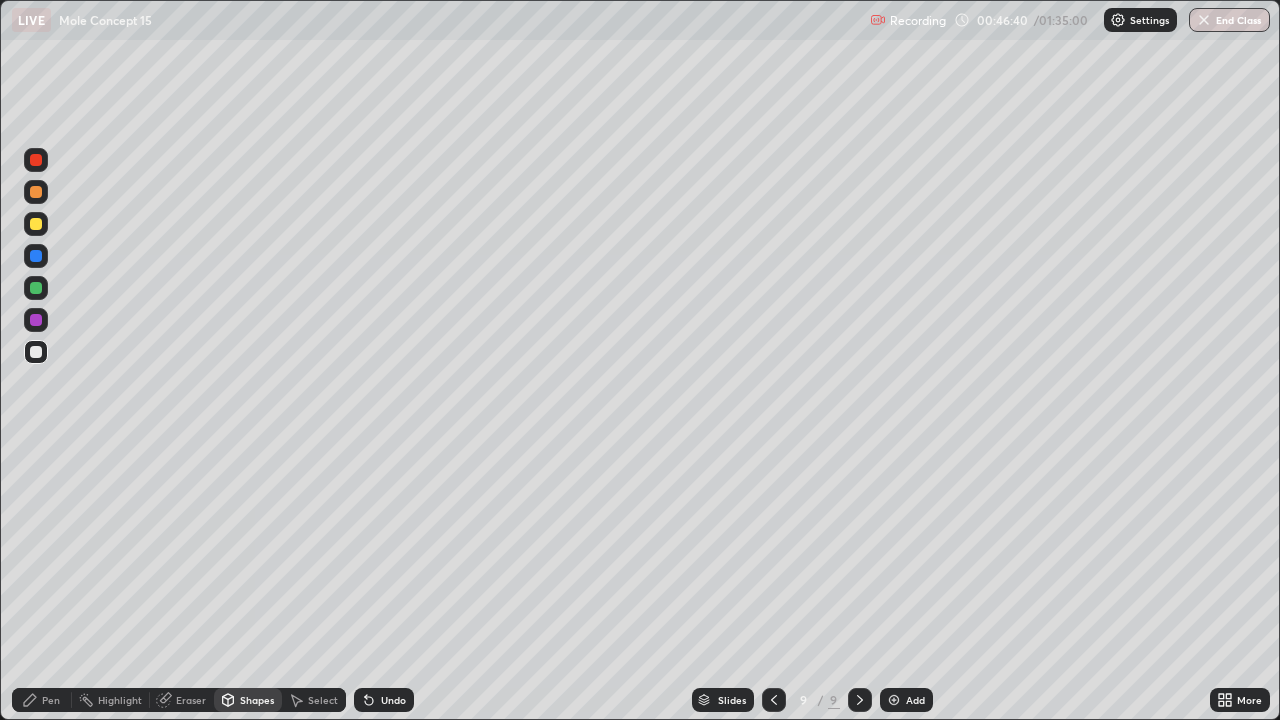 click 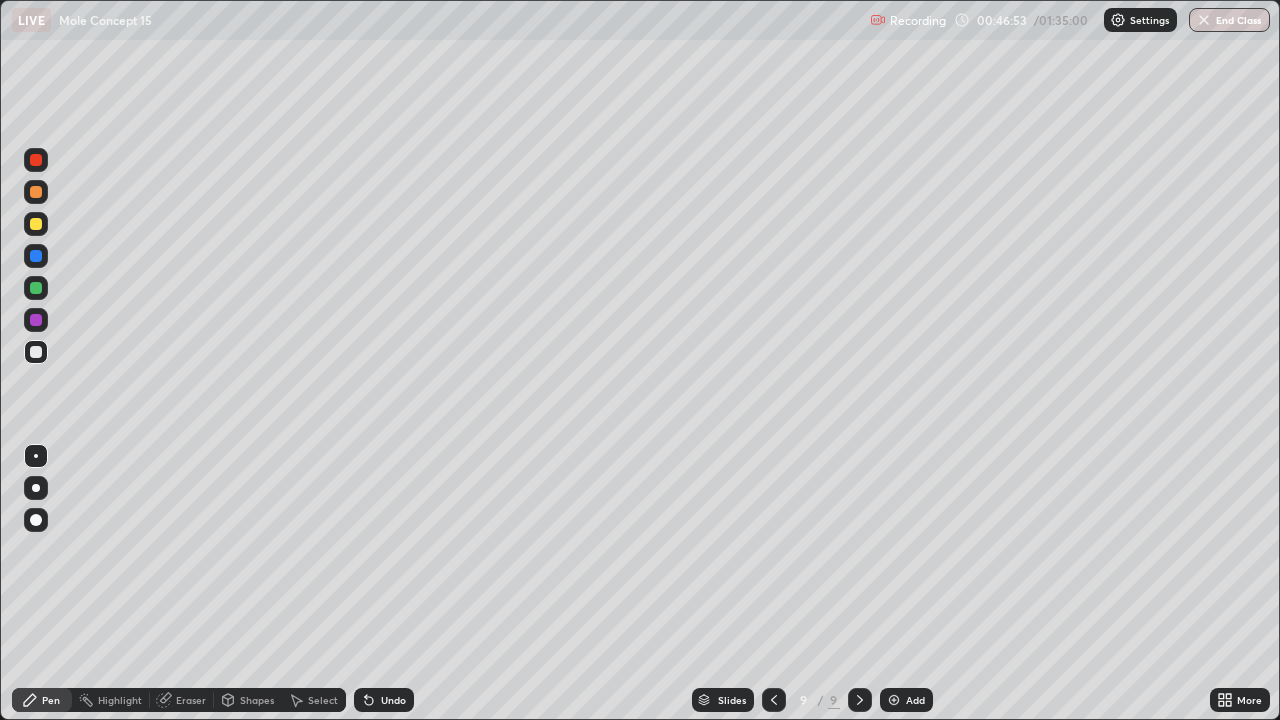 click at bounding box center [36, 288] 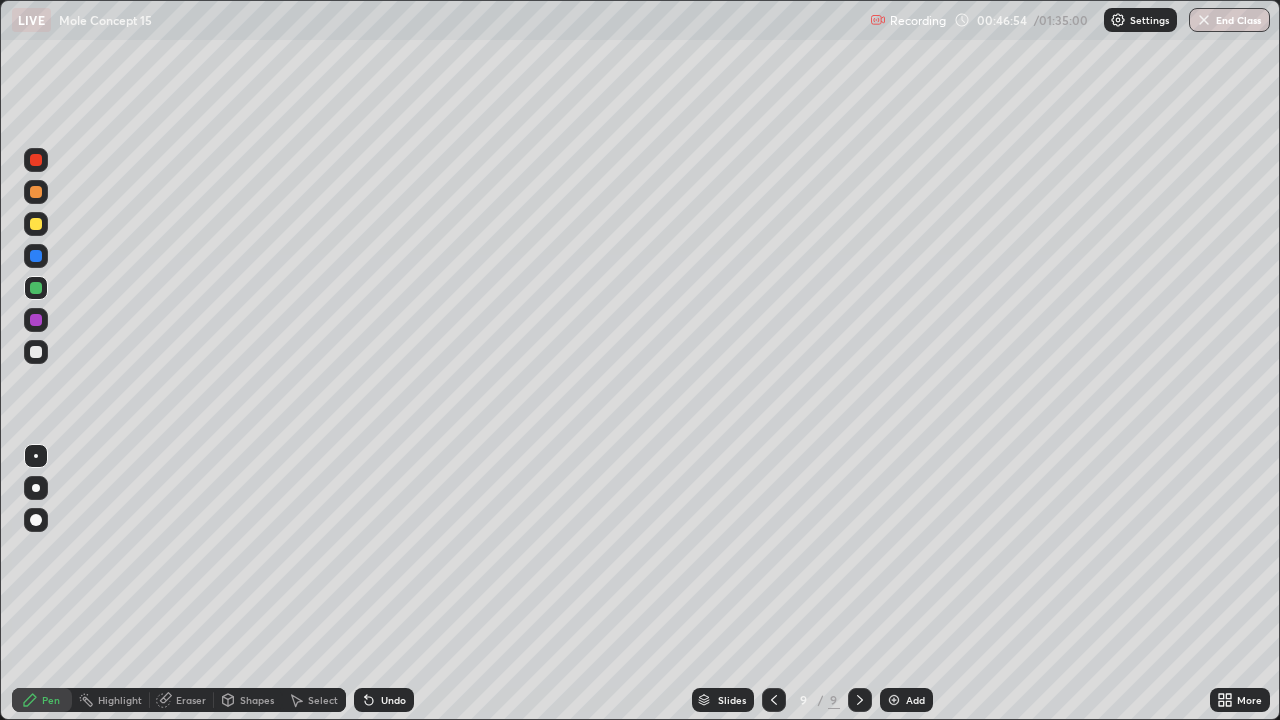 click at bounding box center (36, 224) 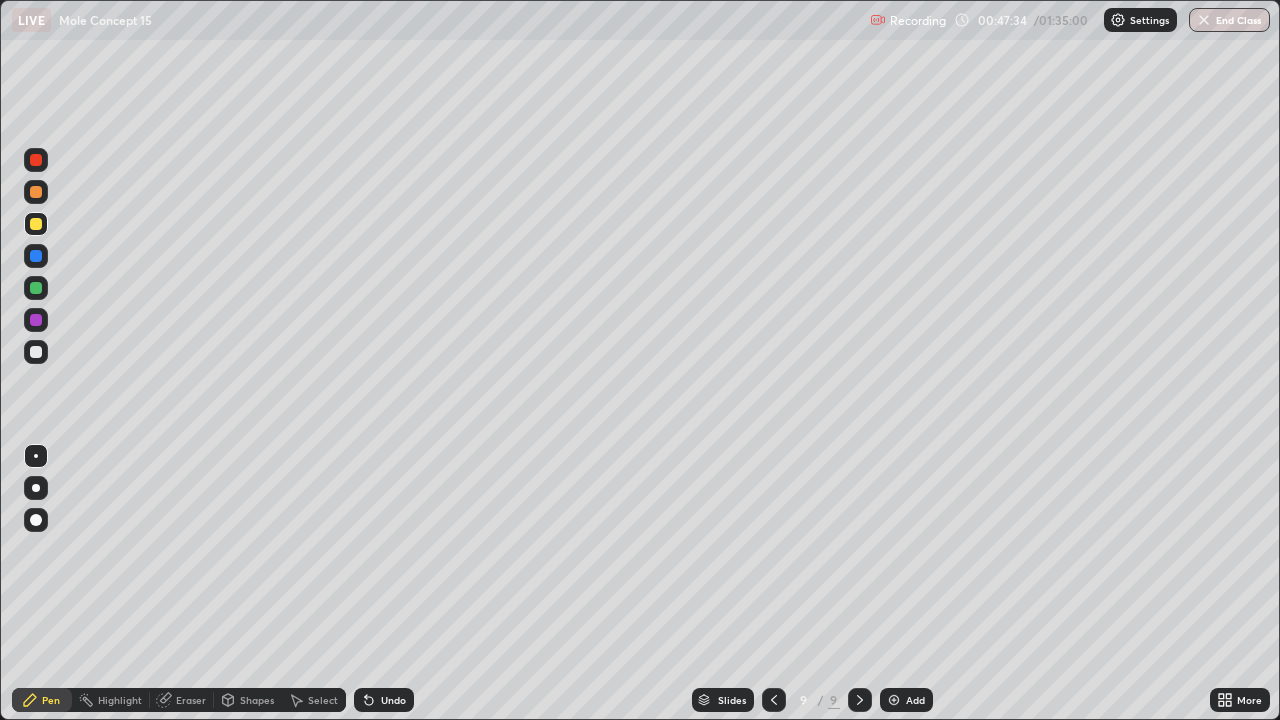 click at bounding box center [36, 352] 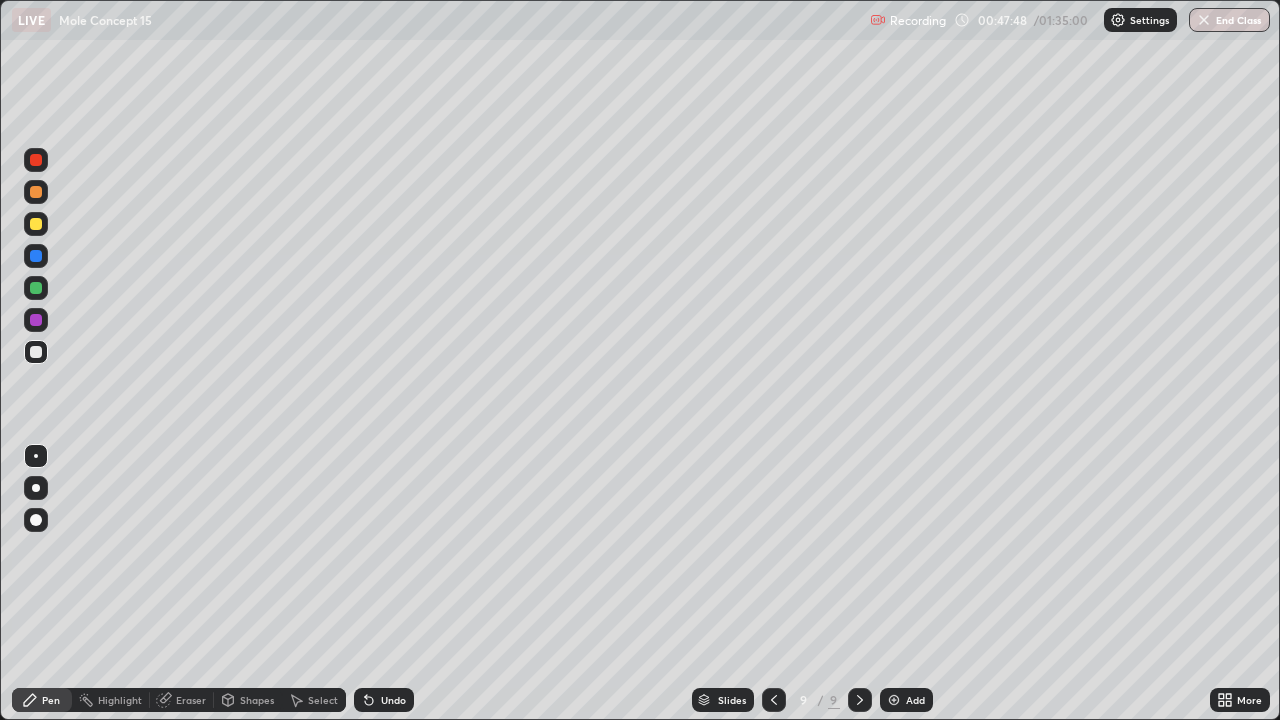 click on "Shapes" at bounding box center [257, 700] 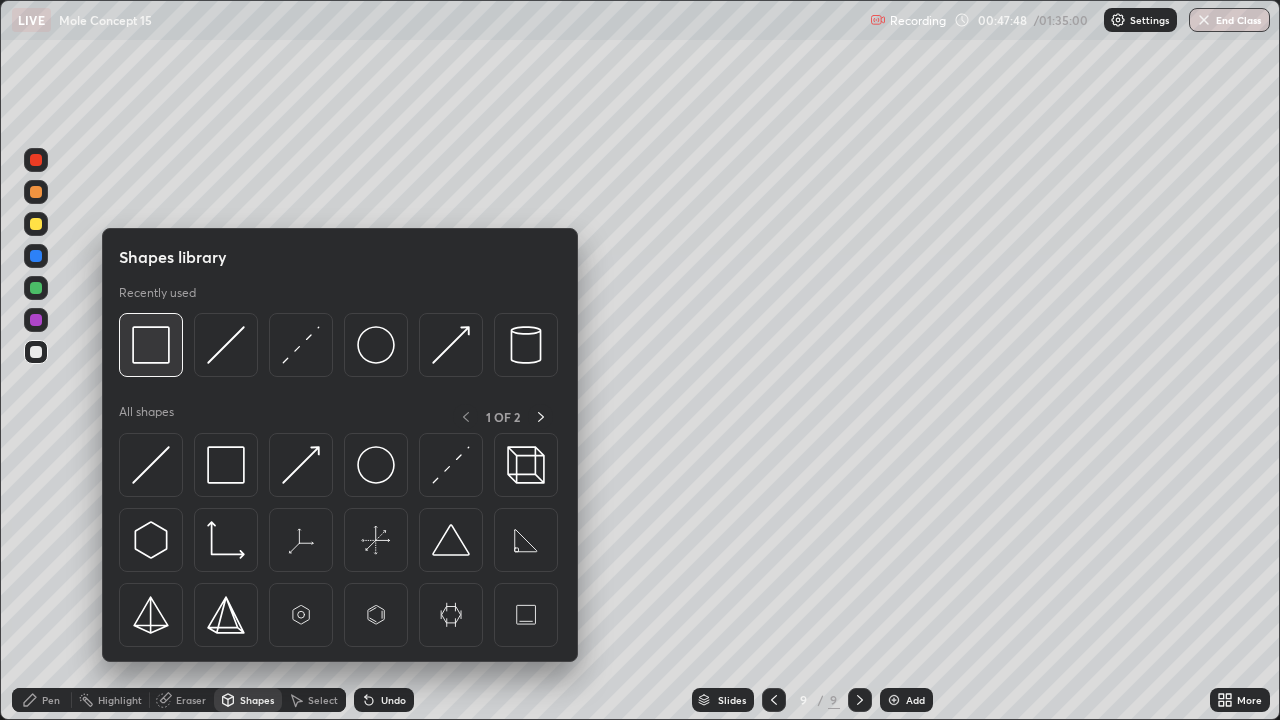 click at bounding box center (151, 345) 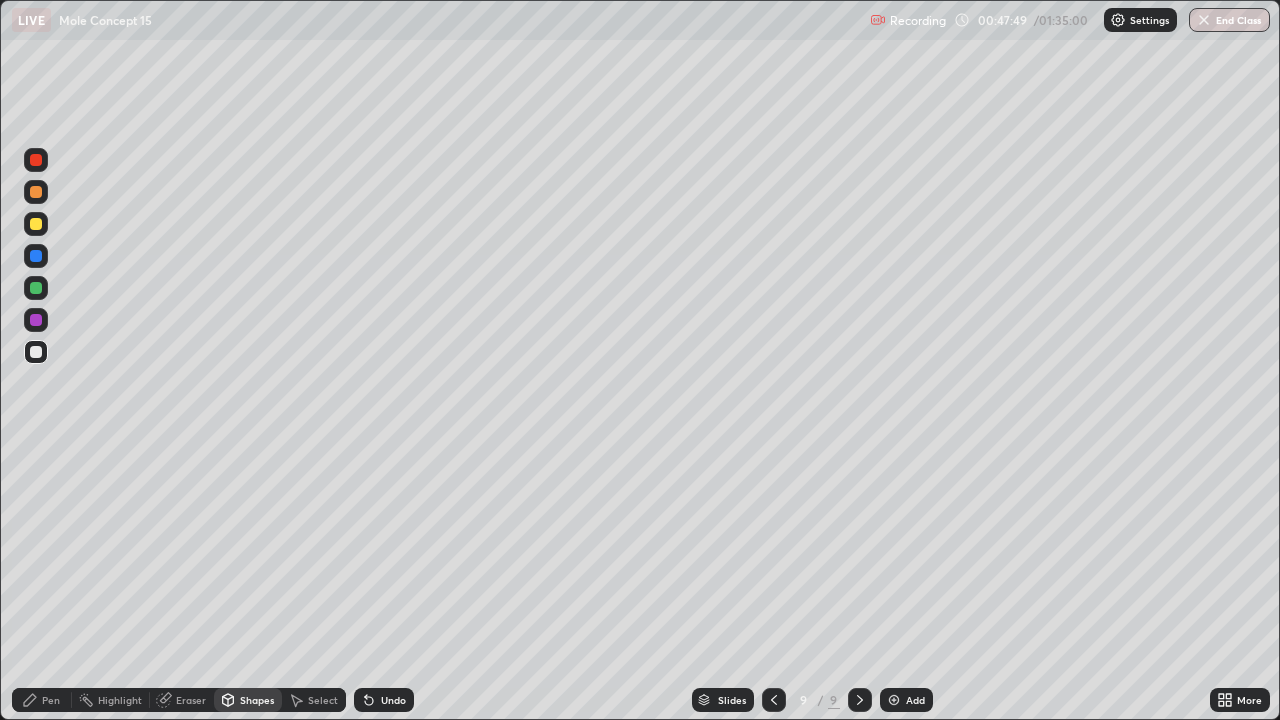 click at bounding box center (36, 288) 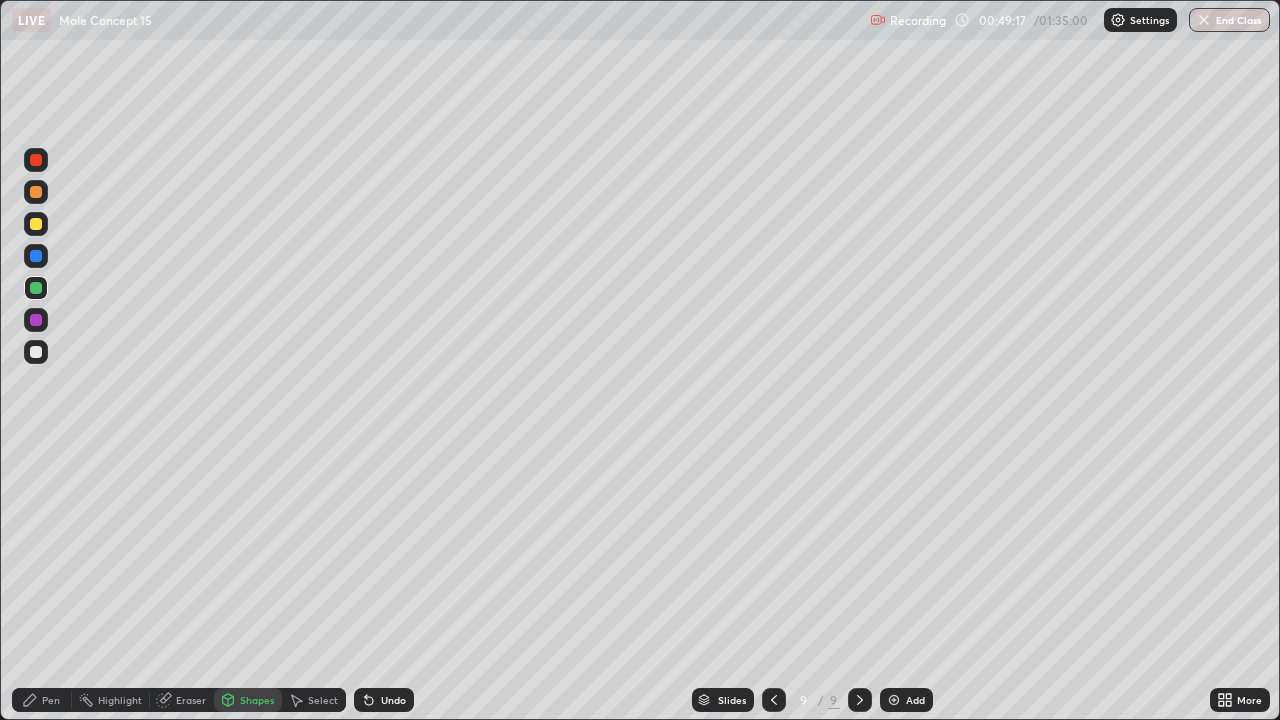 click on "Add" at bounding box center (906, 700) 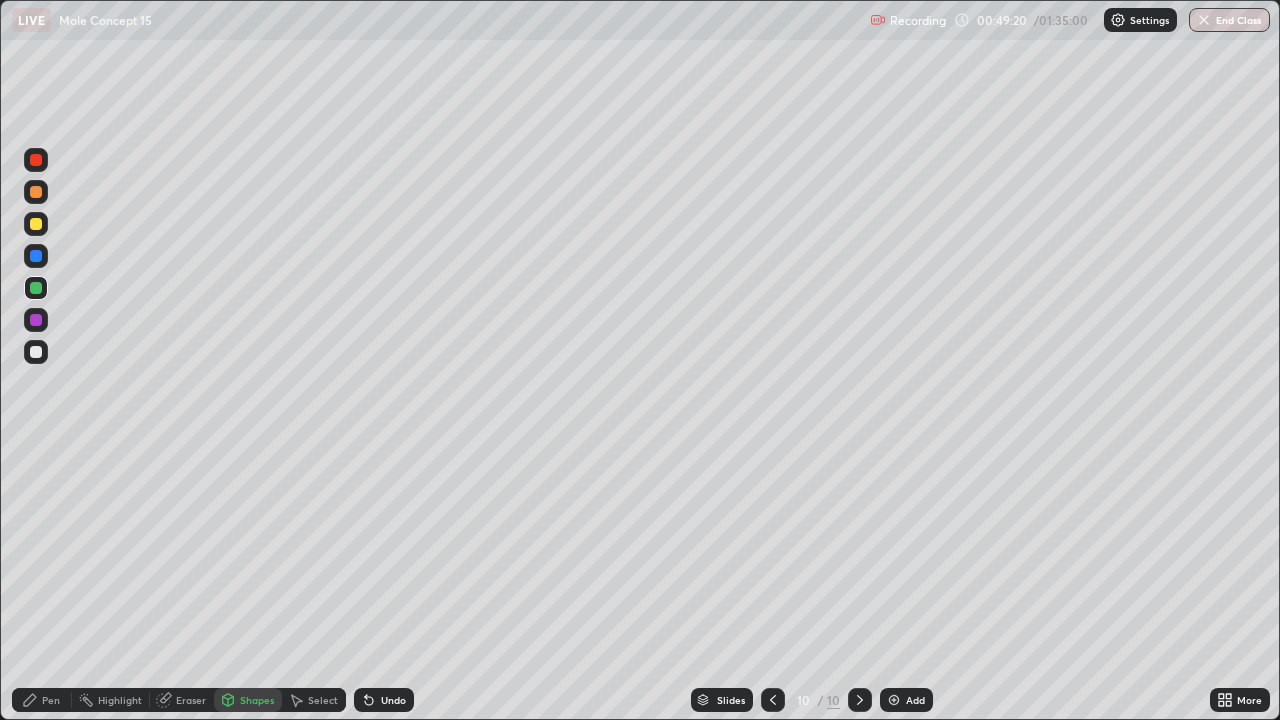 click at bounding box center (36, 224) 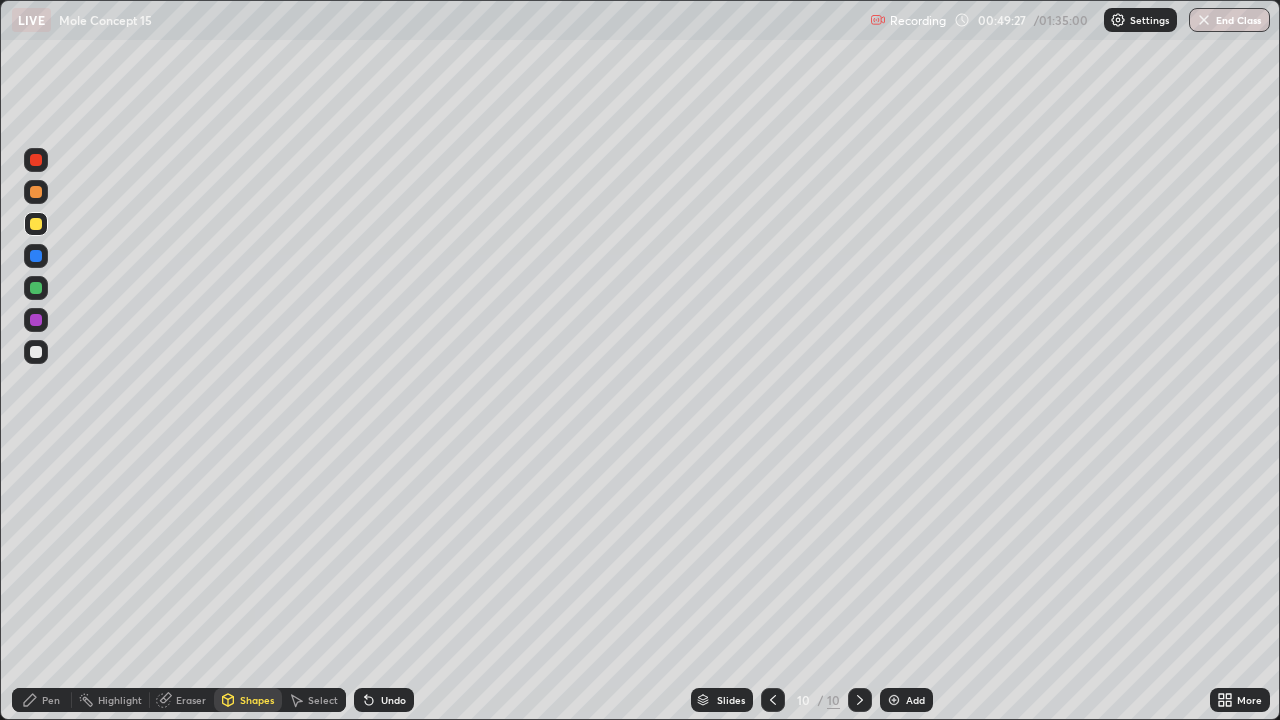click at bounding box center (36, 192) 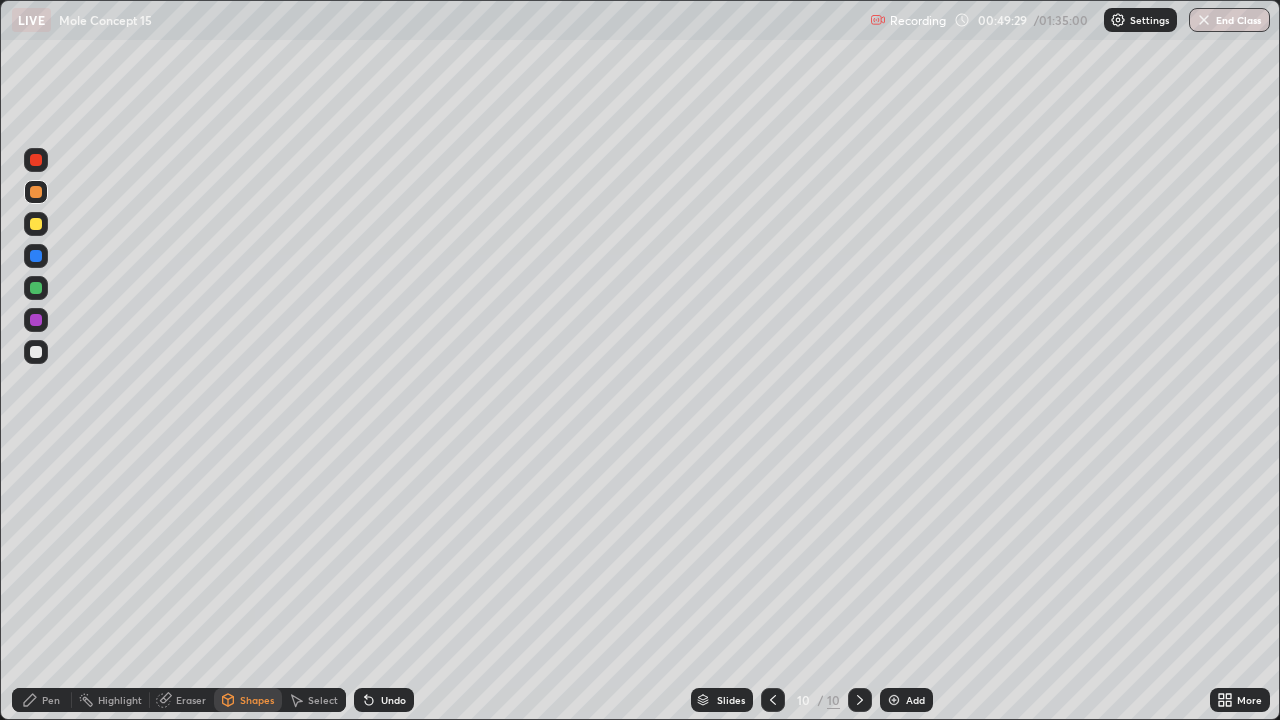 click on "Undo" at bounding box center [384, 700] 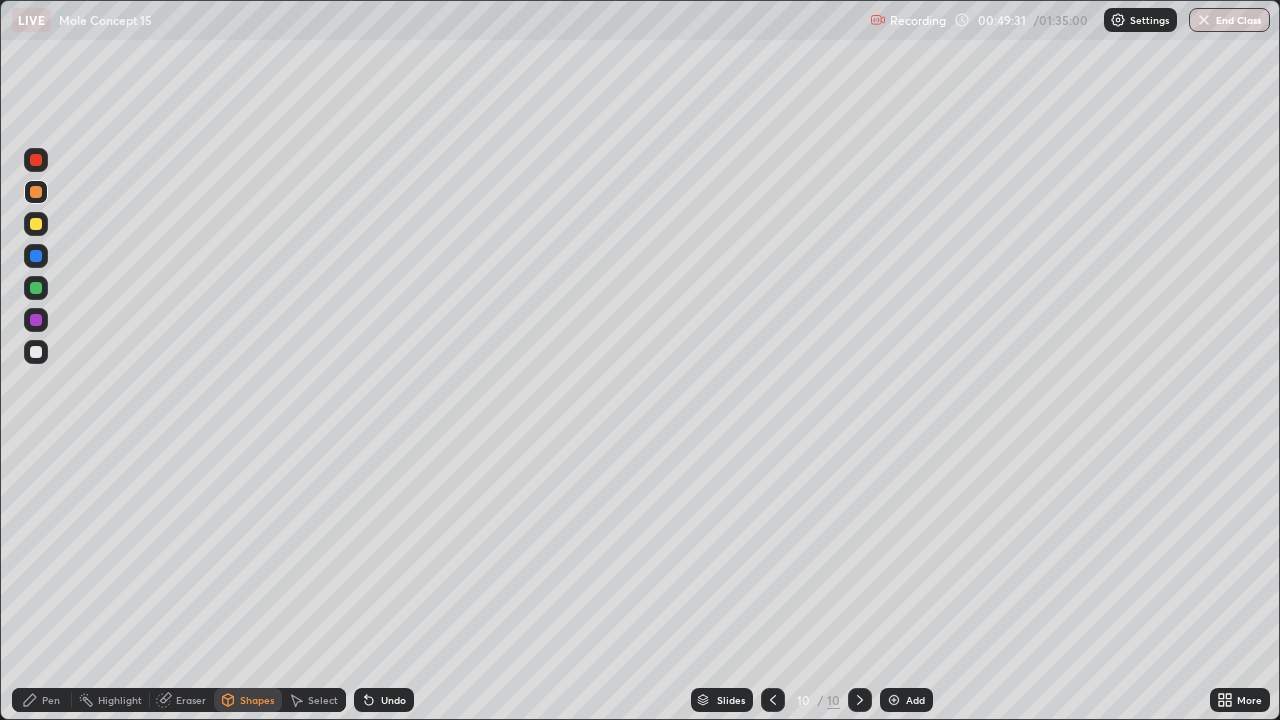 click on "Pen" at bounding box center (42, 700) 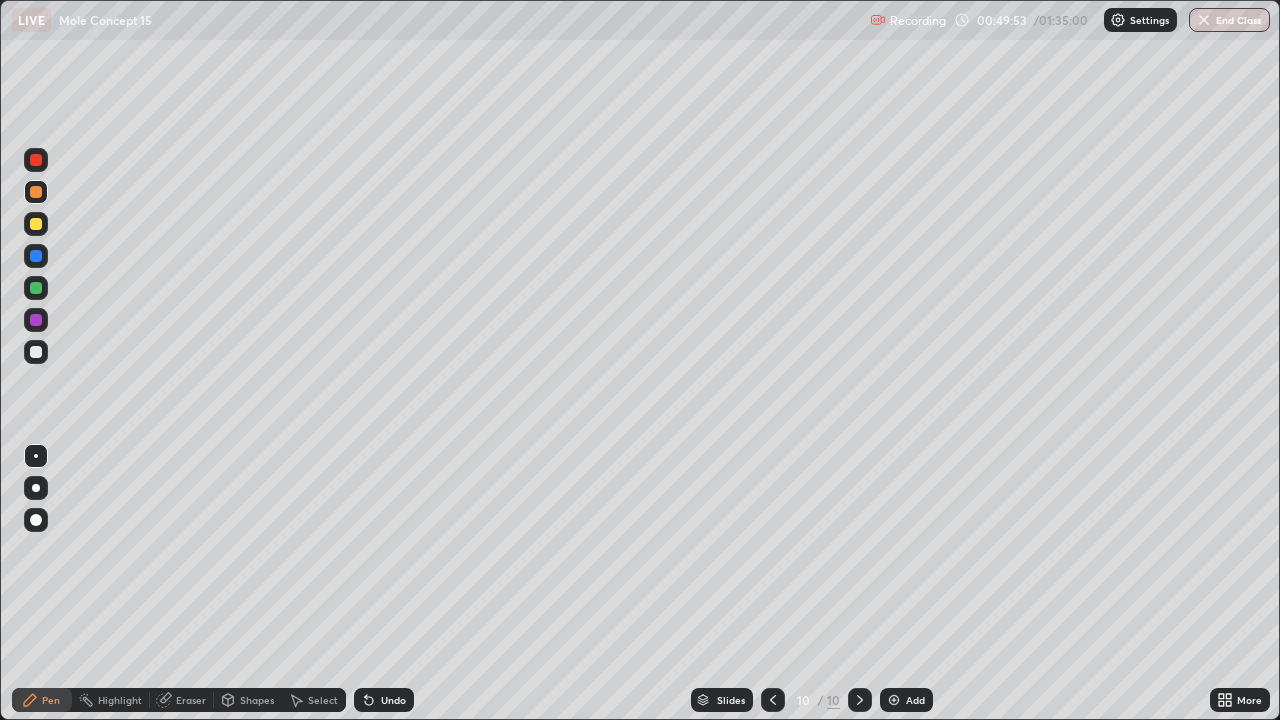 click on "Undo" at bounding box center (393, 700) 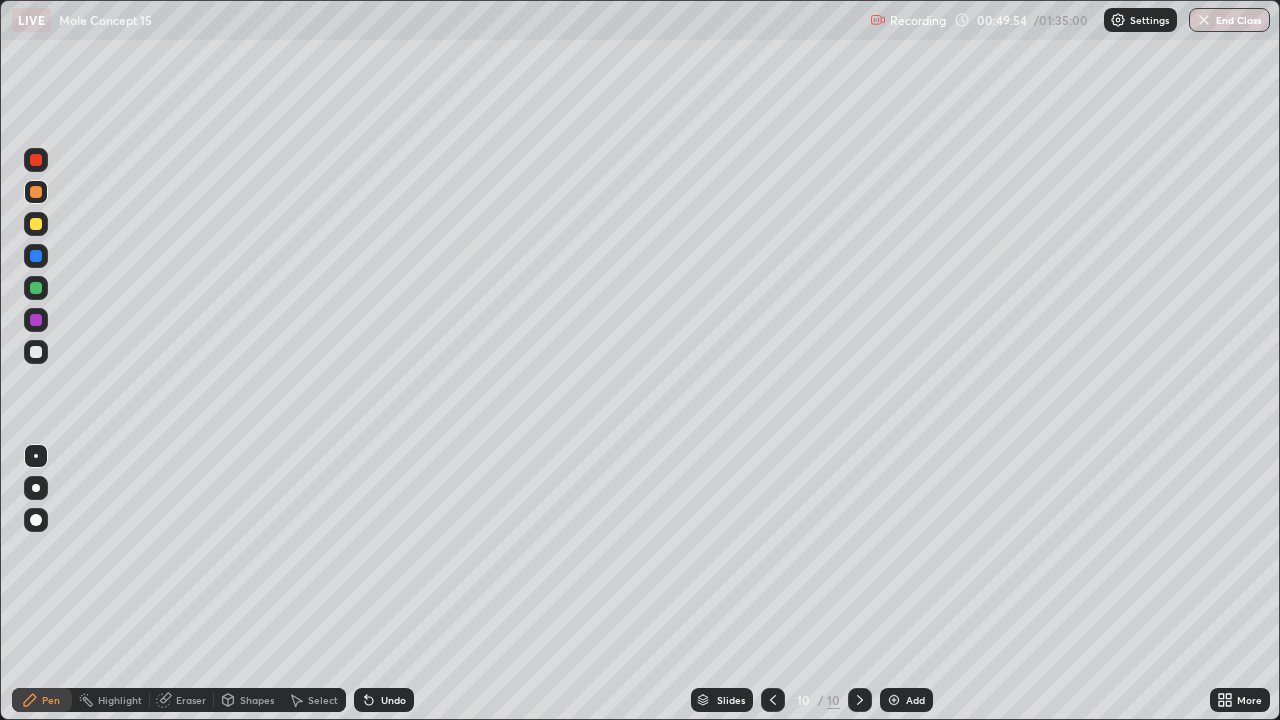 click on "Undo" at bounding box center [393, 700] 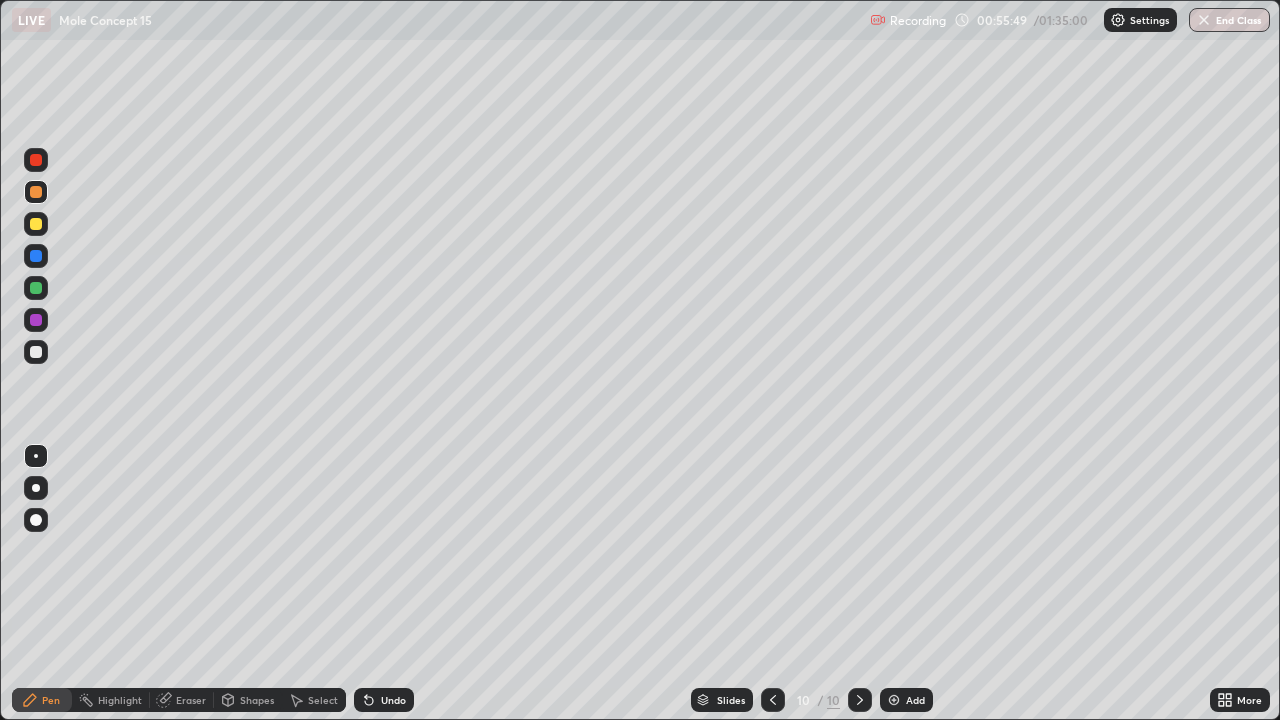 click at bounding box center [36, 288] 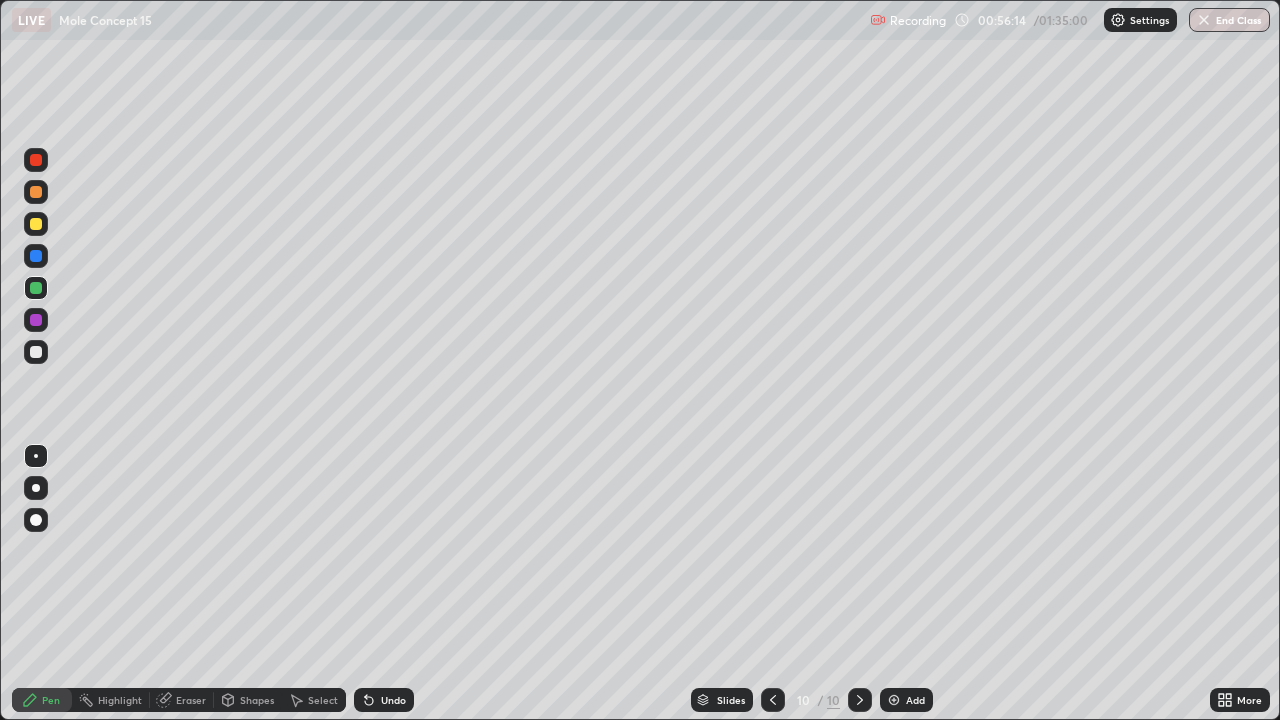 click at bounding box center [36, 352] 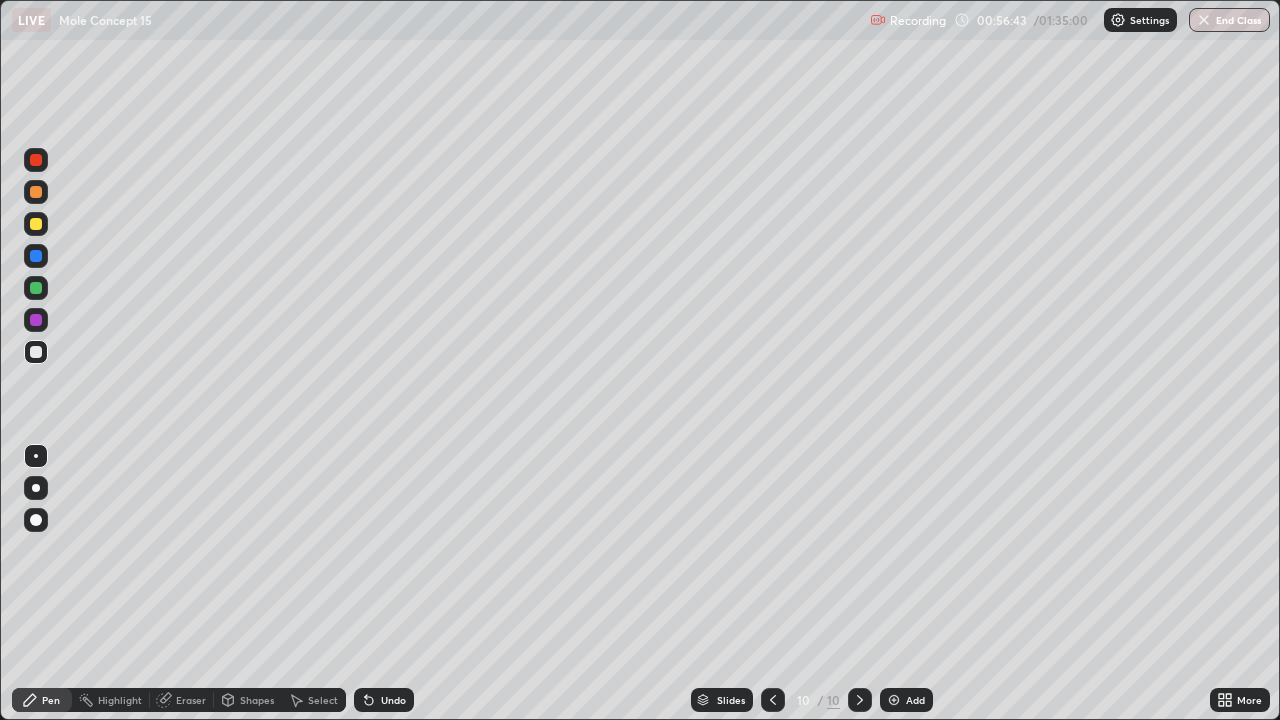 click at bounding box center (773, 700) 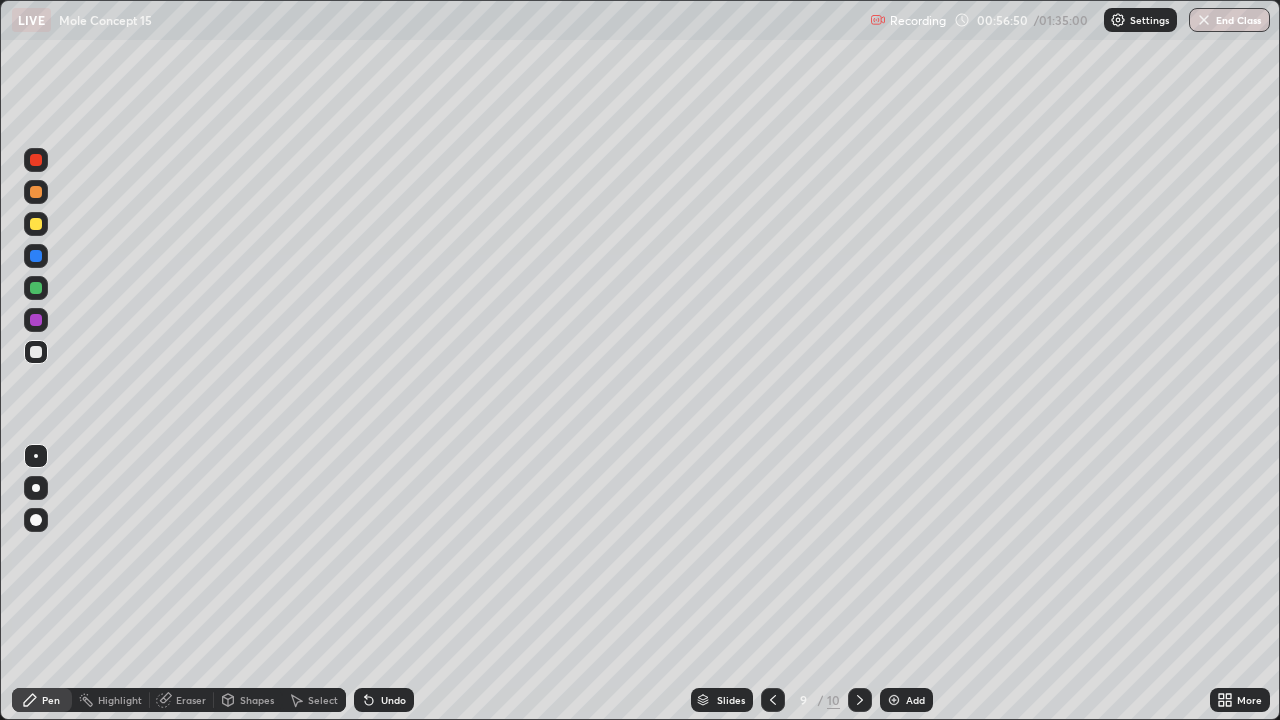 click 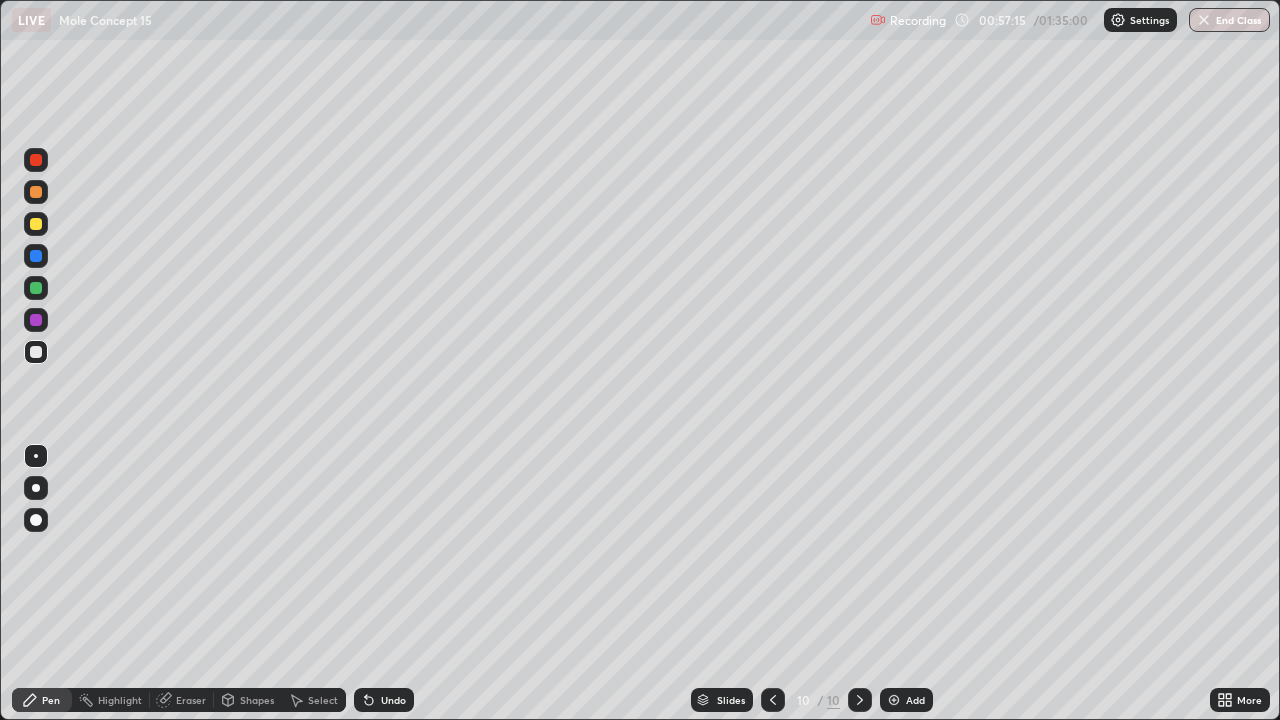 click 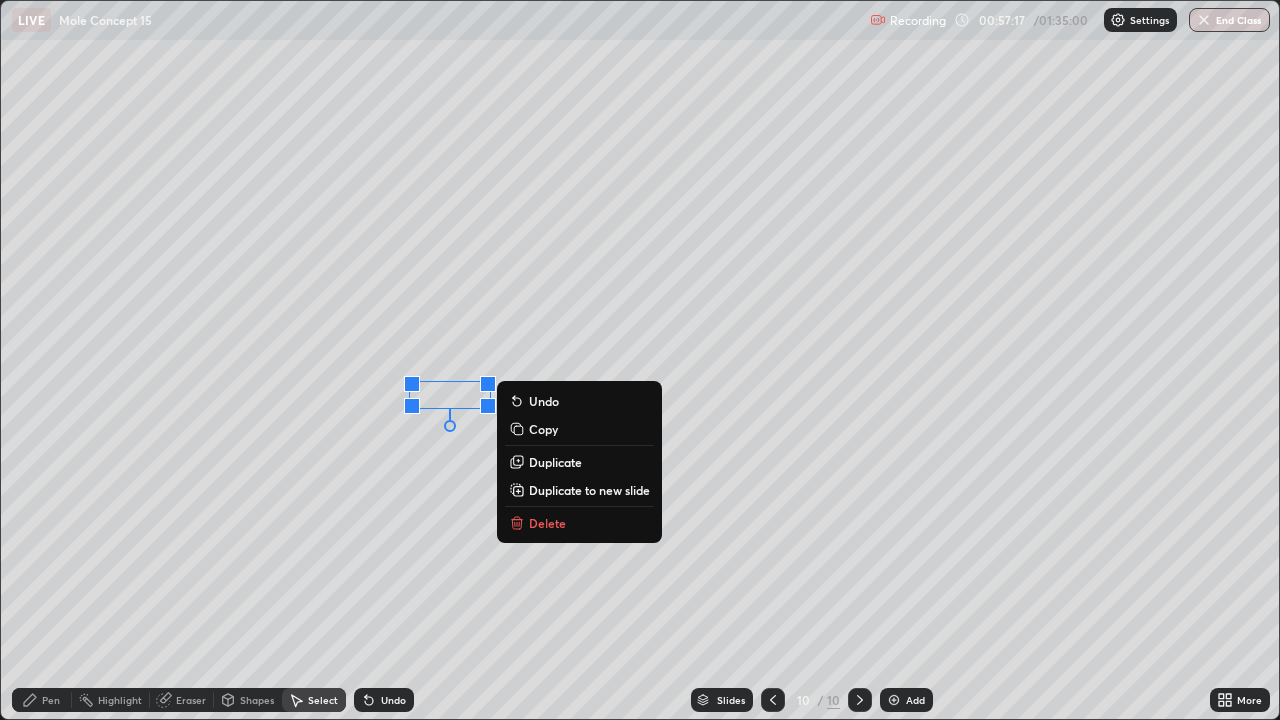 click on "Pen" at bounding box center [42, 700] 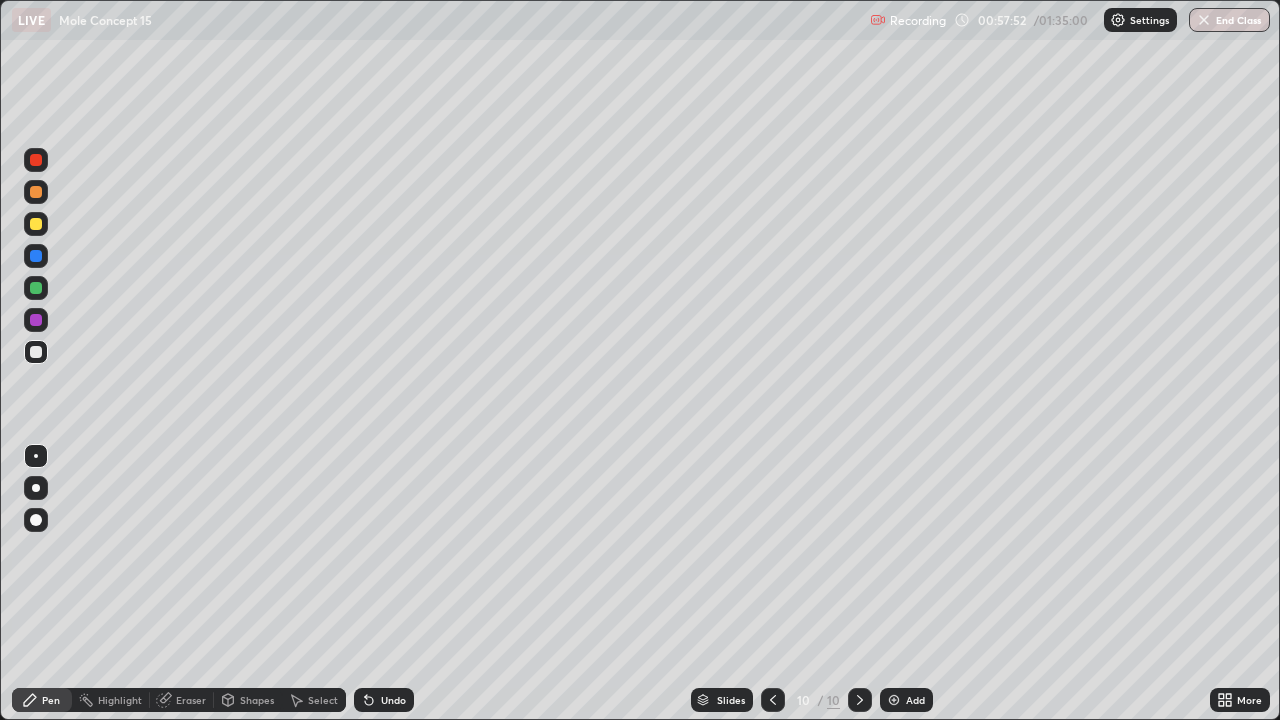 click on "Select" at bounding box center [314, 700] 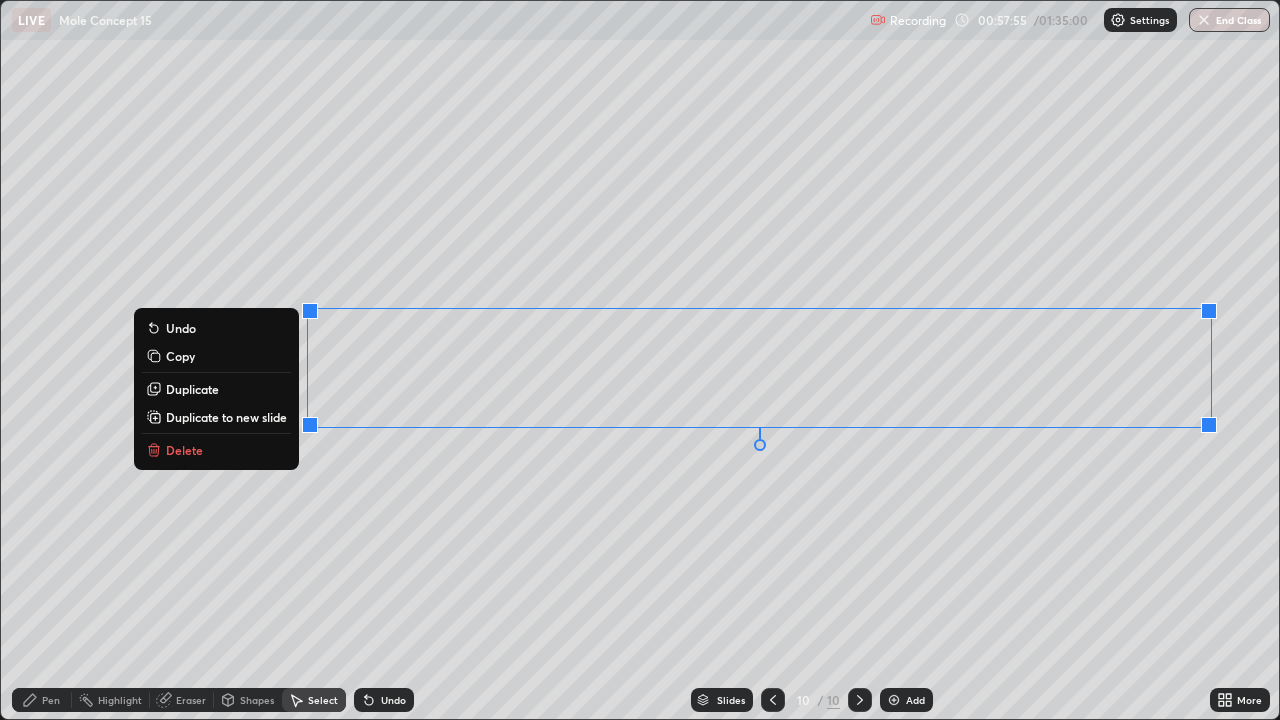 click on "Delete" at bounding box center [184, 450] 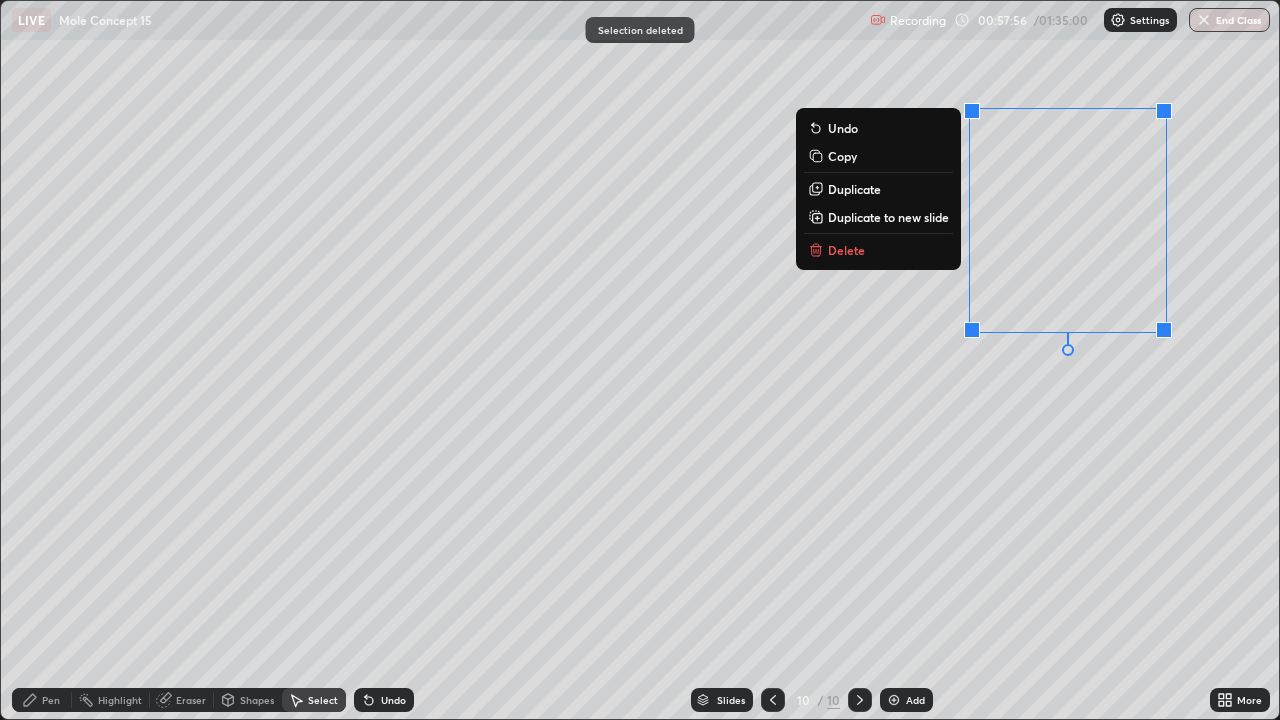 click on "Delete" at bounding box center (846, 250) 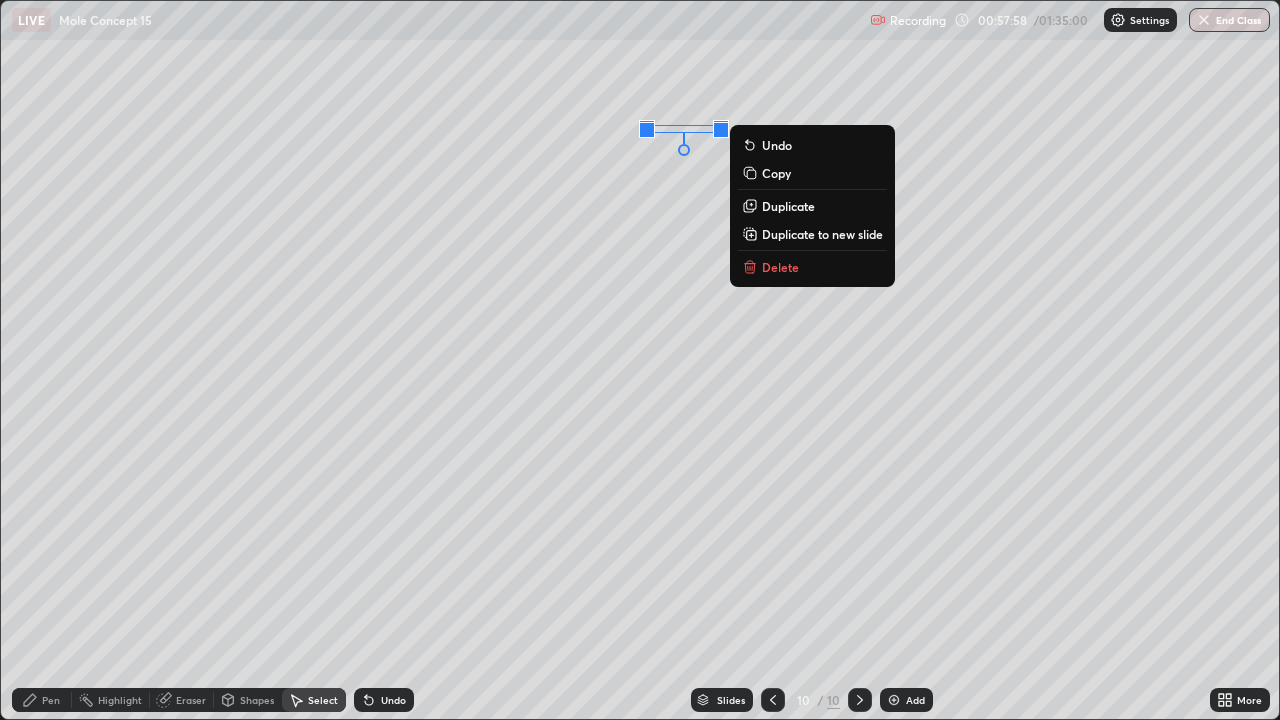 click on "Delete" at bounding box center [780, 267] 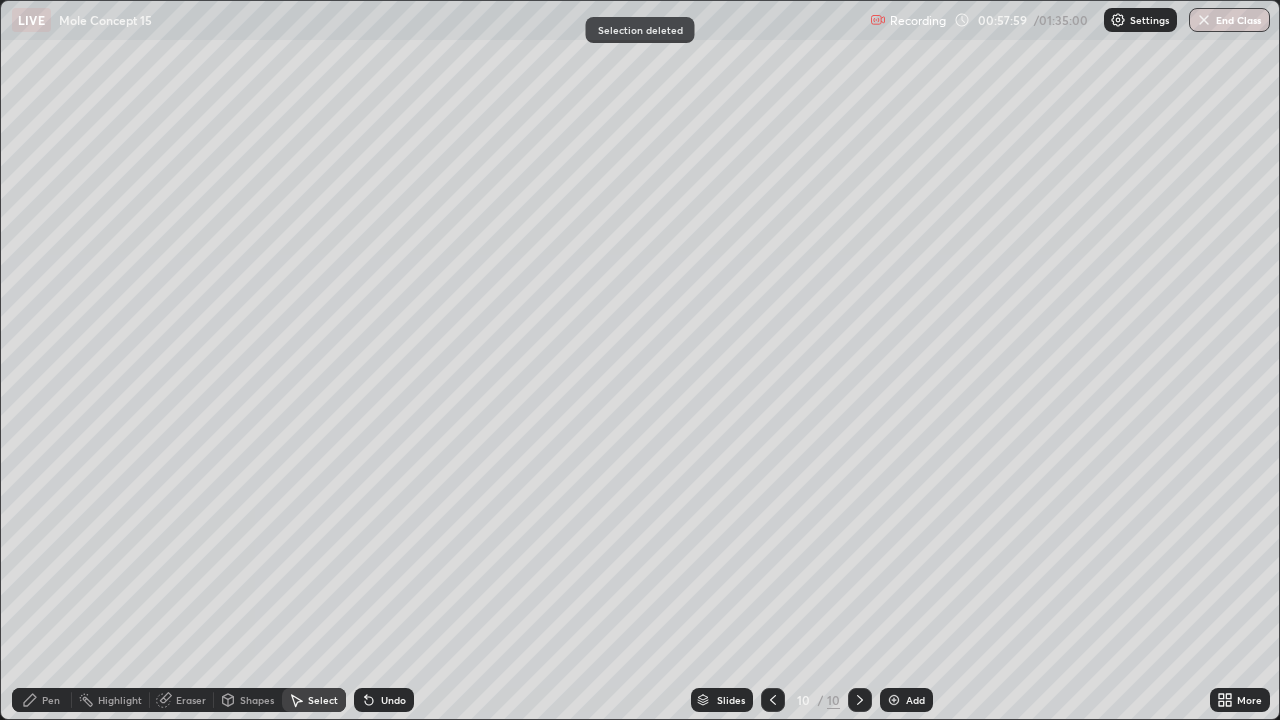 click on "Pen" at bounding box center [51, 700] 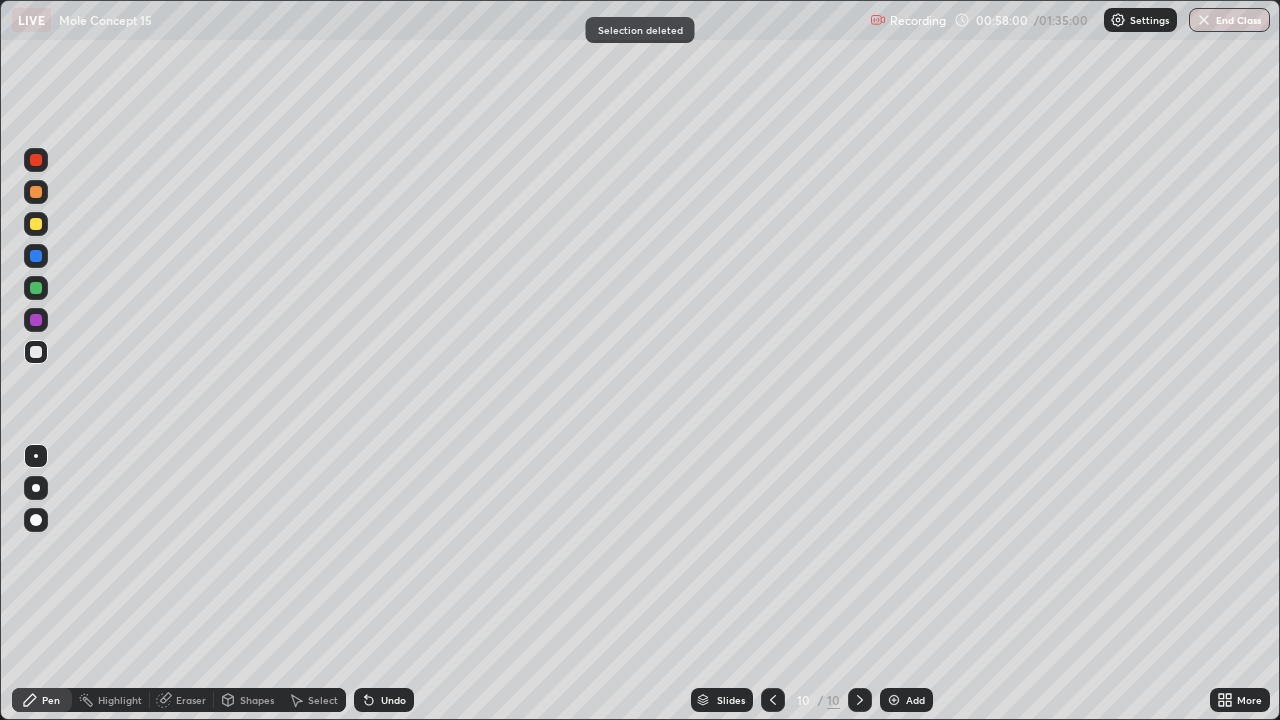 click at bounding box center (36, 352) 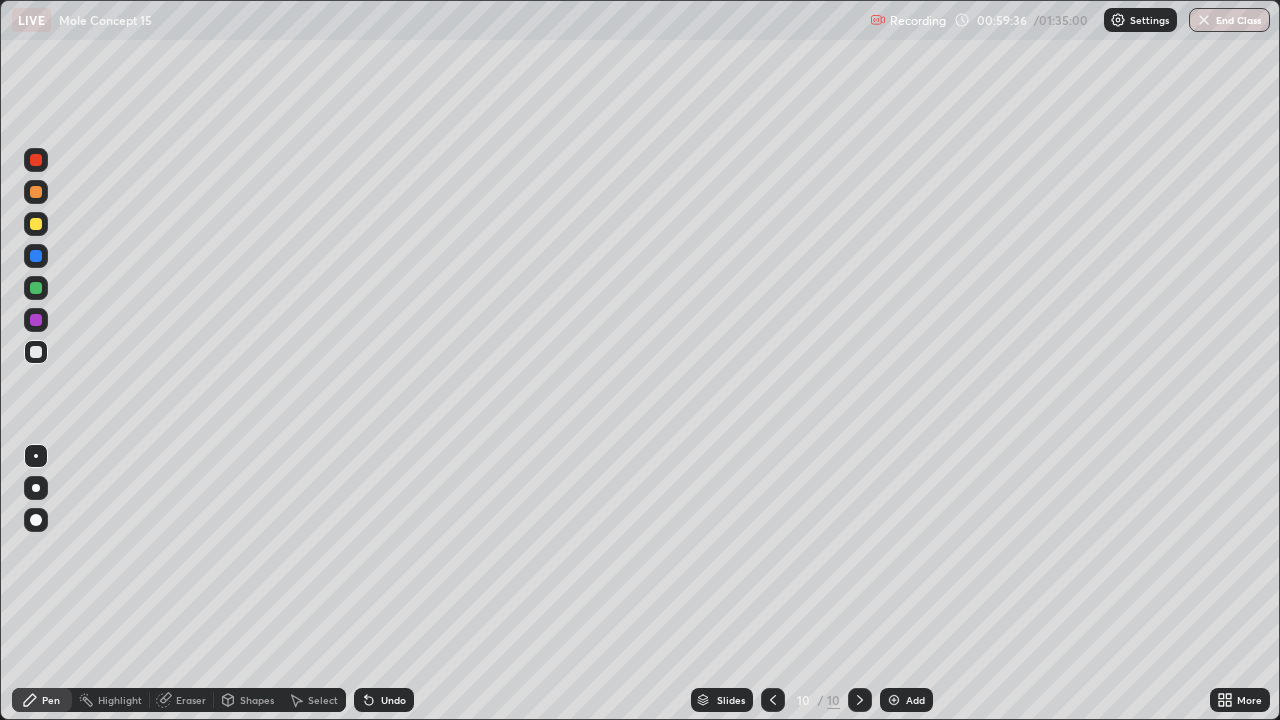 click at bounding box center [36, 288] 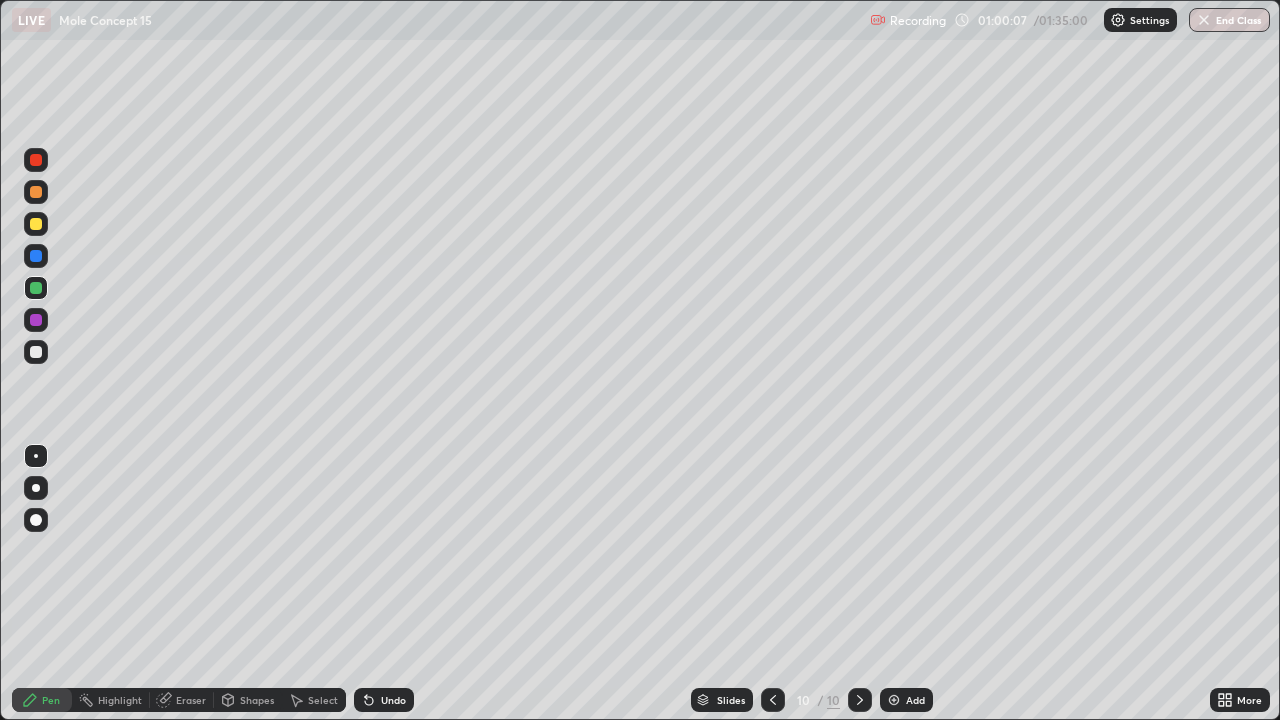 click at bounding box center (36, 320) 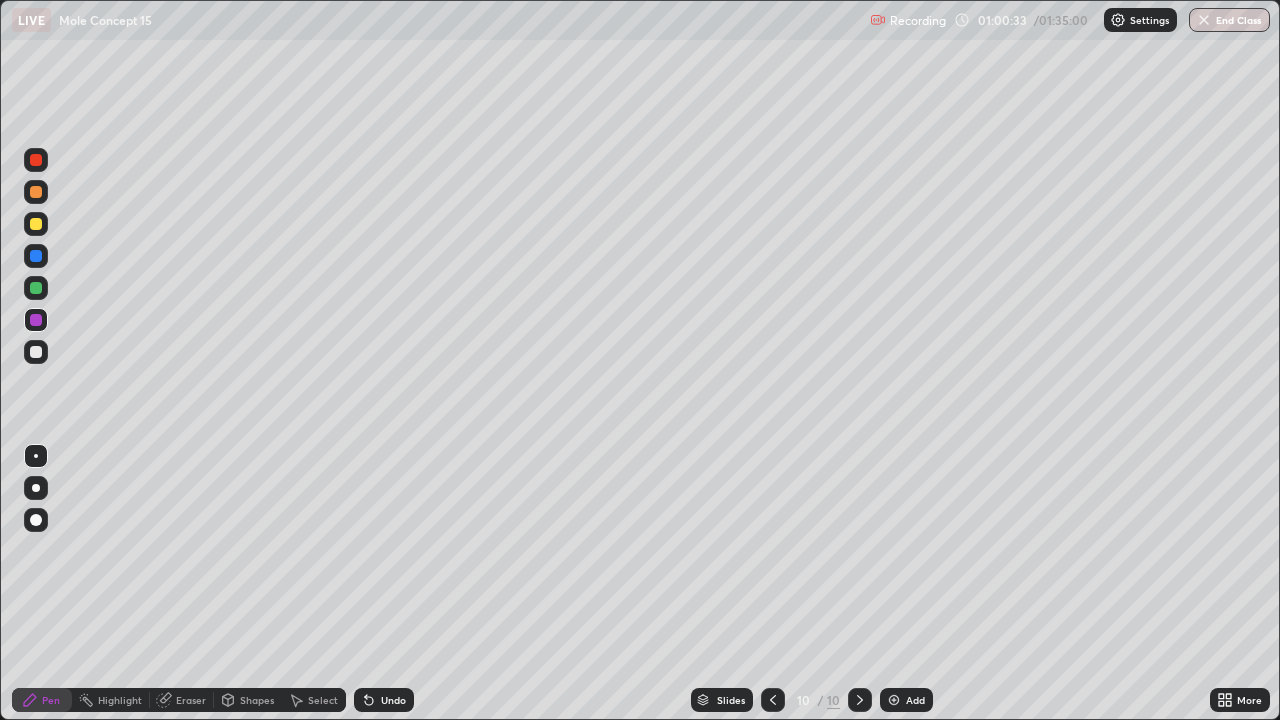 click on "Undo" at bounding box center [393, 700] 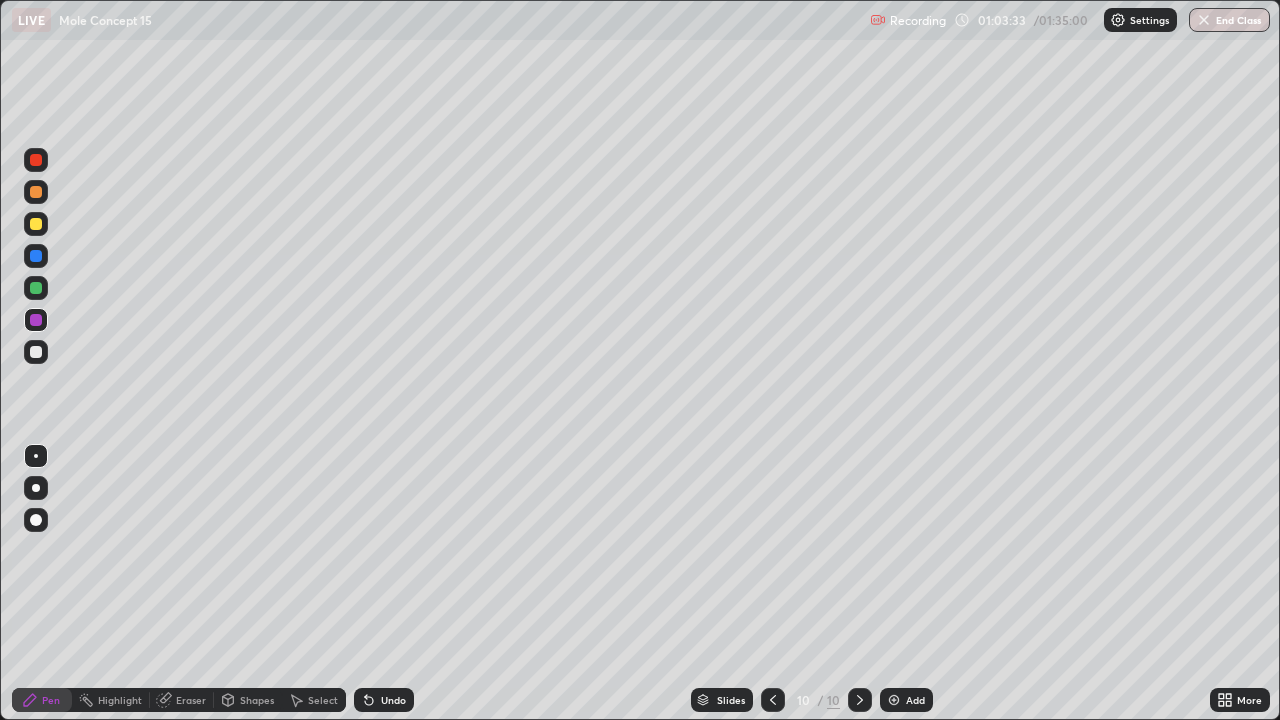 click at bounding box center [36, 224] 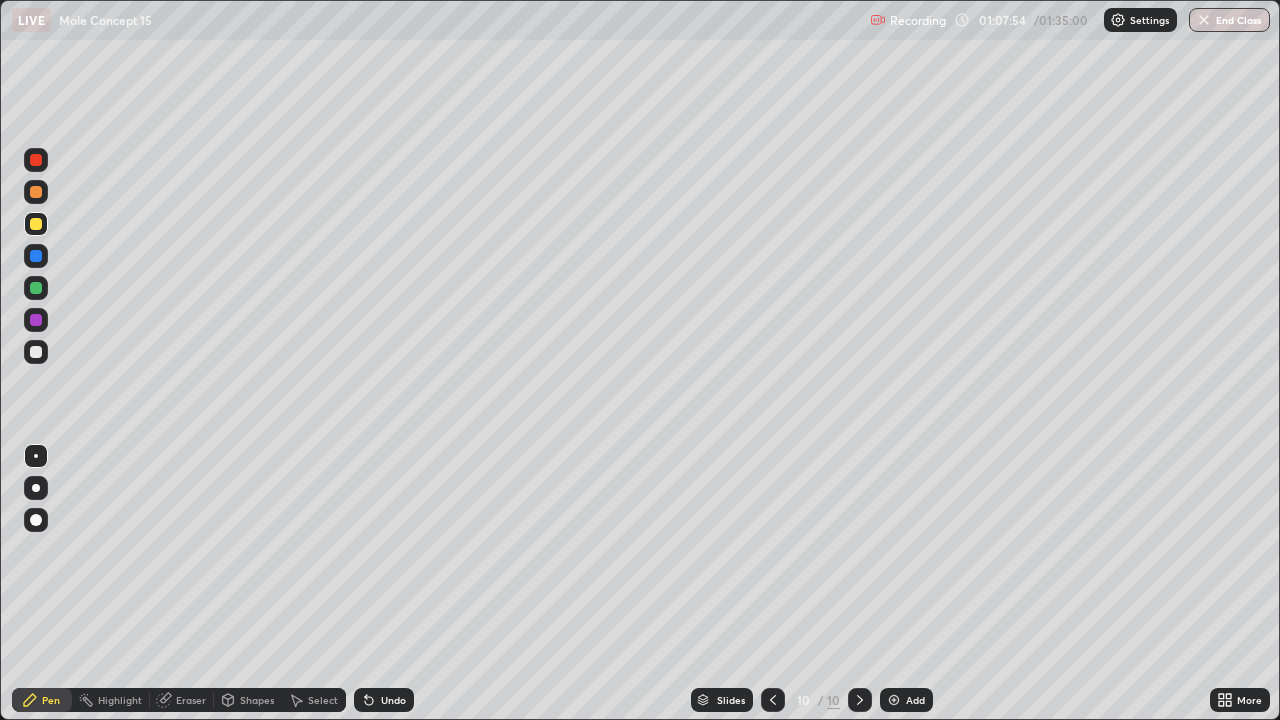 click on "Slides 10 / 10 Add" at bounding box center [812, 700] 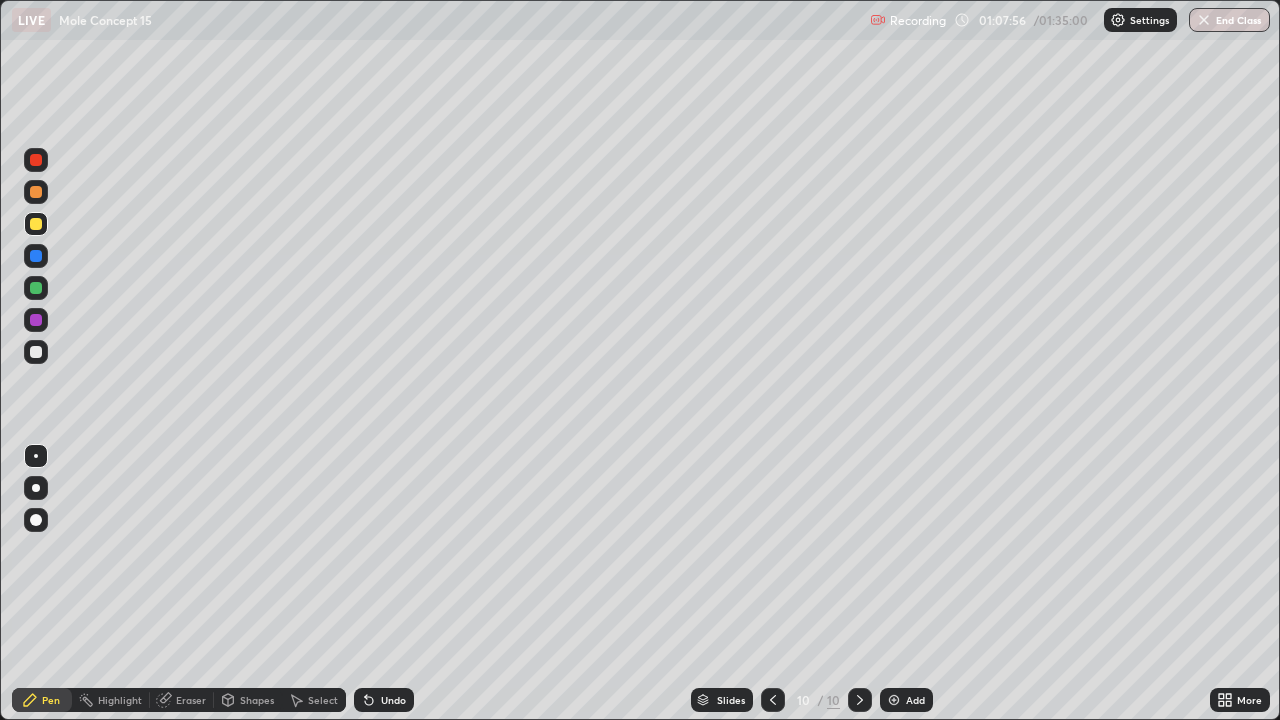 click at bounding box center (894, 700) 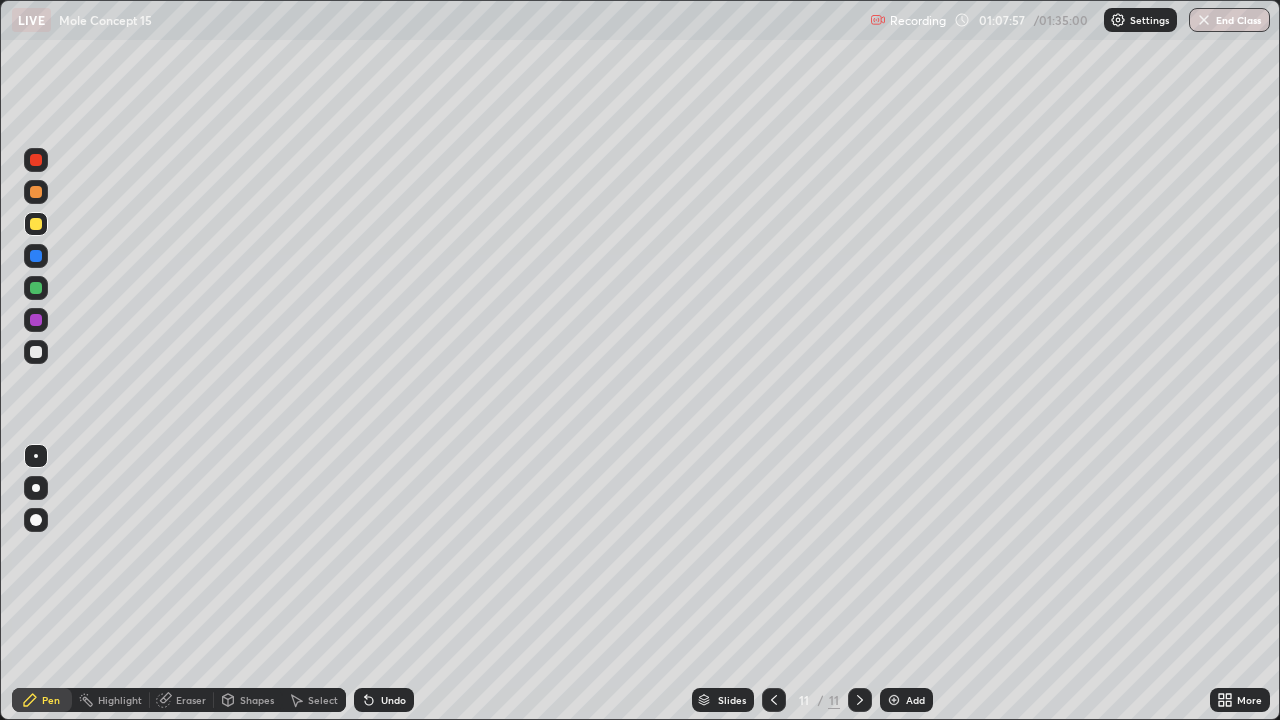 click at bounding box center (36, 192) 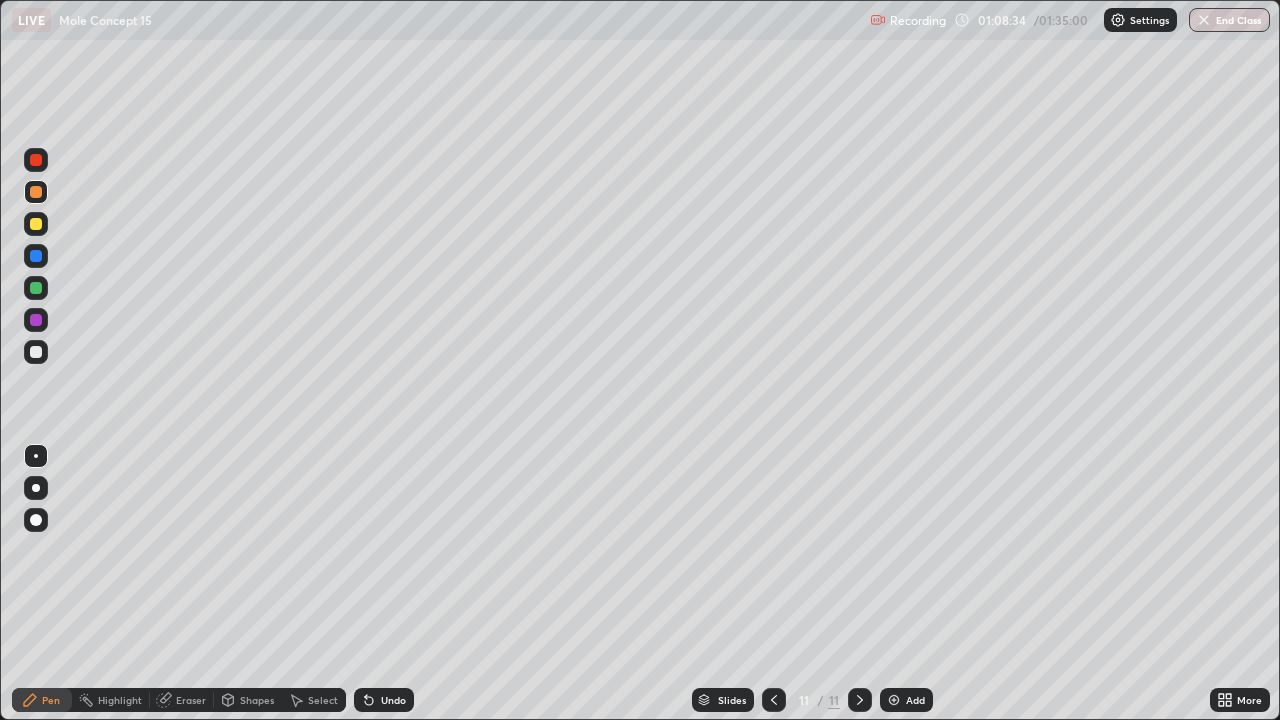 click at bounding box center (36, 352) 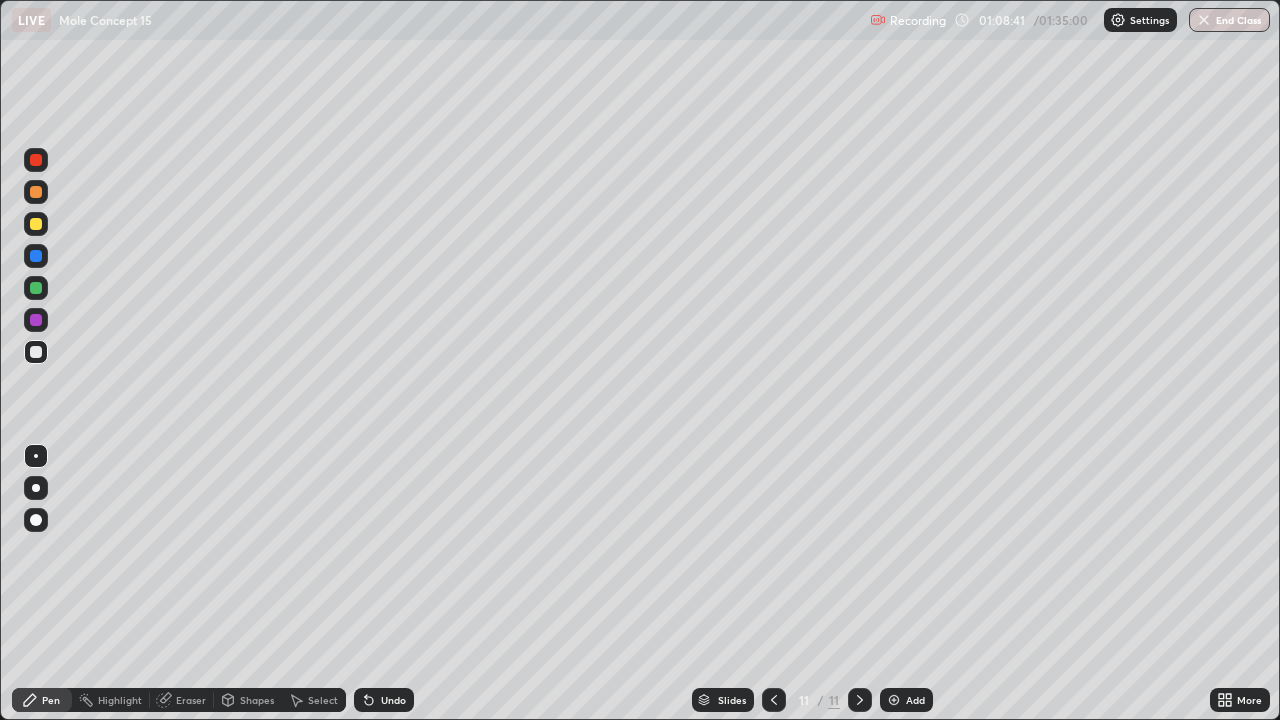 click 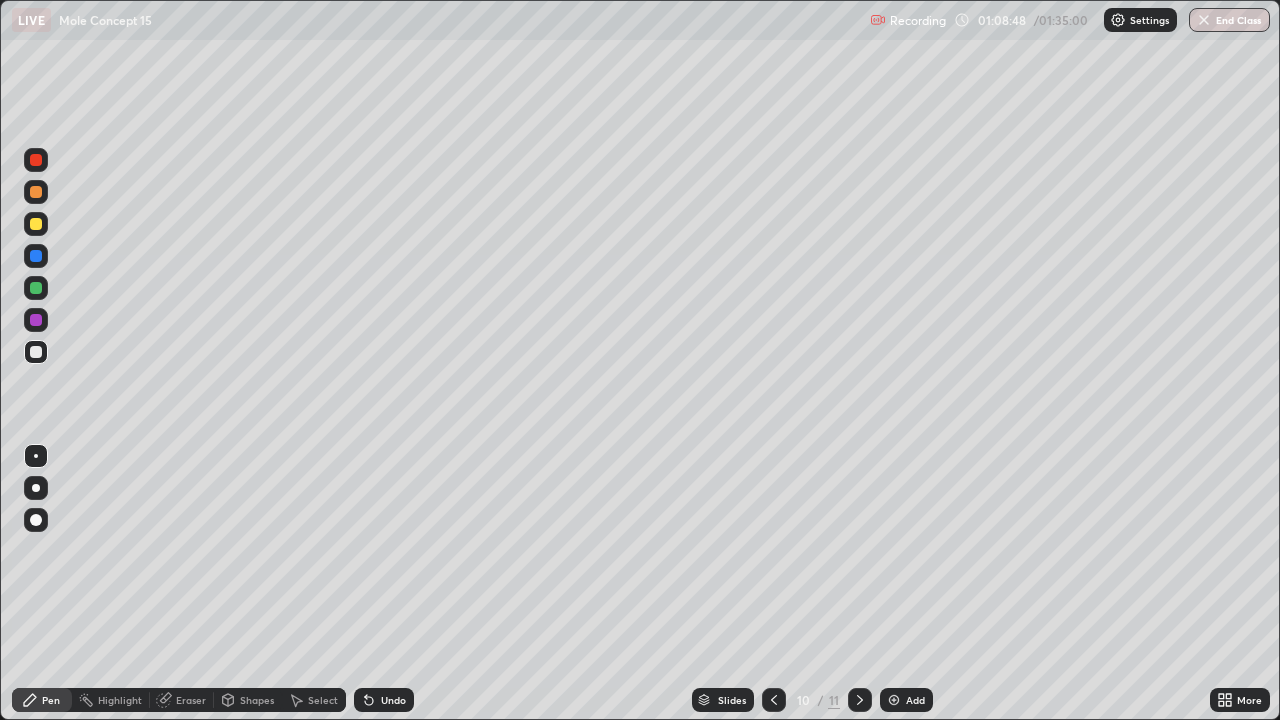 click 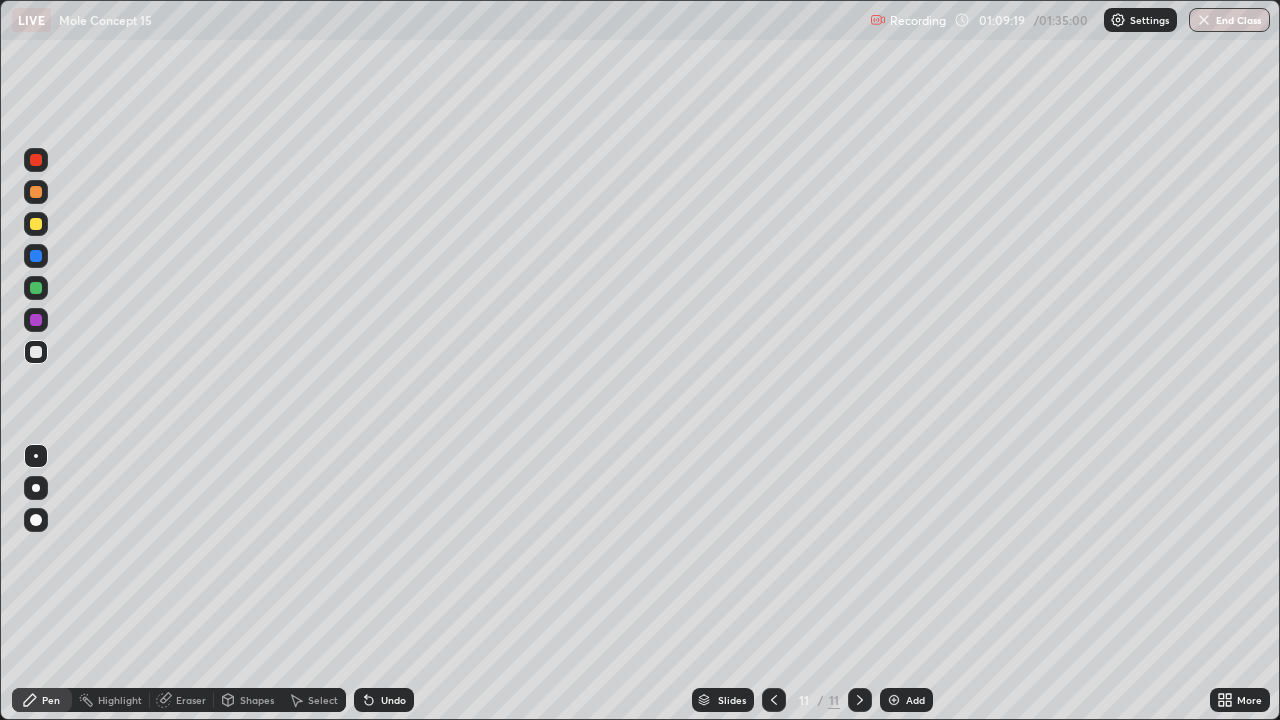 click on "Eraser" at bounding box center (191, 700) 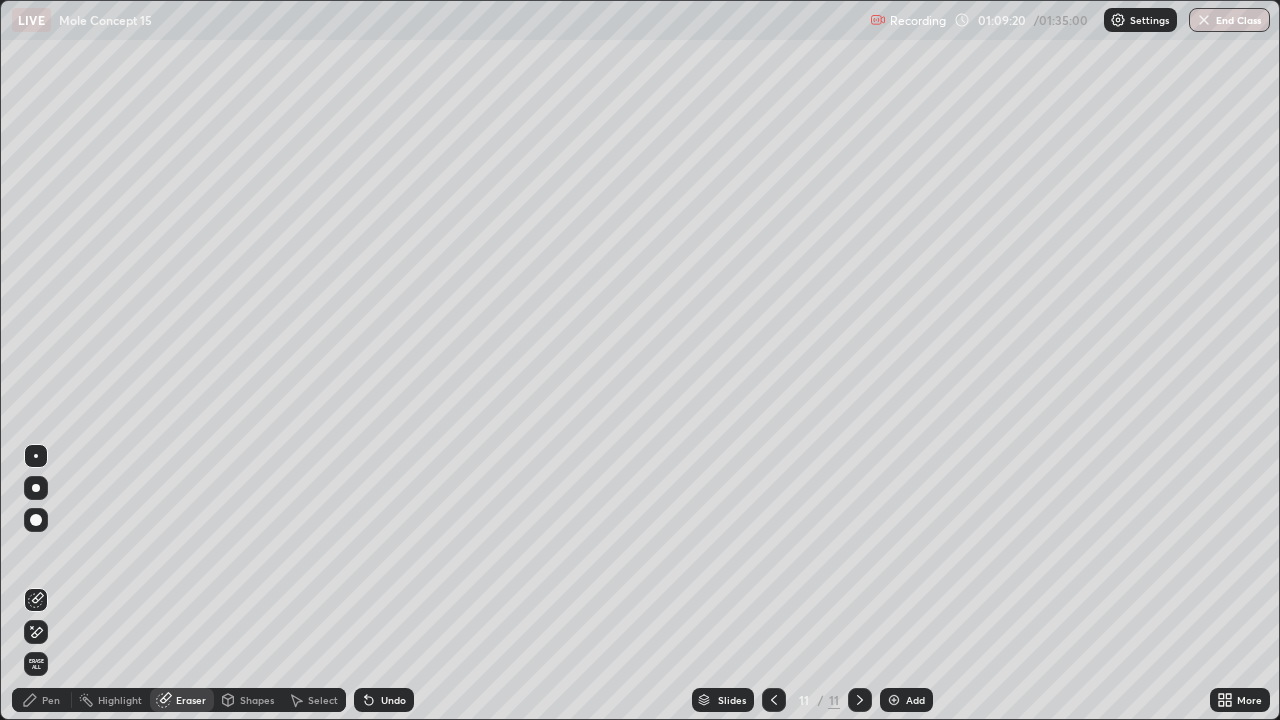 click 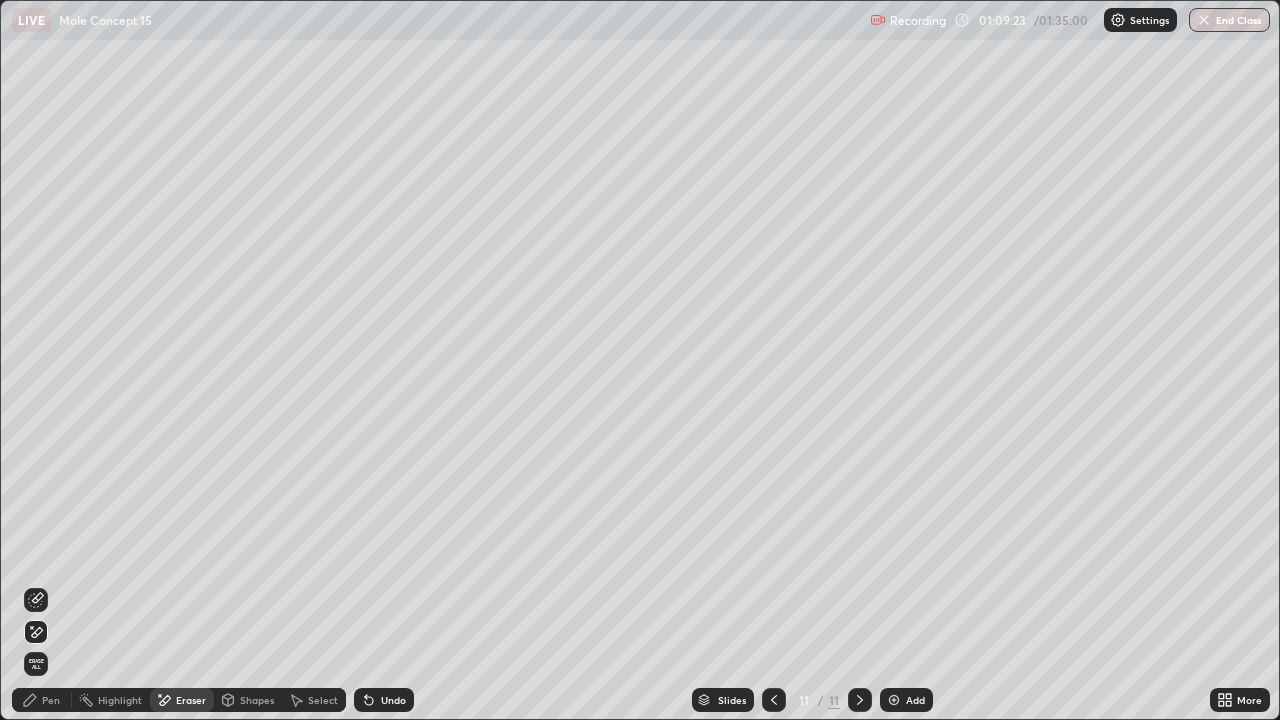 click on "Pen" at bounding box center (42, 700) 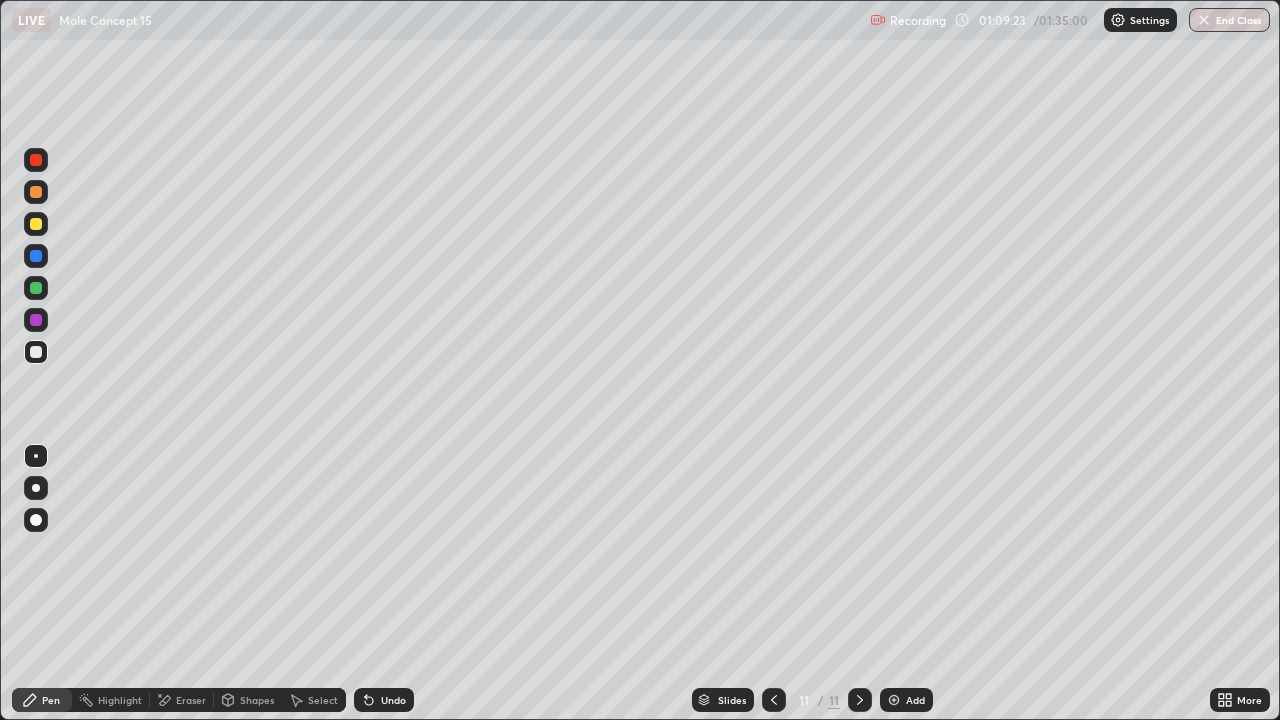 click on "Pen" at bounding box center (51, 700) 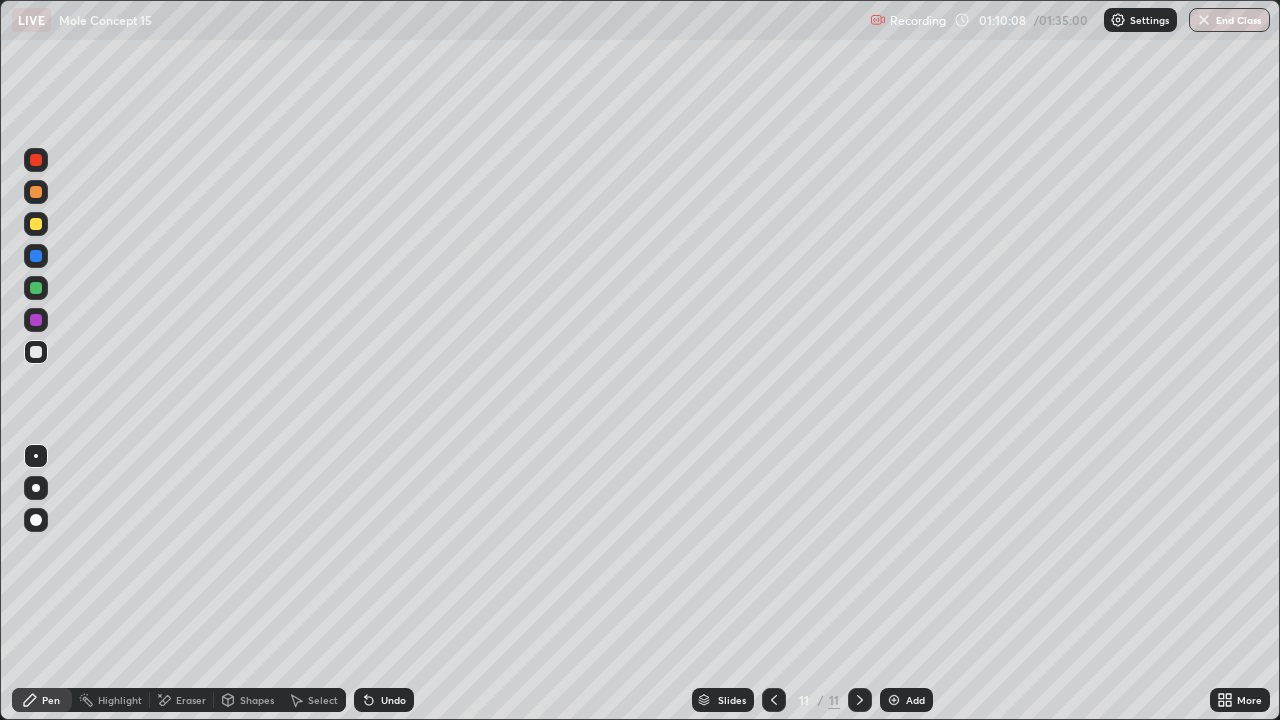 click on "Slides 11 / 11 Add" at bounding box center [812, 700] 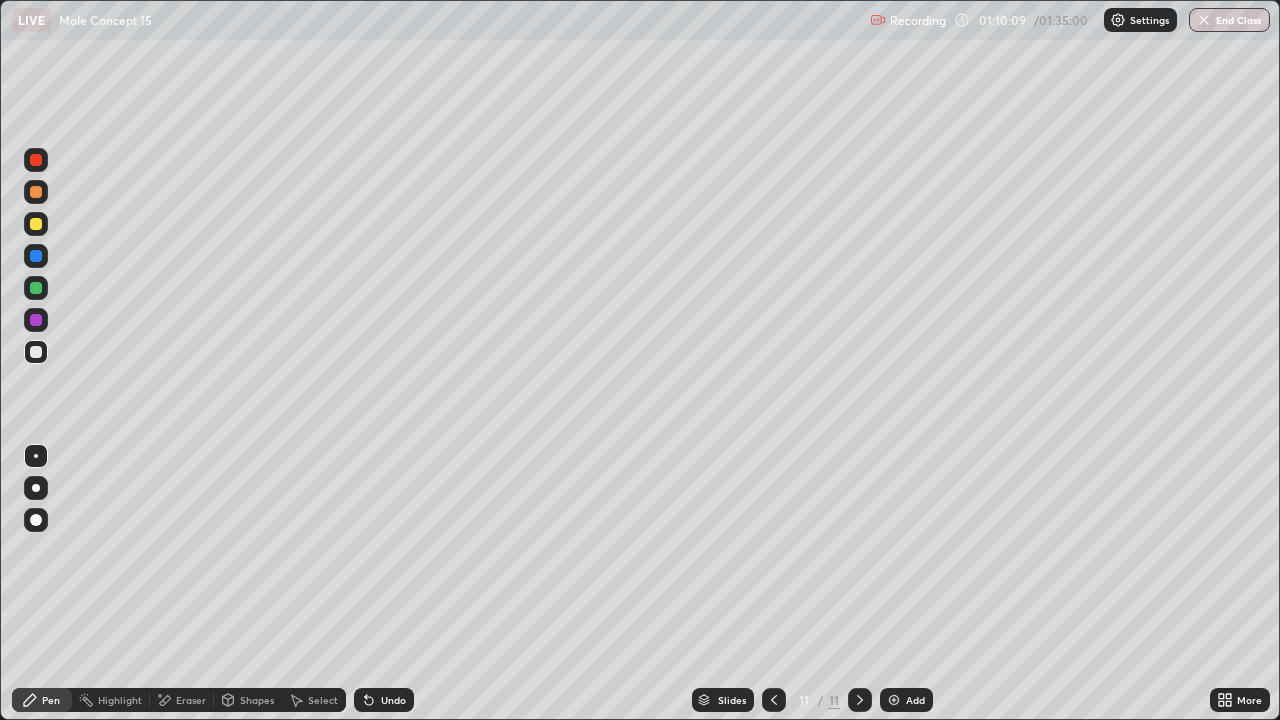 click on "Add" at bounding box center (906, 700) 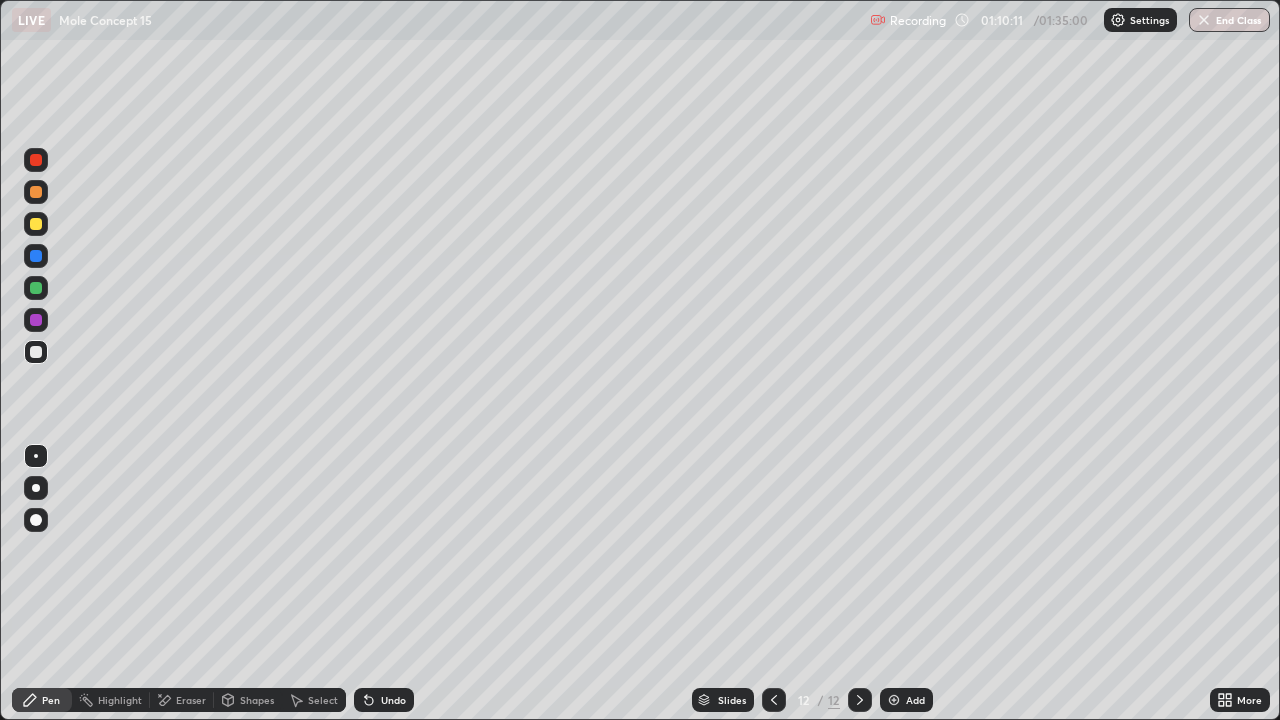 click at bounding box center [36, 192] 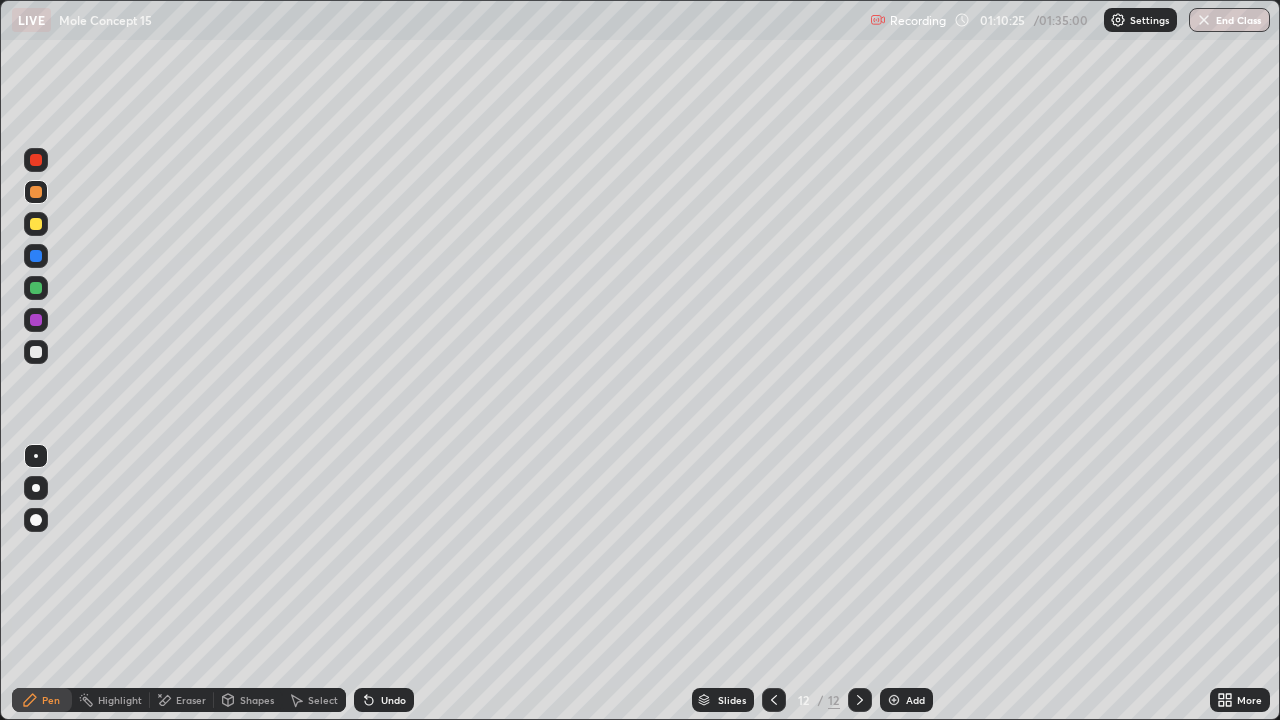 click 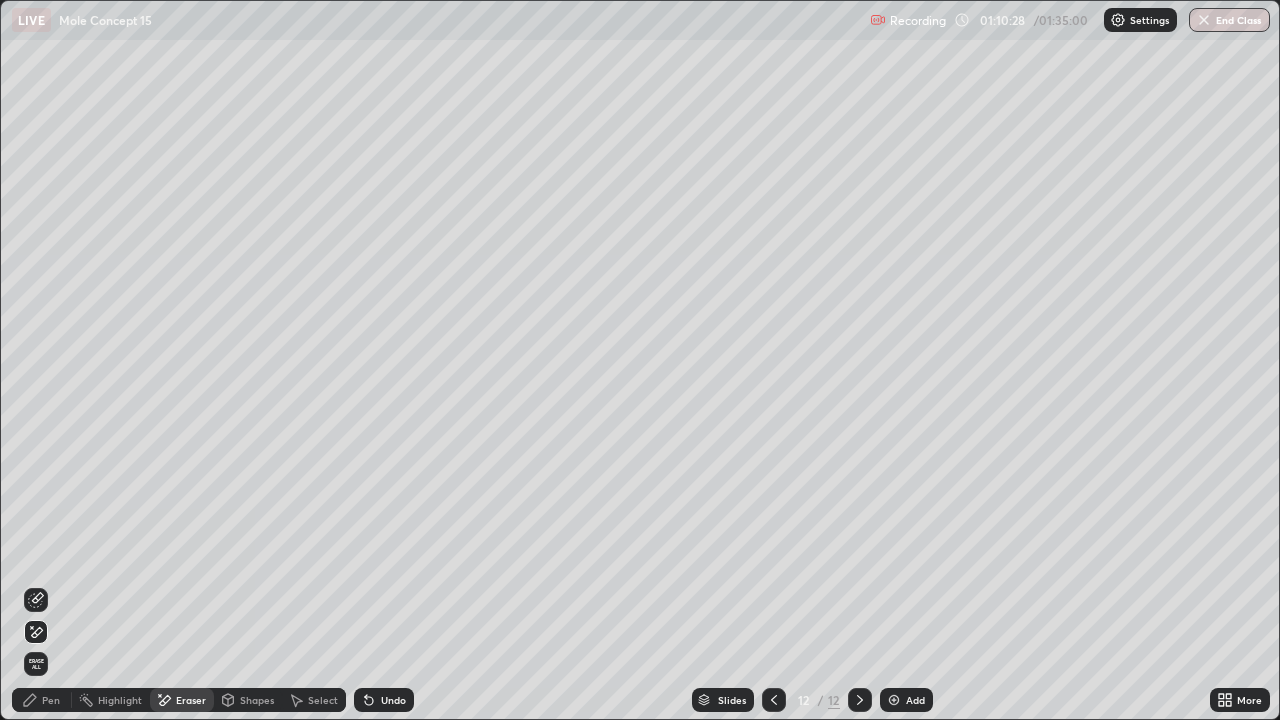 click on "Pen" at bounding box center [51, 700] 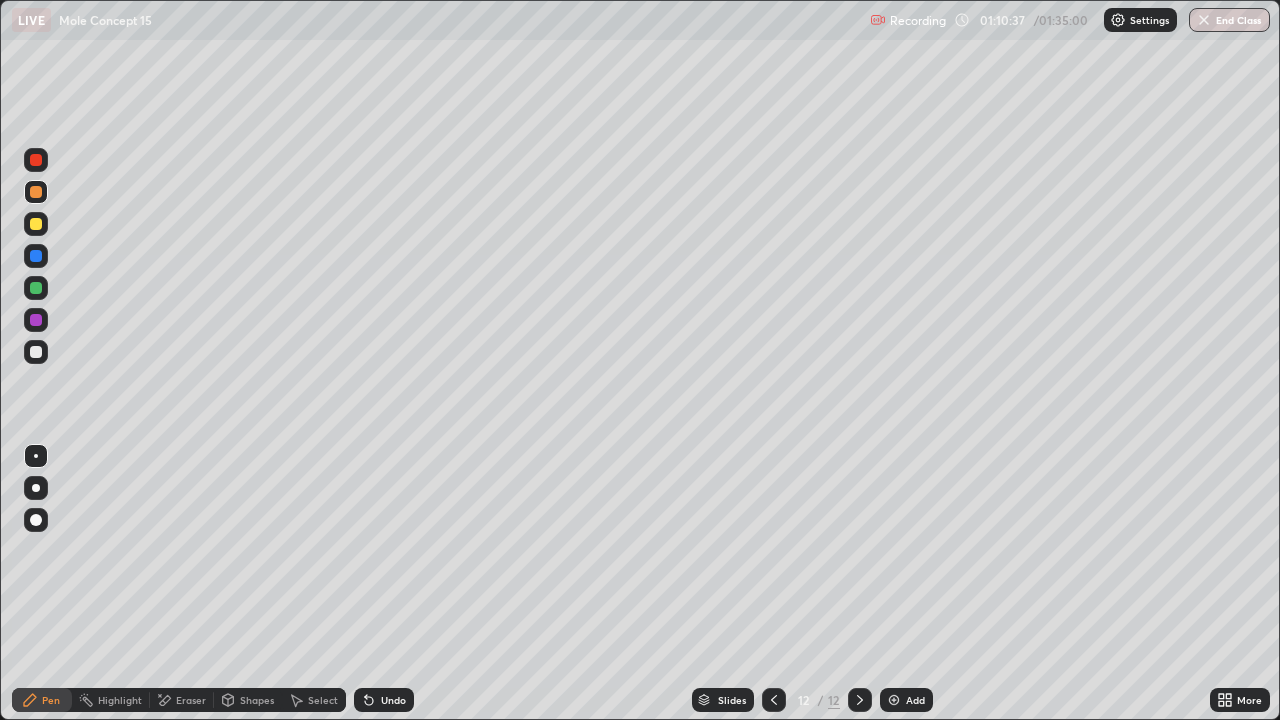 click on "Undo" at bounding box center (384, 700) 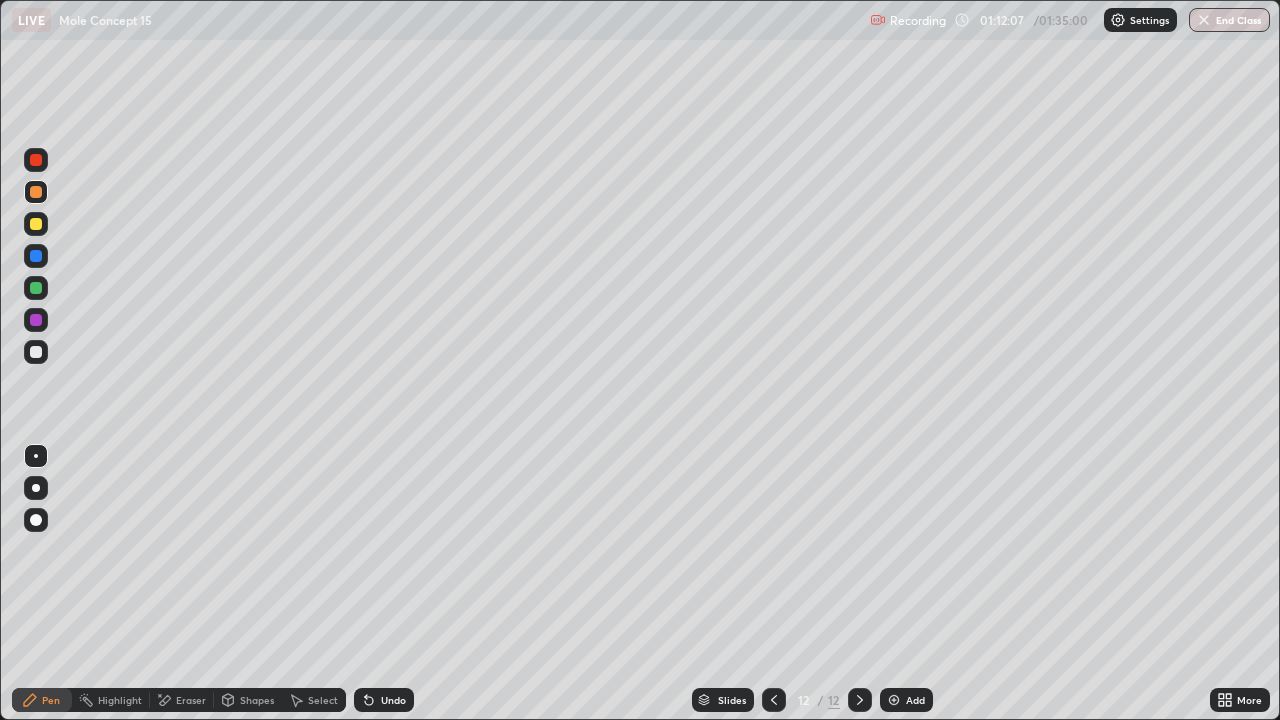 click at bounding box center [36, 352] 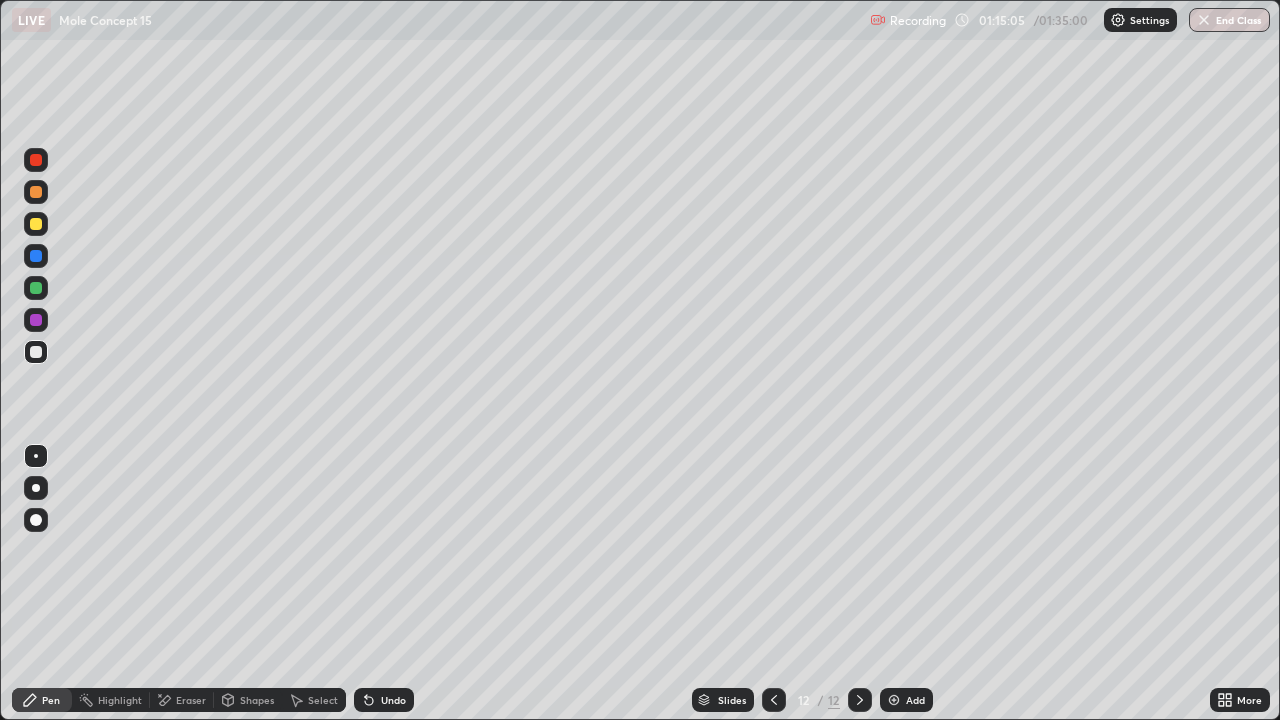 click at bounding box center (36, 288) 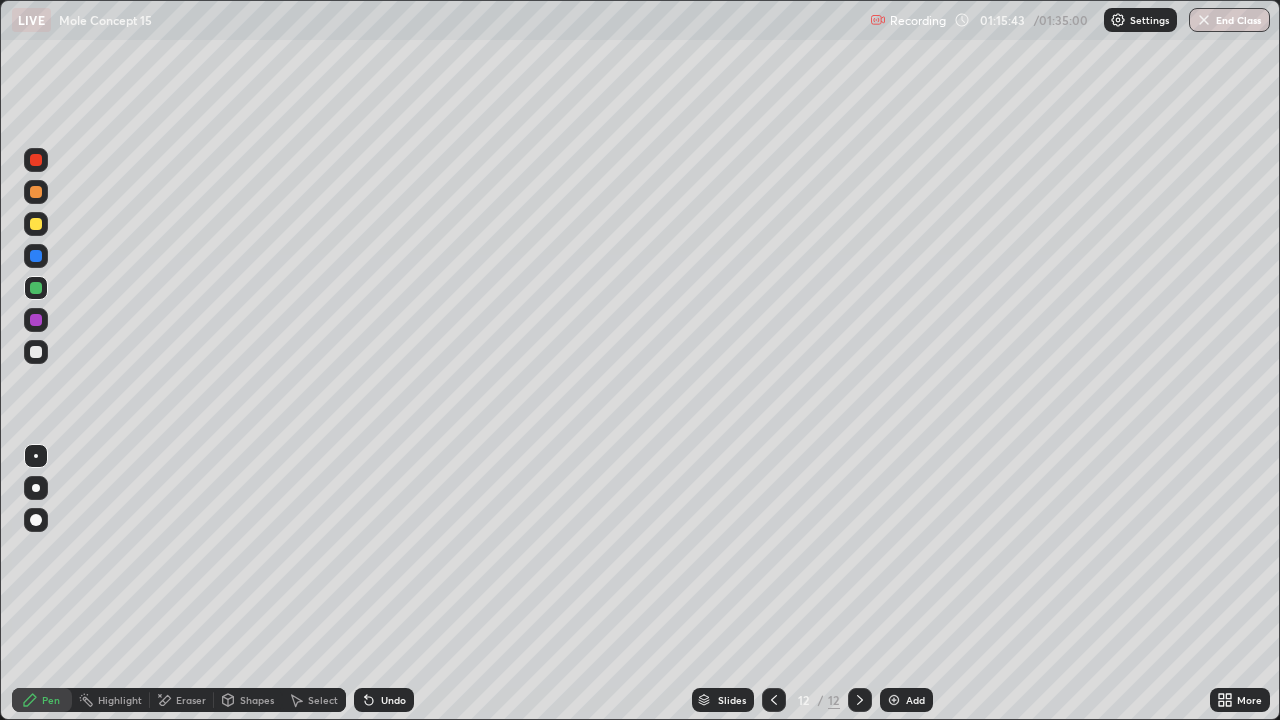 click on "Select" at bounding box center (314, 700) 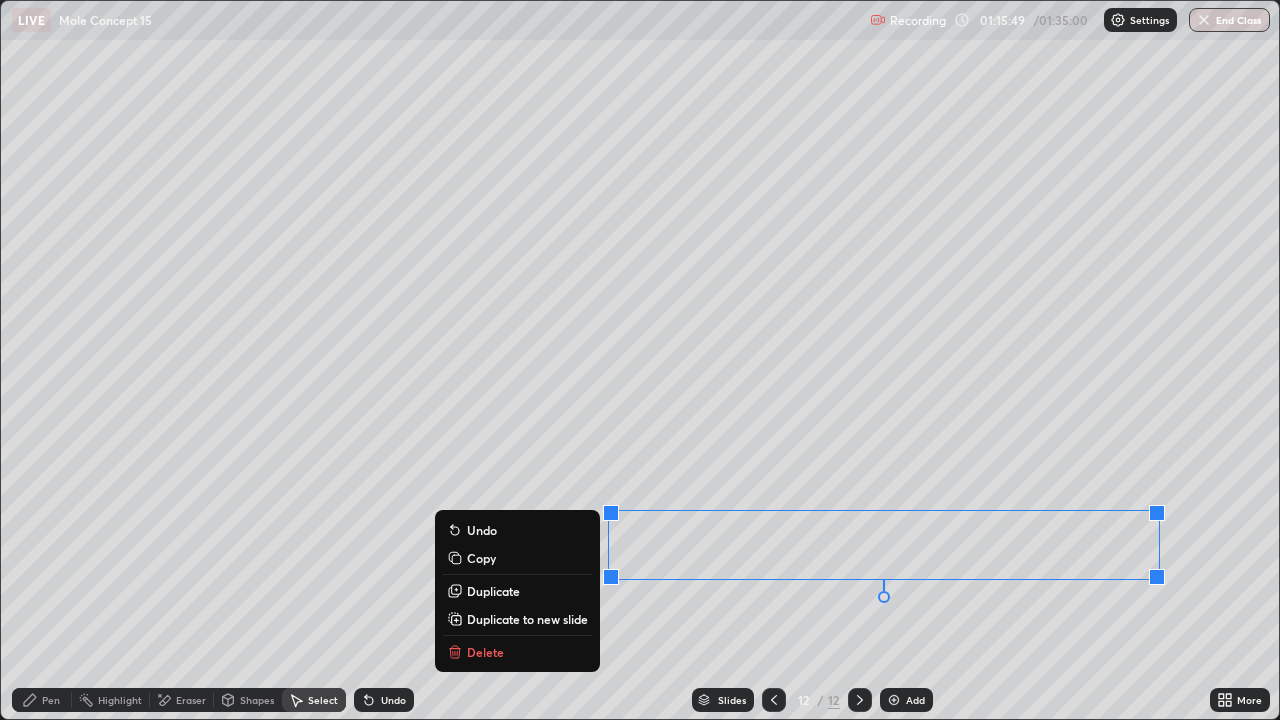 click on "Pen" at bounding box center (42, 700) 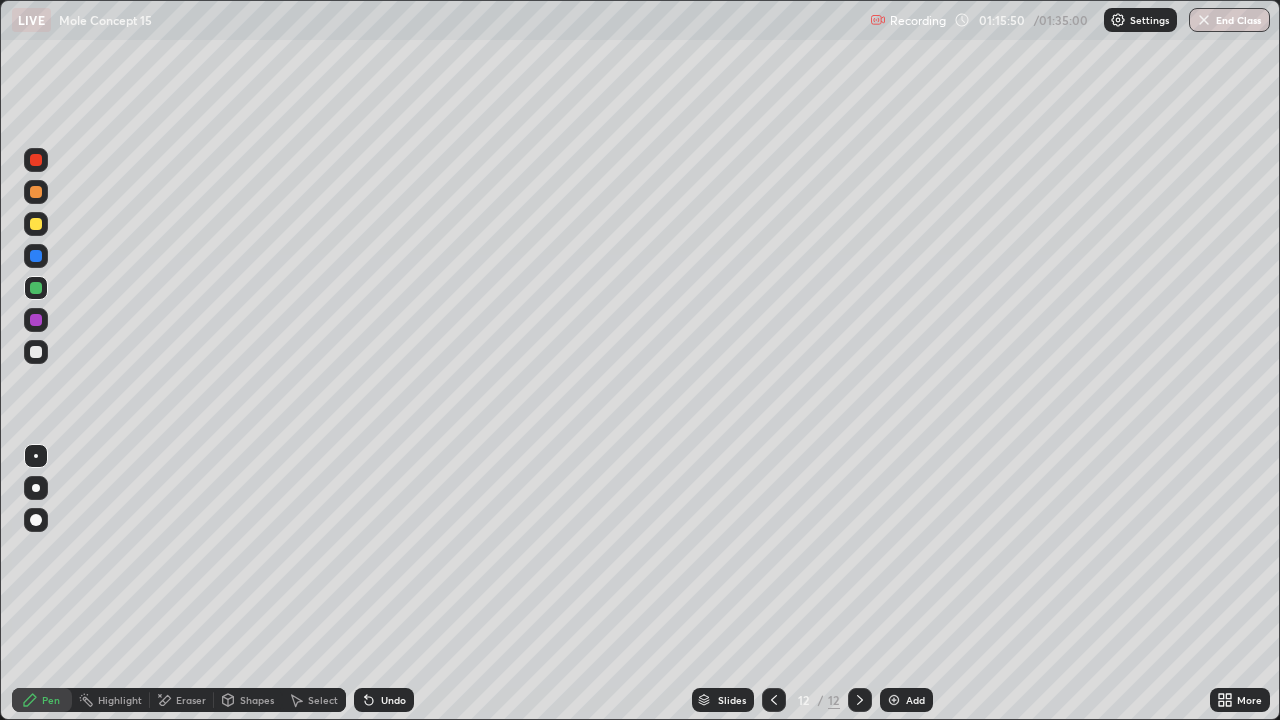 click at bounding box center [36, 352] 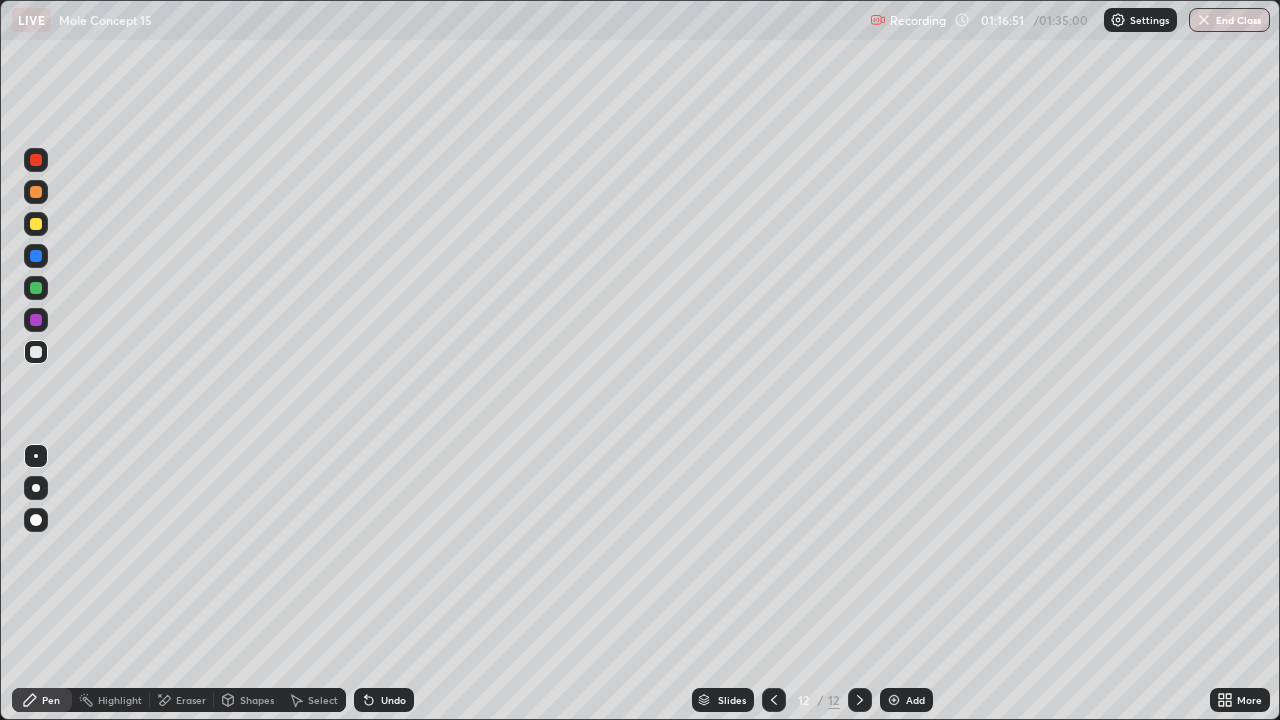 click 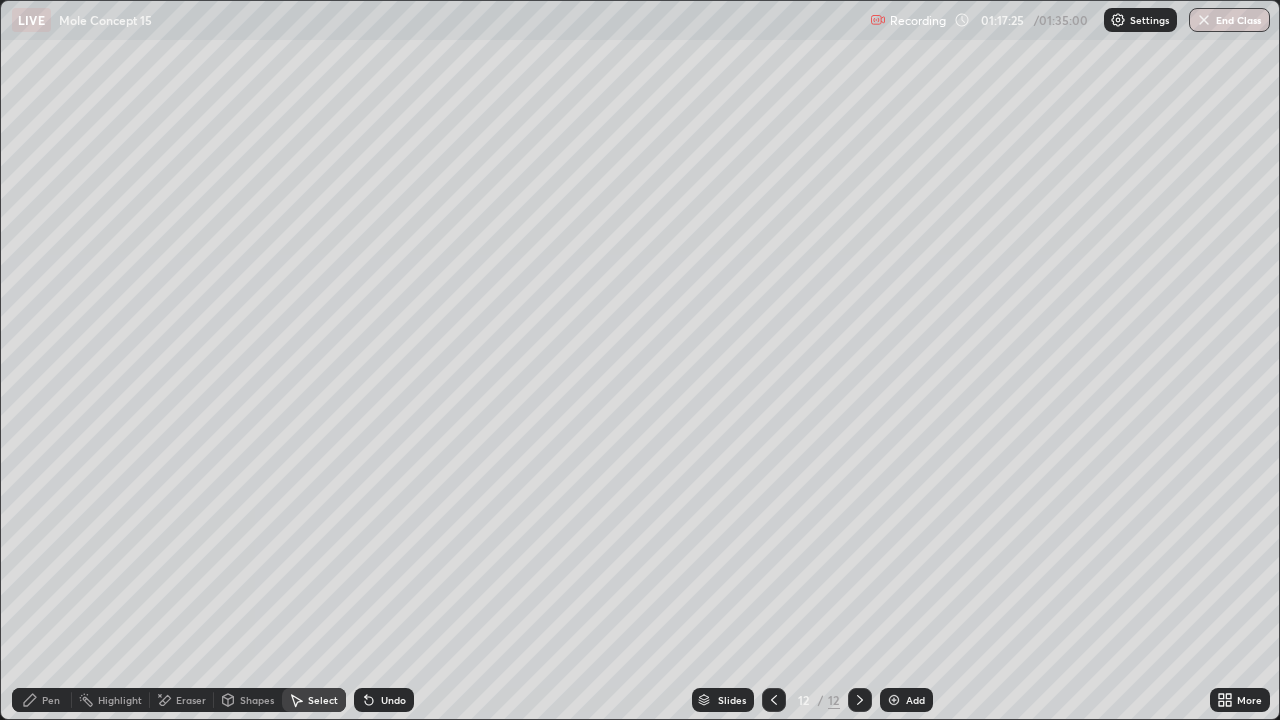 click on "Pen" at bounding box center (42, 700) 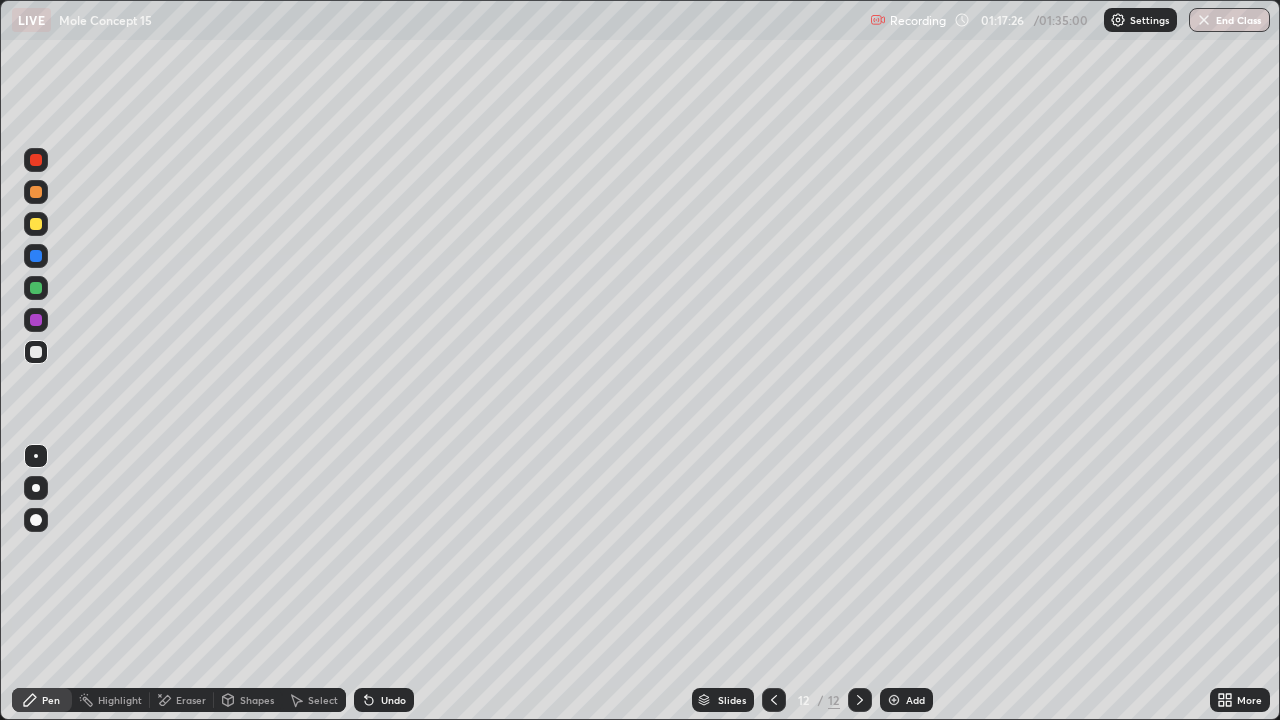 click at bounding box center [36, 320] 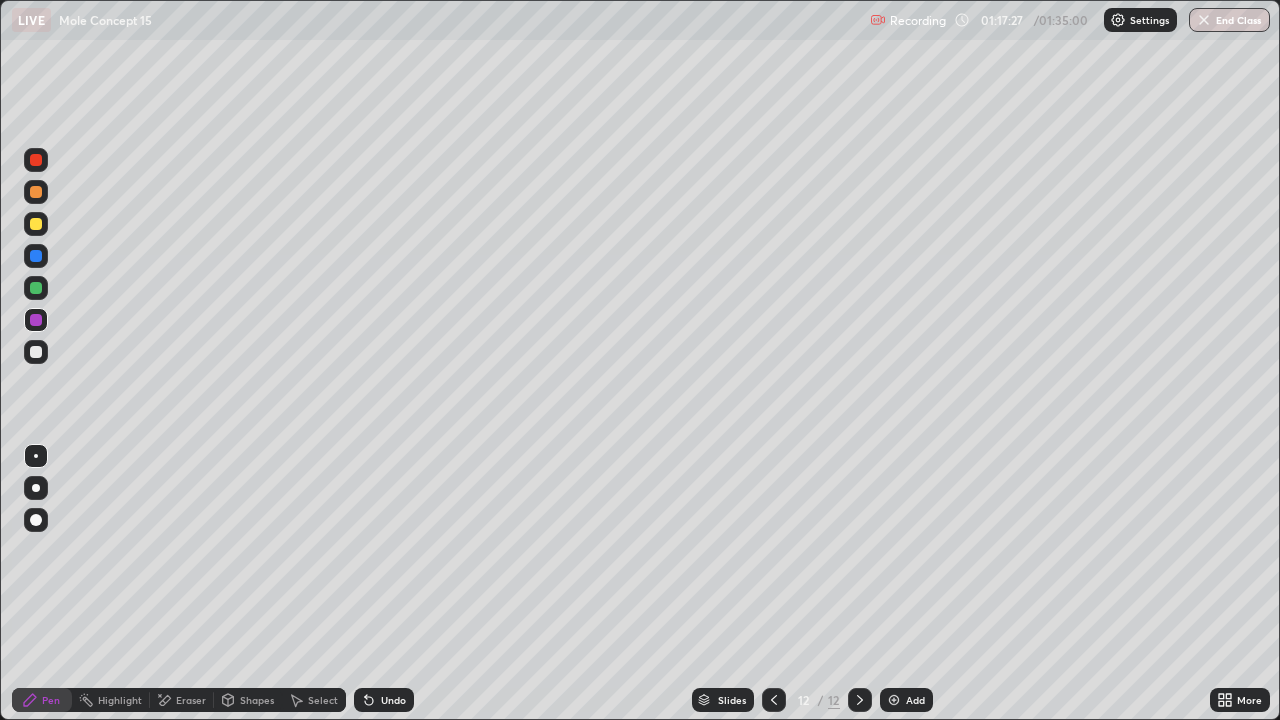 click at bounding box center [36, 288] 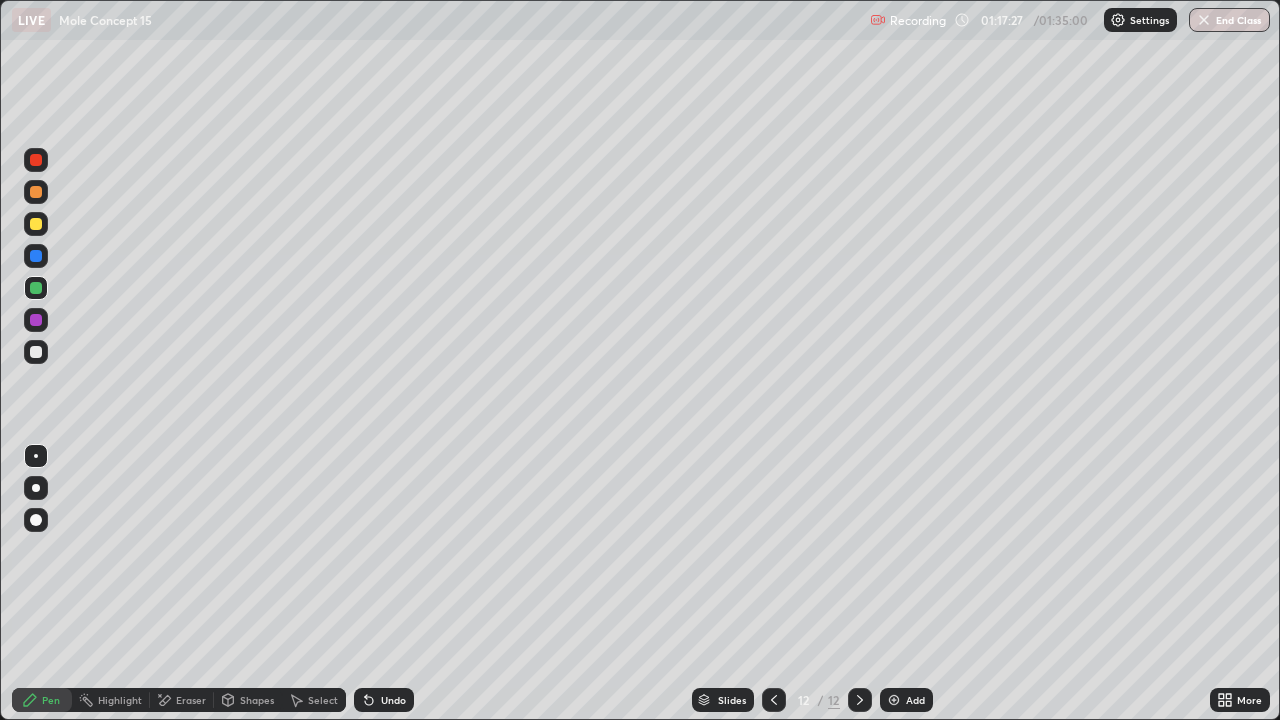 click at bounding box center (36, 224) 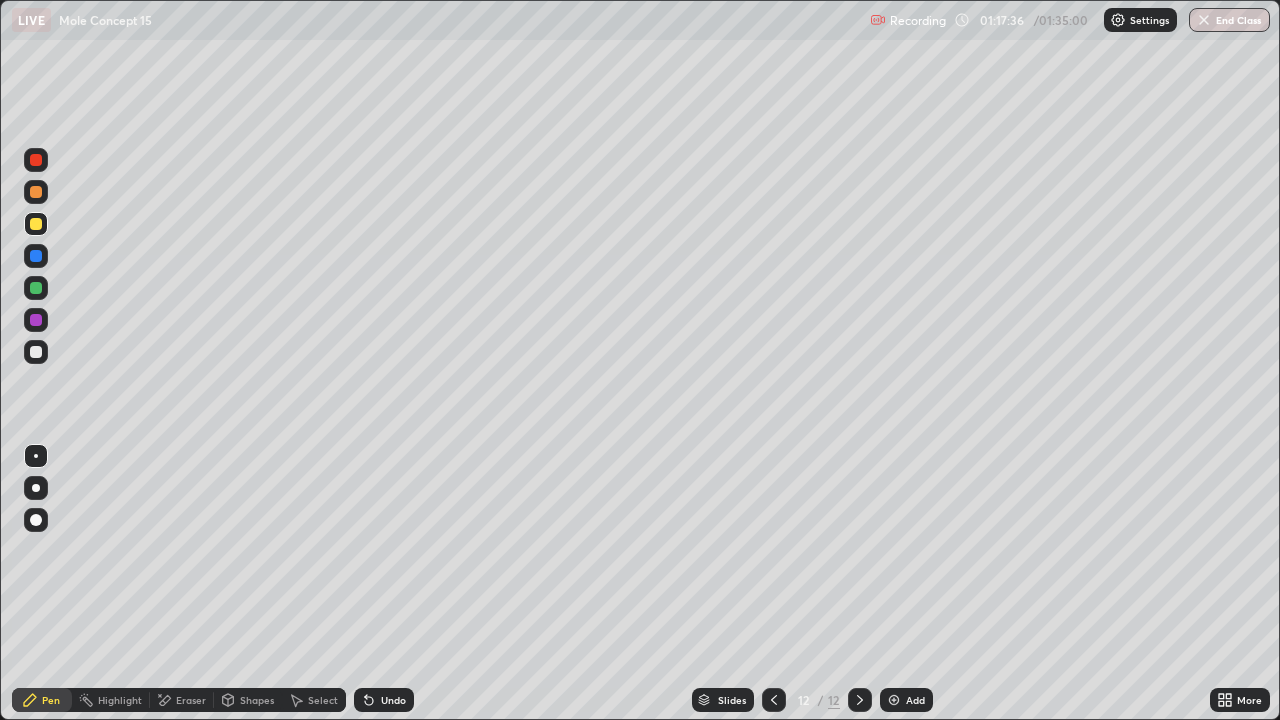 click on "Undo" at bounding box center [393, 700] 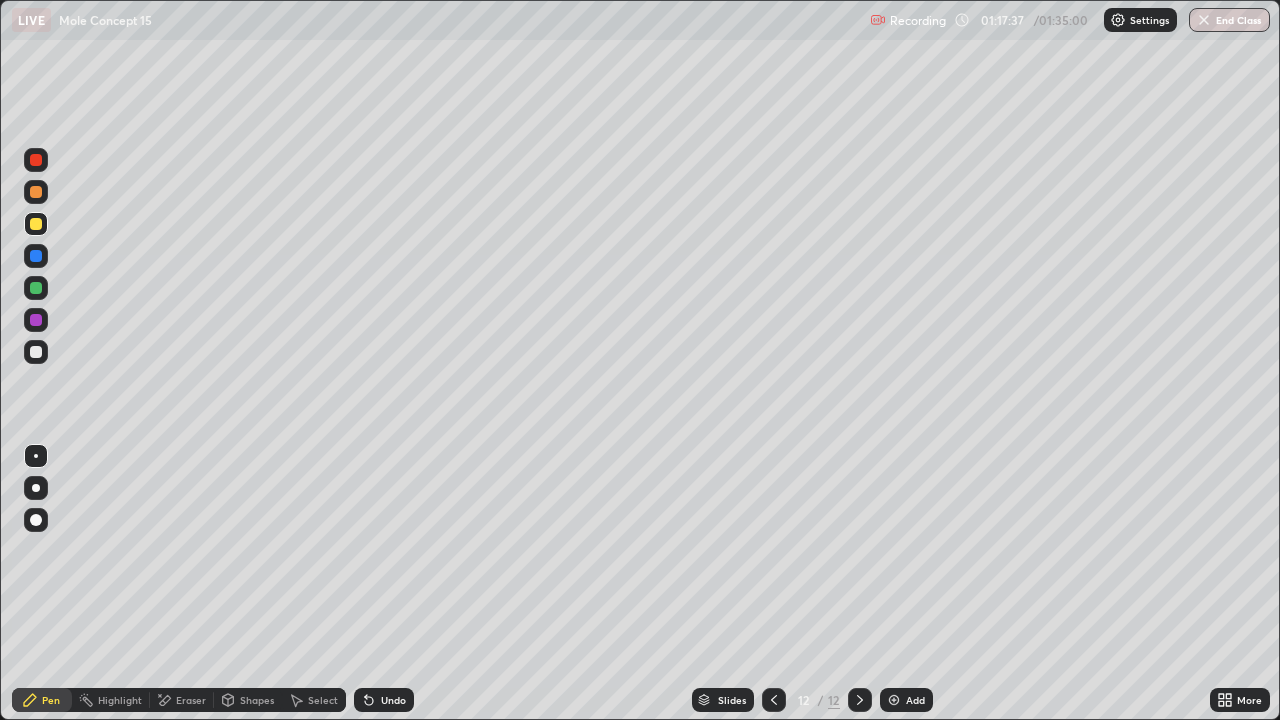 click on "Undo" at bounding box center (393, 700) 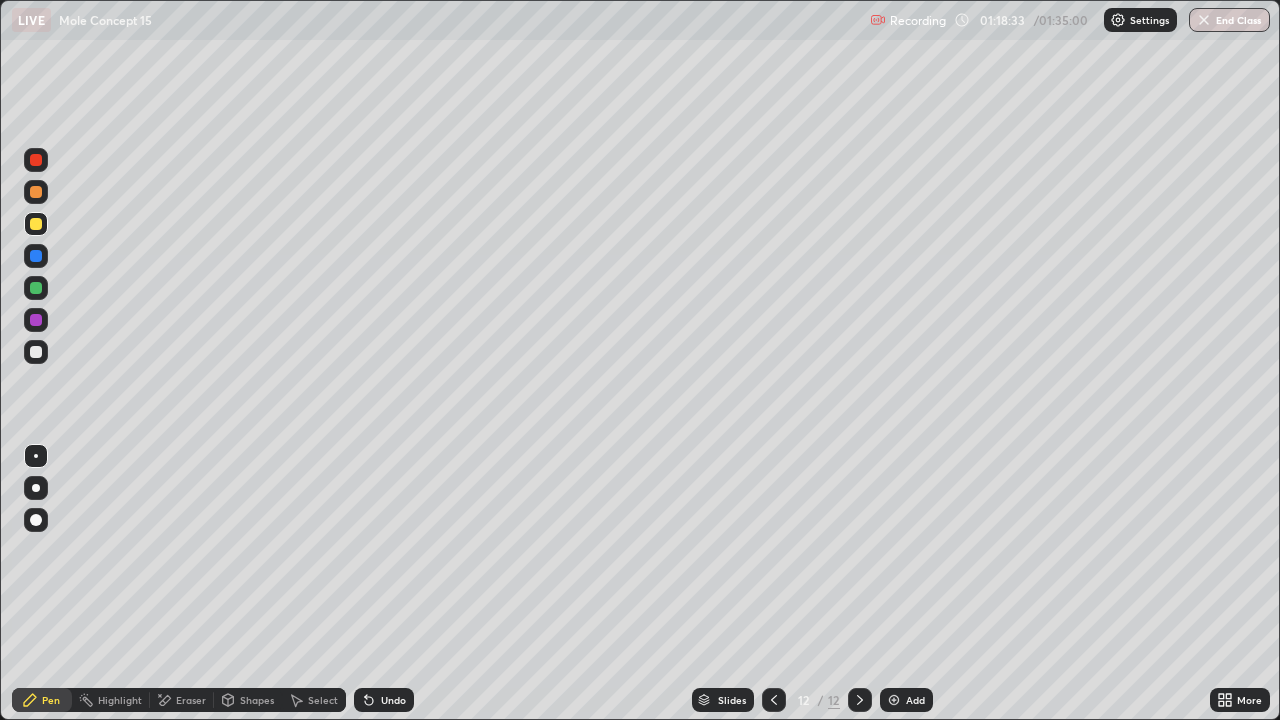 click on "Select" at bounding box center (323, 700) 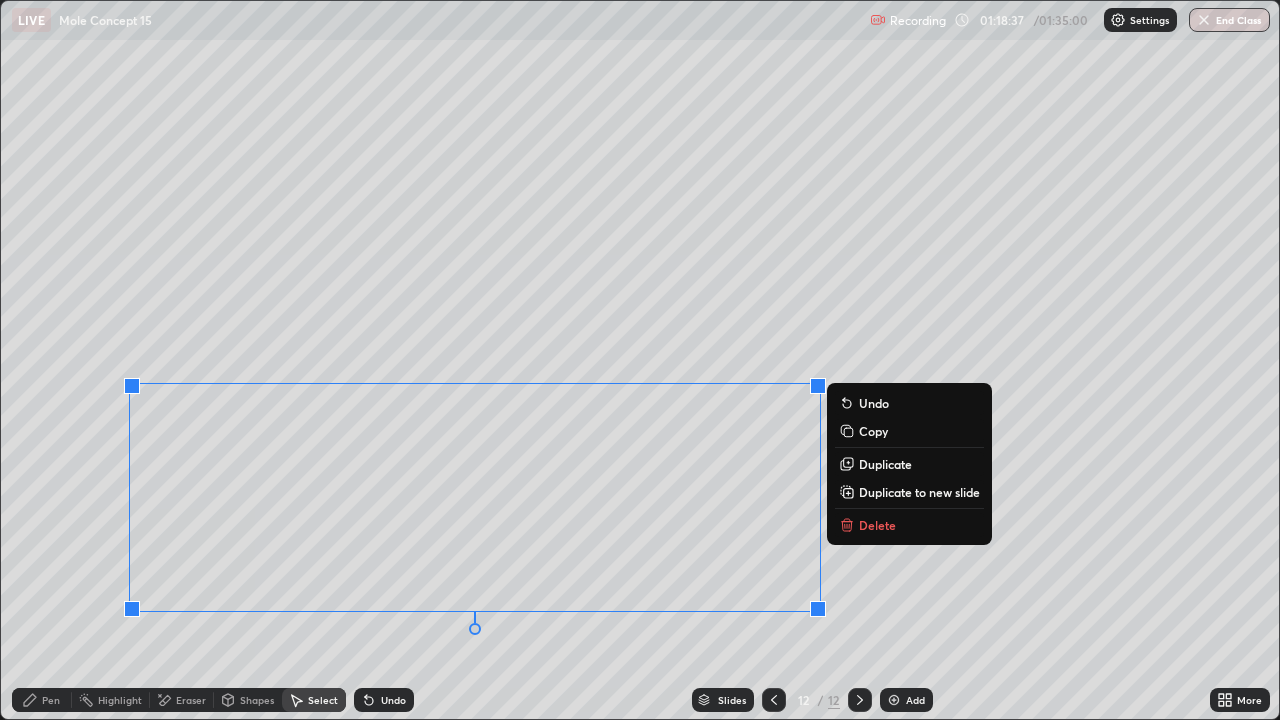 click on "Duplicate to new slide" at bounding box center (919, 492) 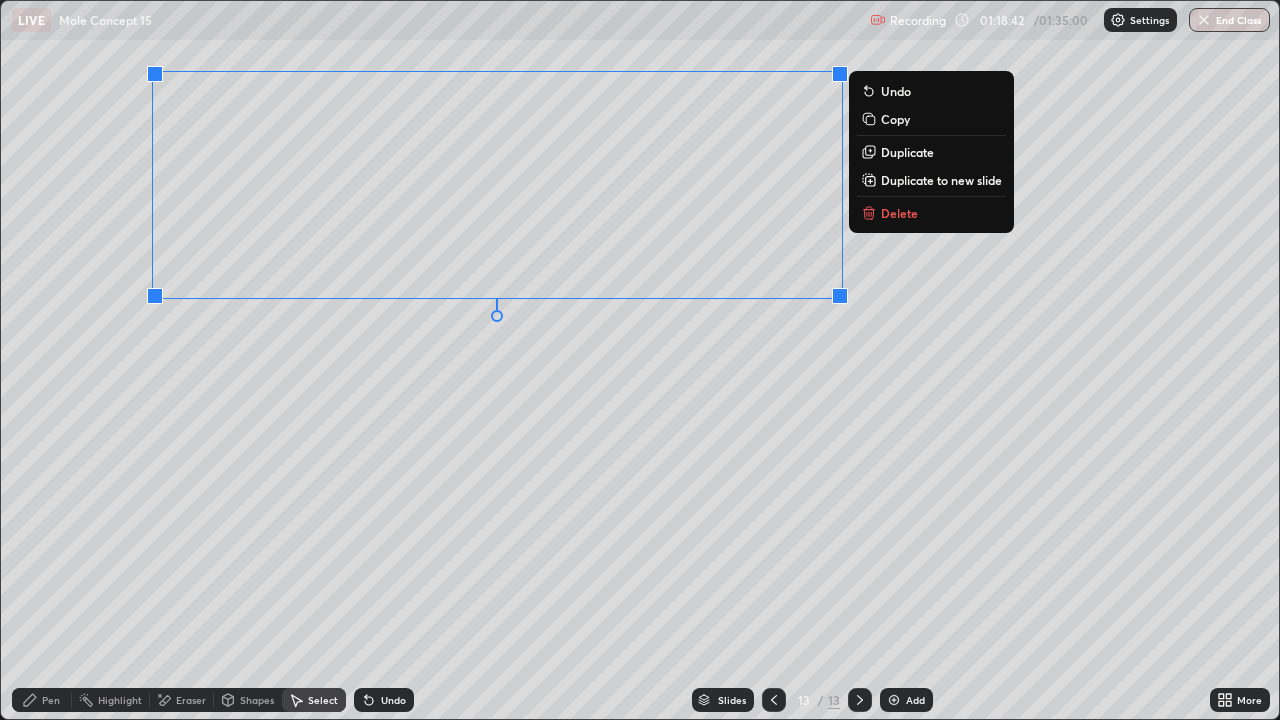 click on "Pen" at bounding box center (51, 700) 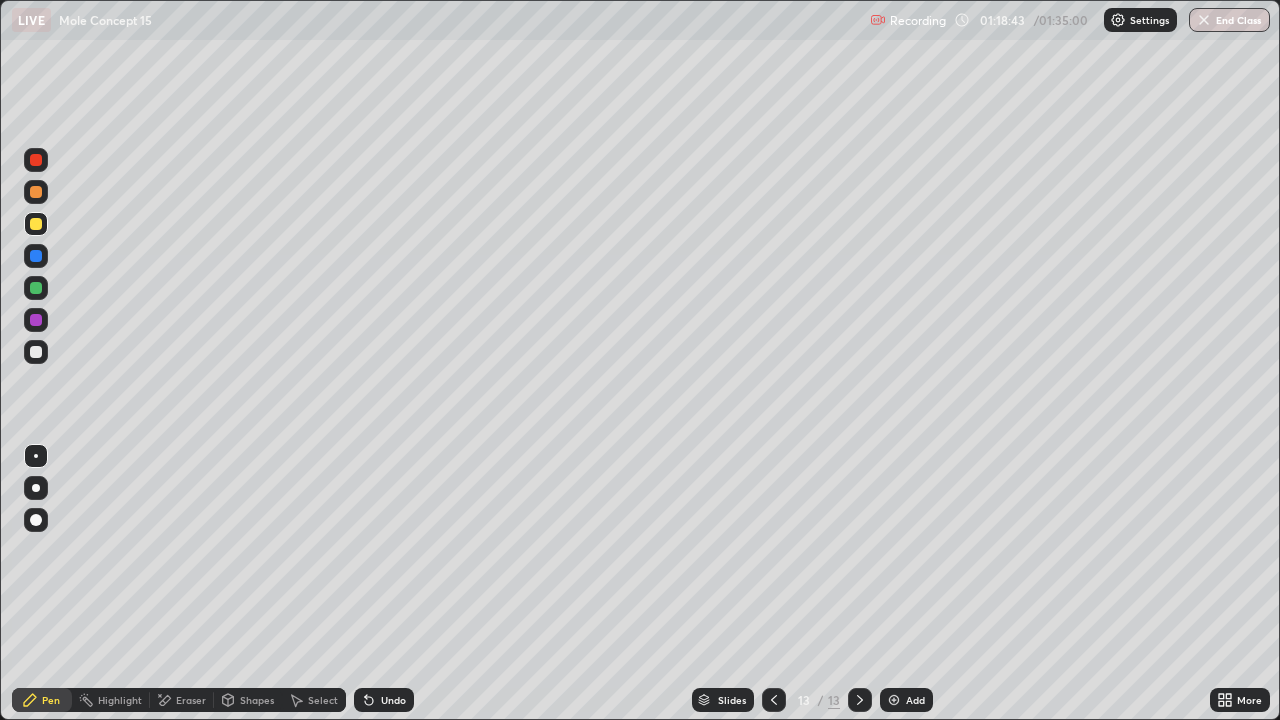 click at bounding box center [36, 352] 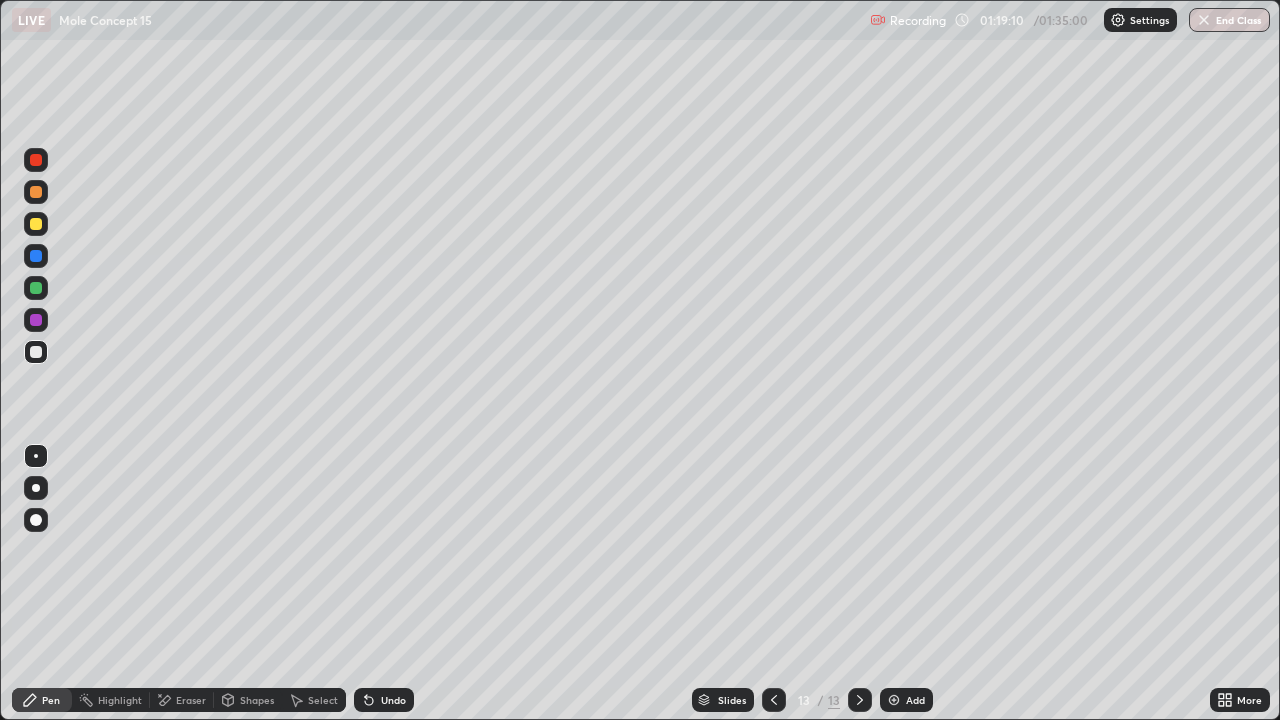 click on "Eraser" at bounding box center [191, 700] 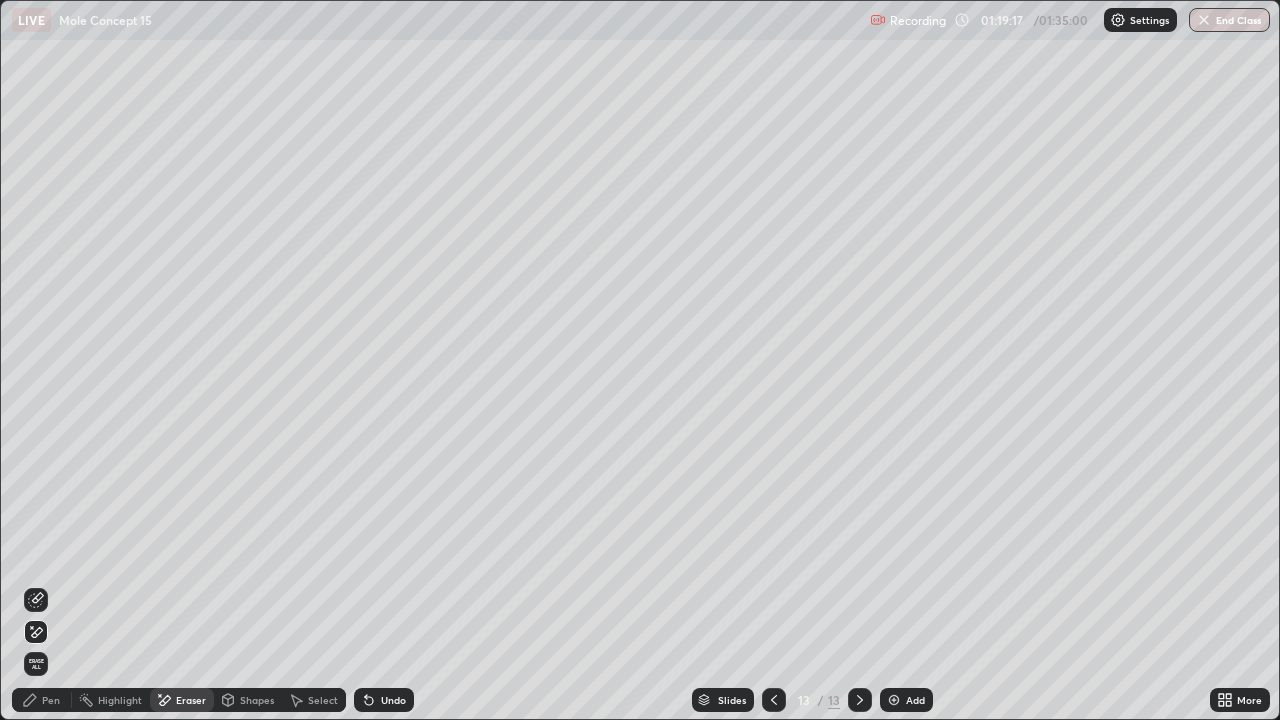 click 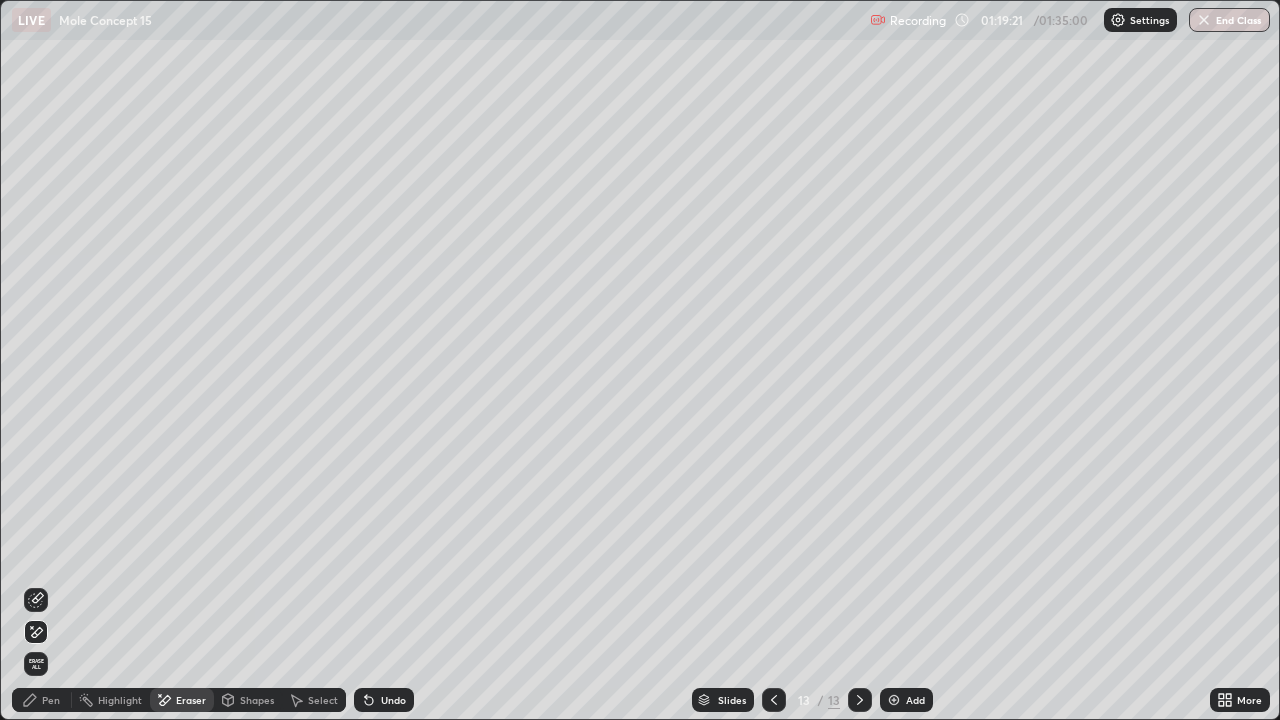 click on "Pen" at bounding box center (51, 700) 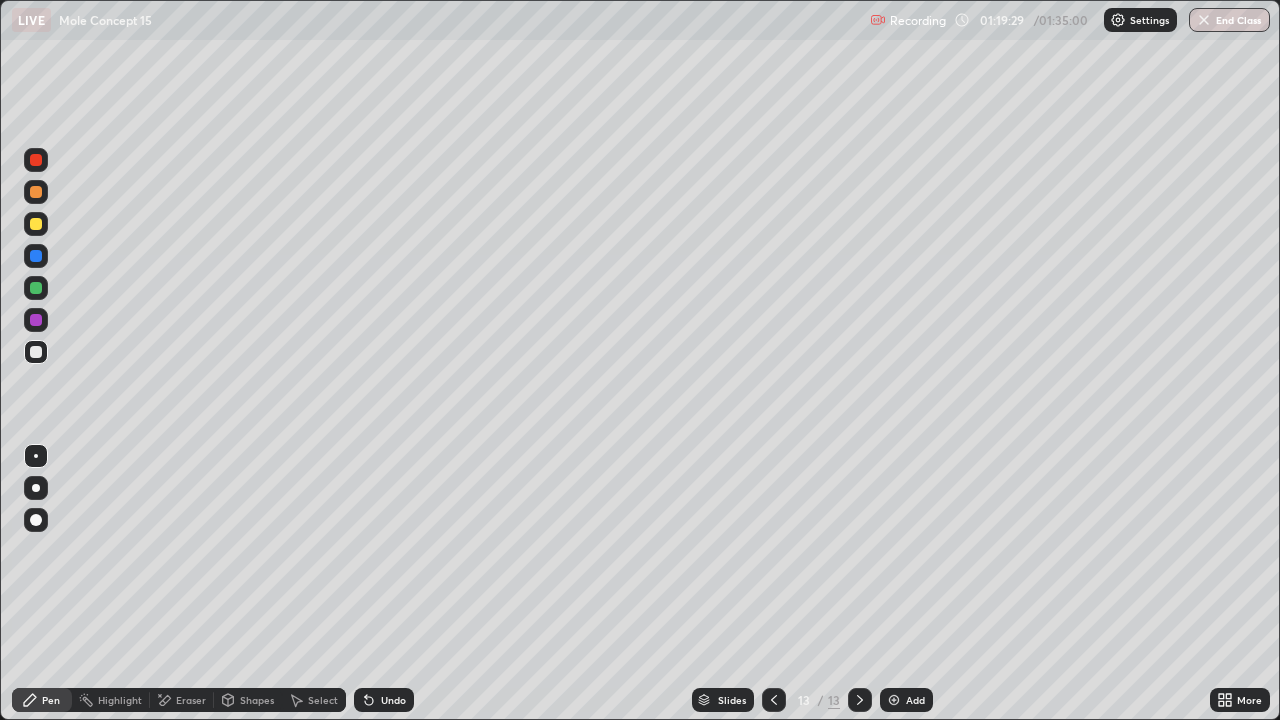 click 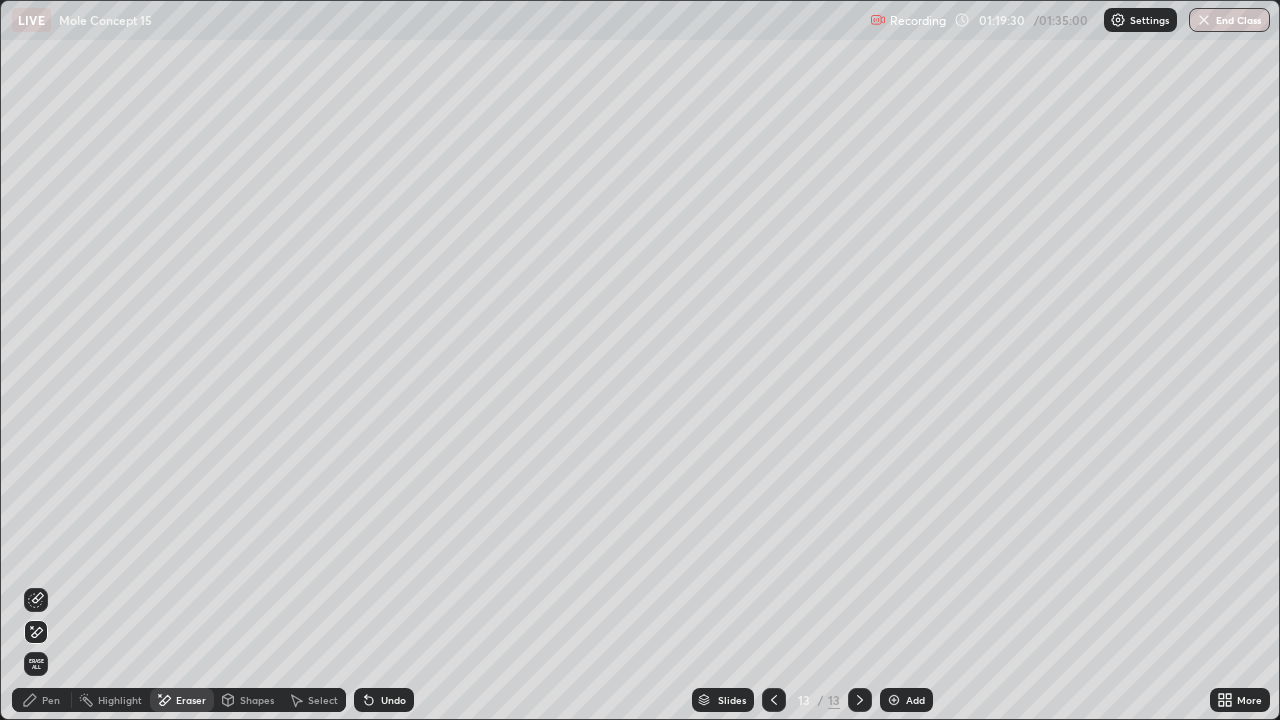 click on "Pen" at bounding box center [42, 700] 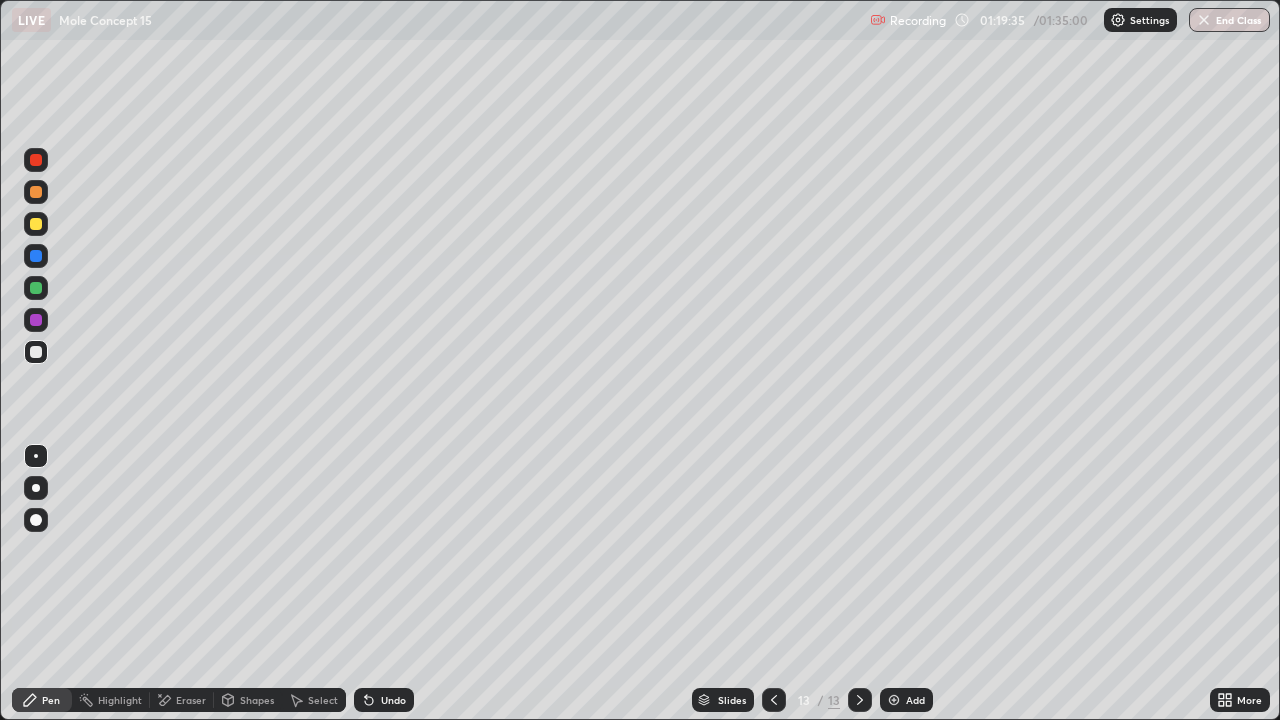 click on "Eraser" at bounding box center [191, 700] 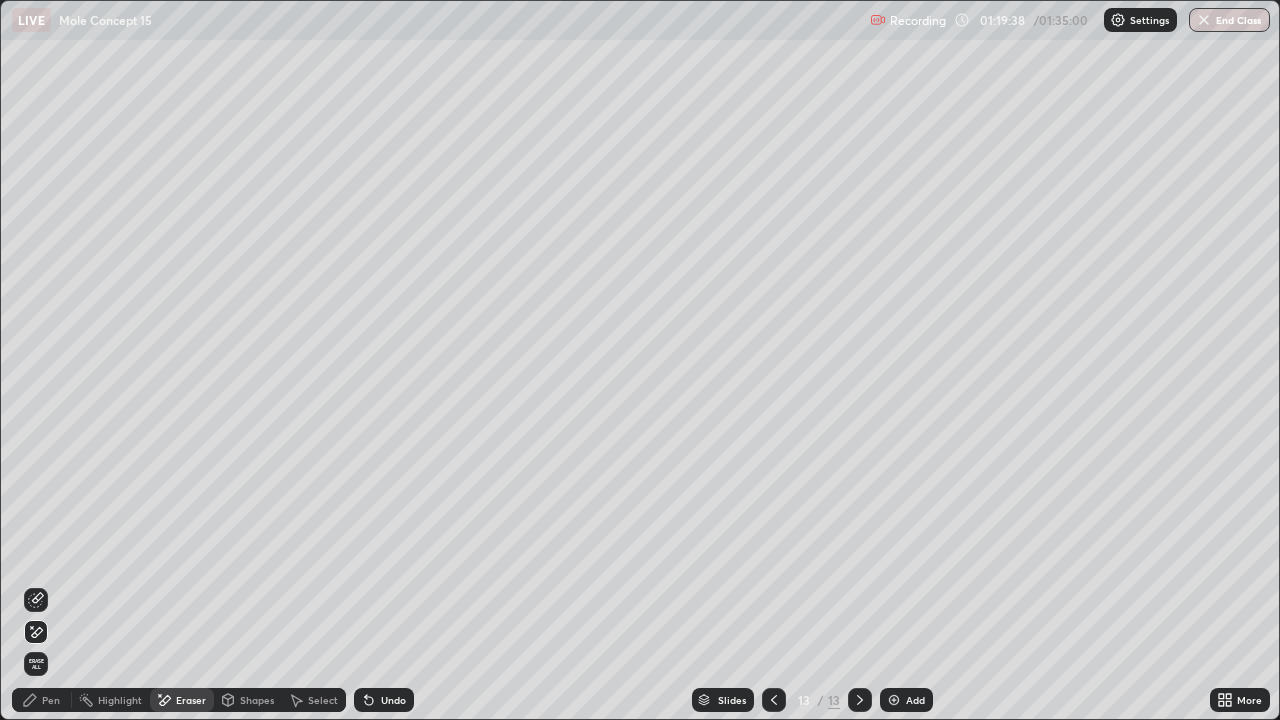 click on "Pen" at bounding box center [51, 700] 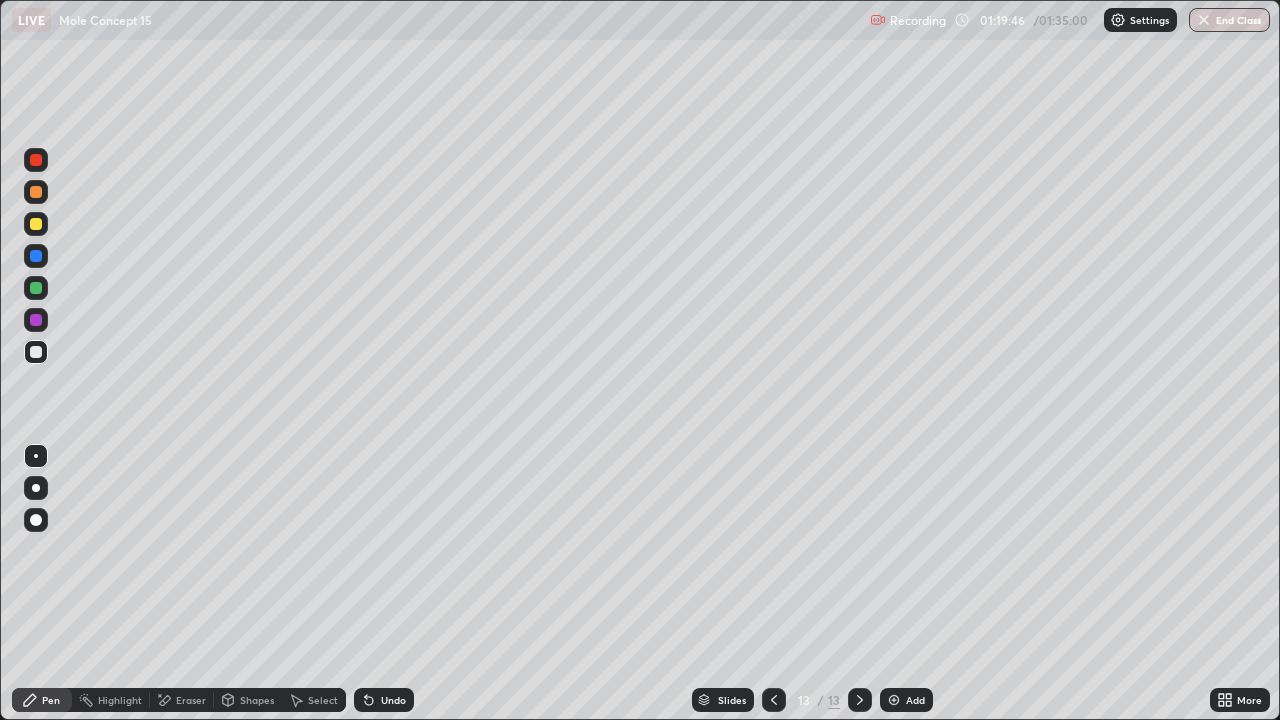 click on "Undo" at bounding box center (393, 700) 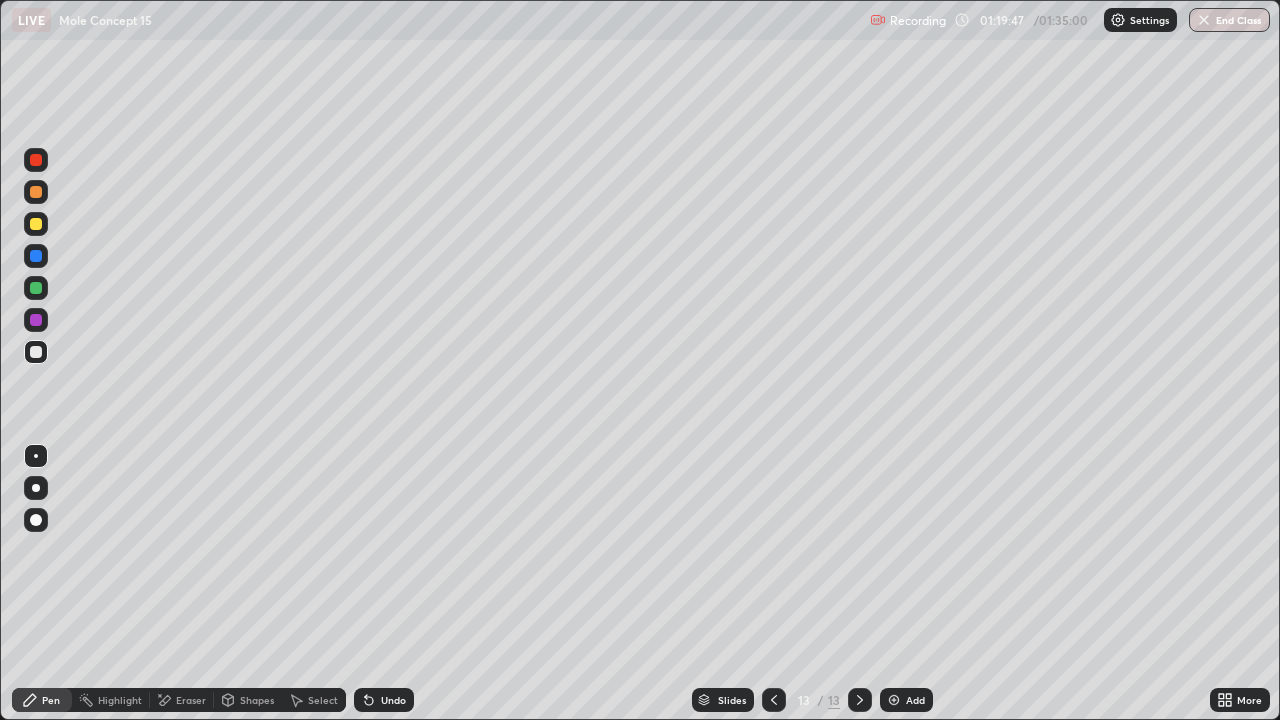click on "Undo" at bounding box center (384, 700) 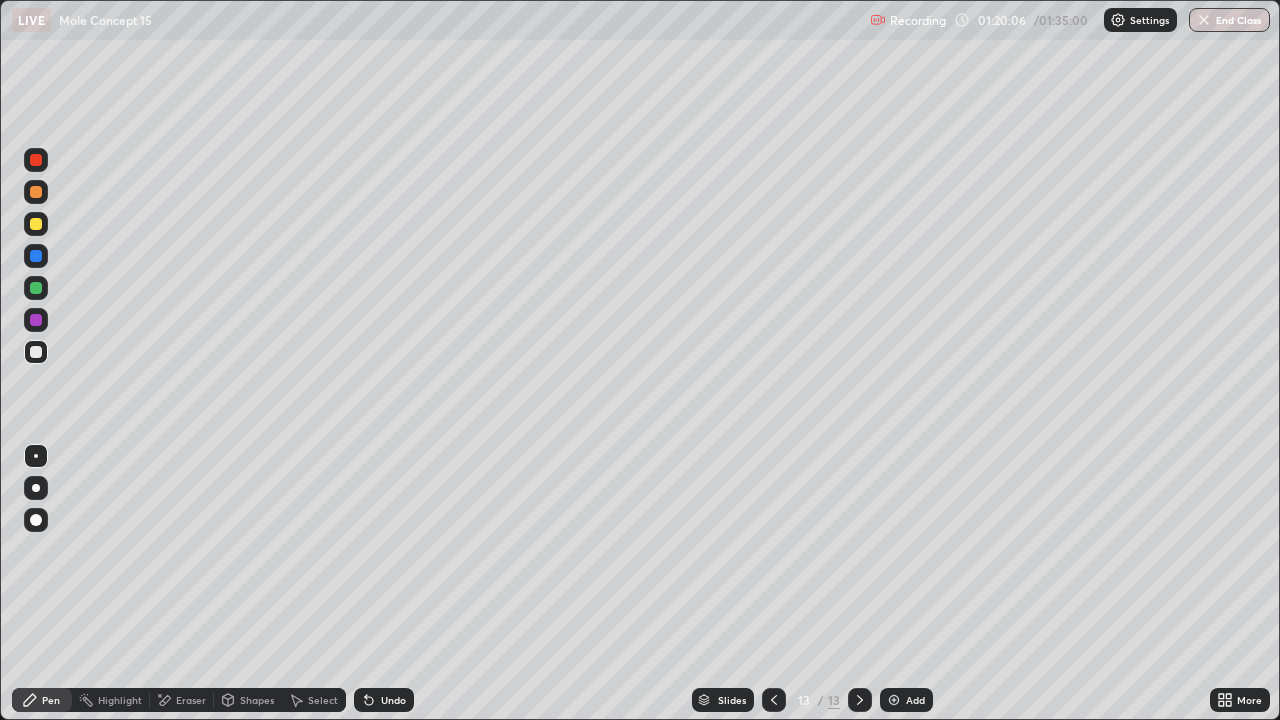 click at bounding box center [774, 700] 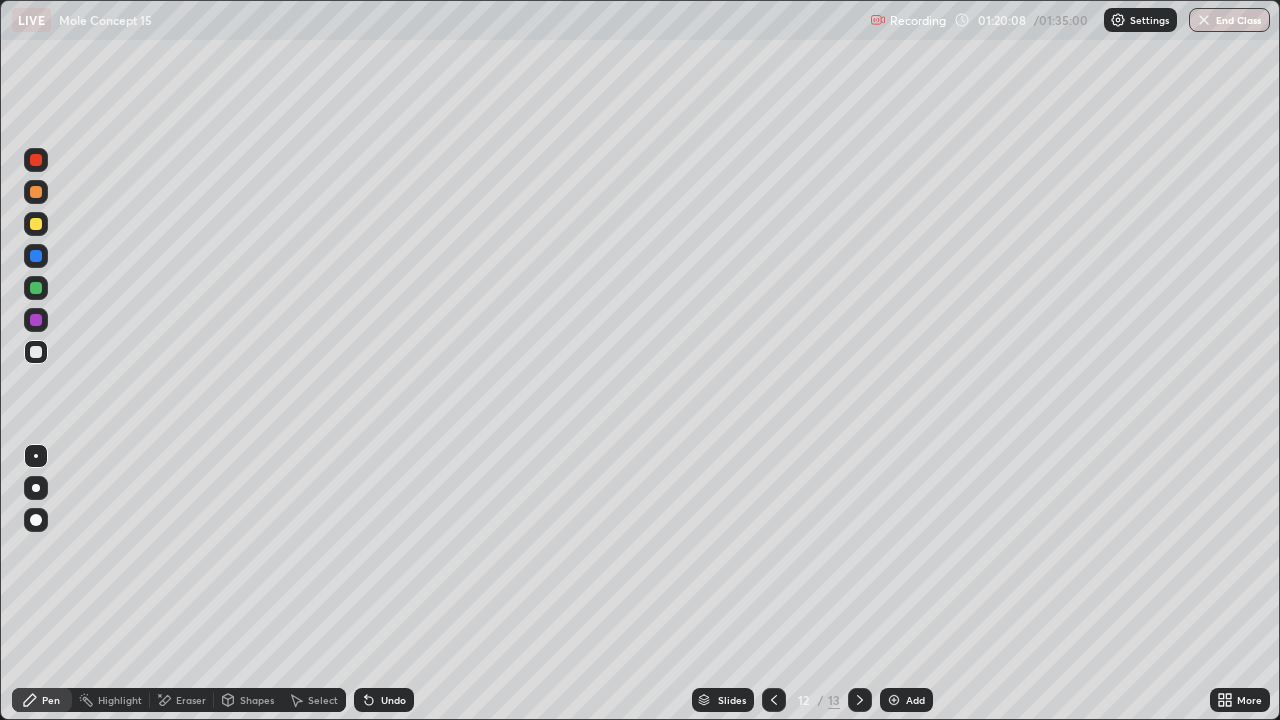 click 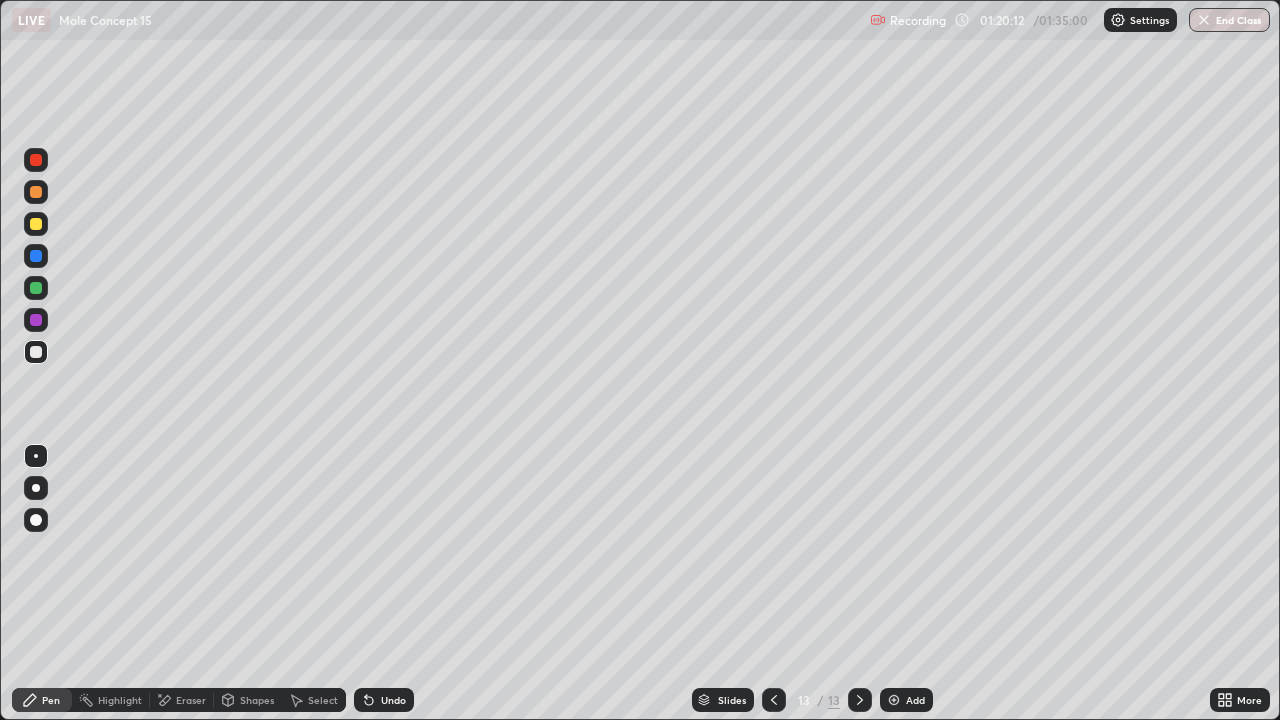 click on "Eraser" at bounding box center (191, 700) 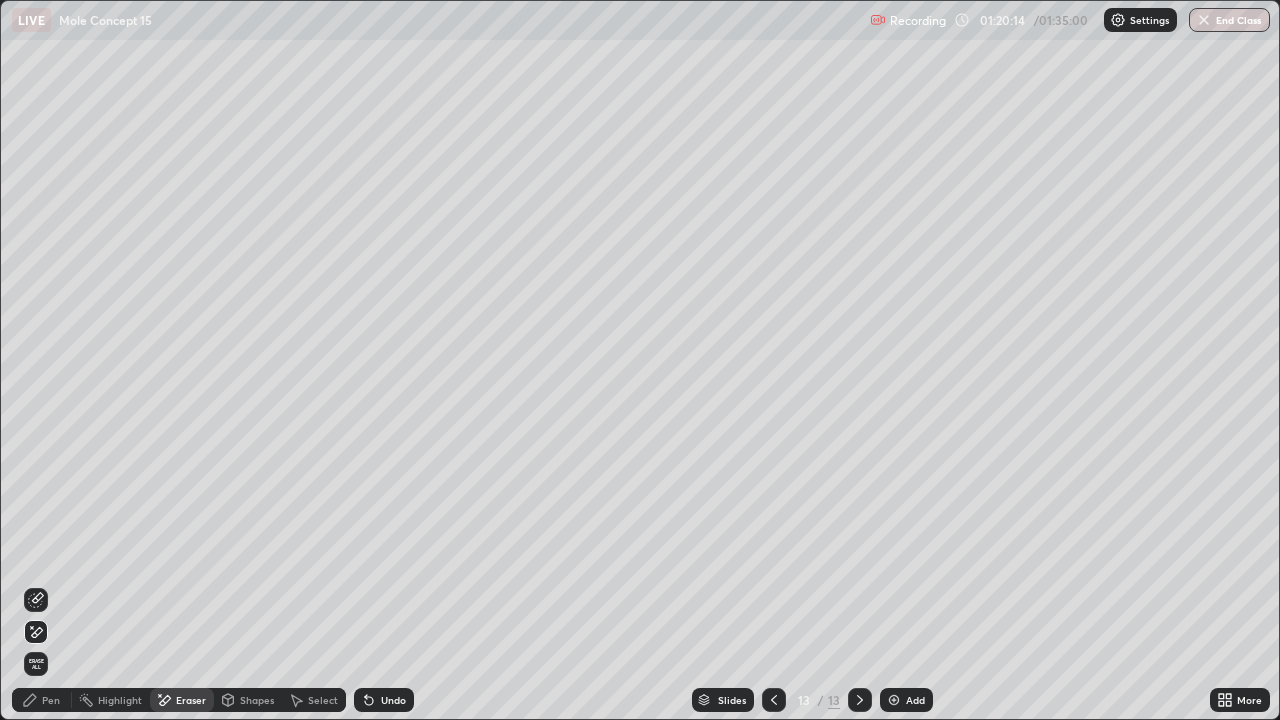 click on "Pen" at bounding box center (51, 700) 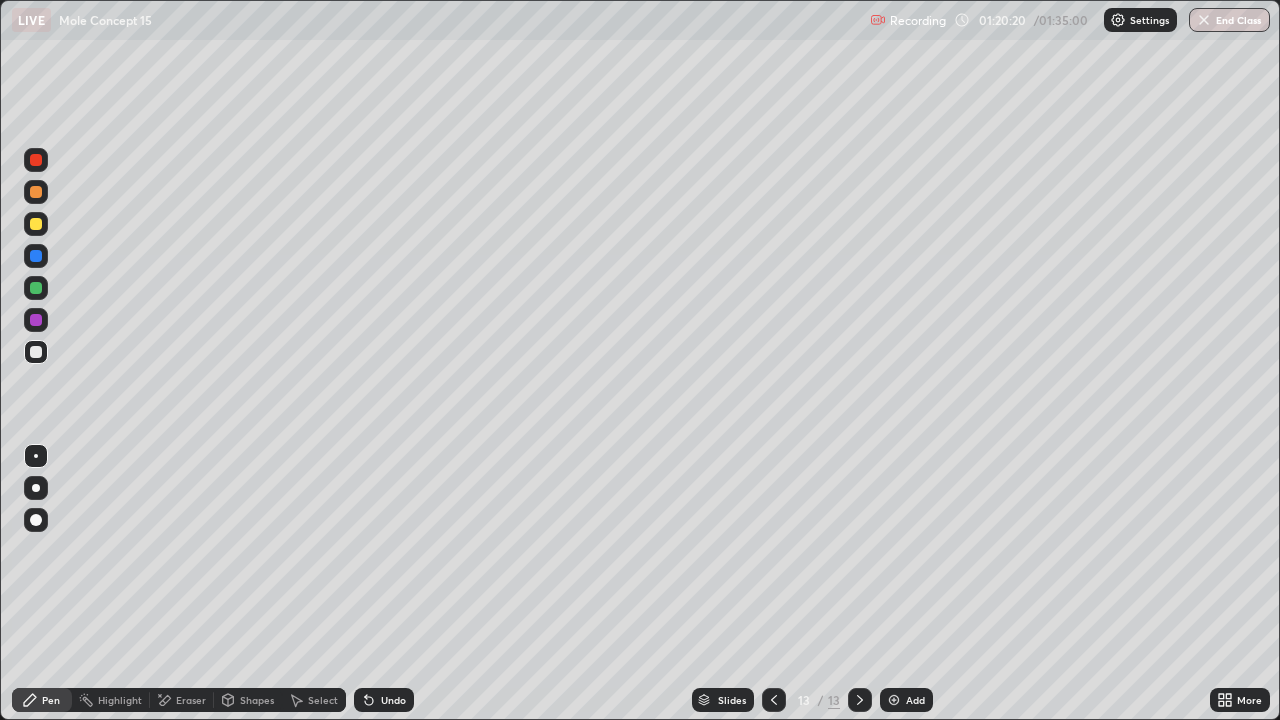 click on "Eraser" at bounding box center (182, 700) 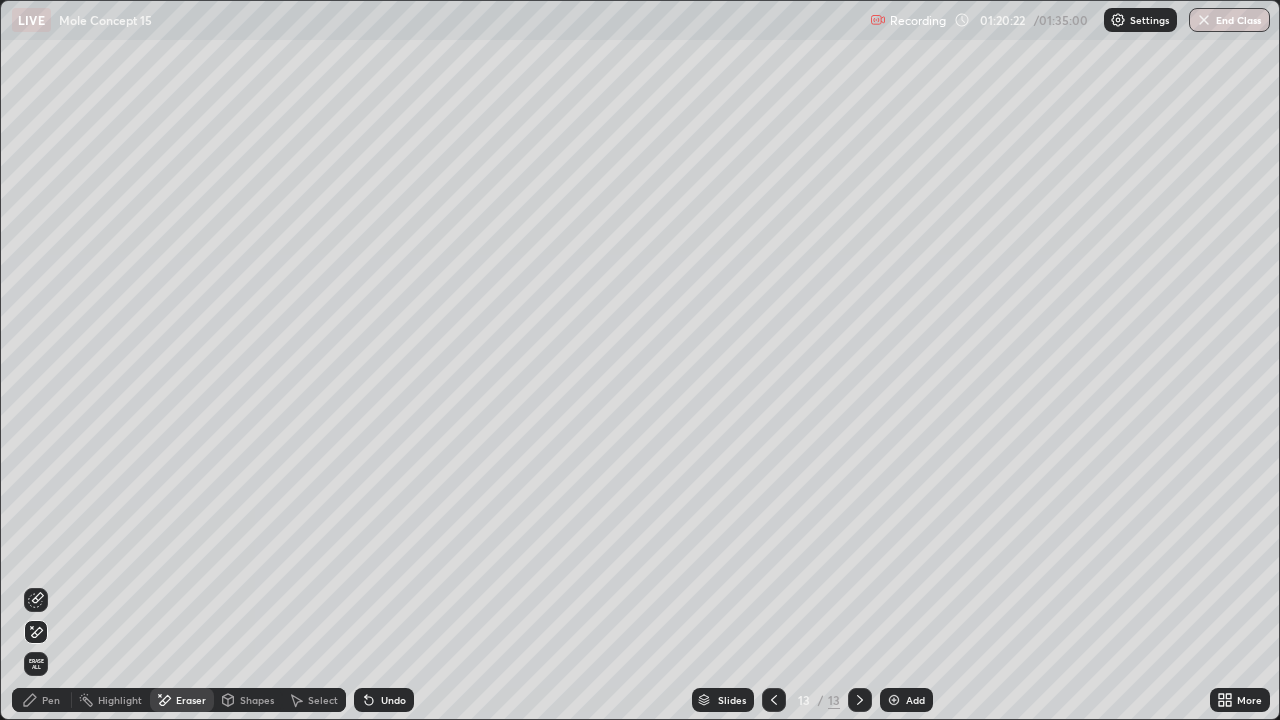 click 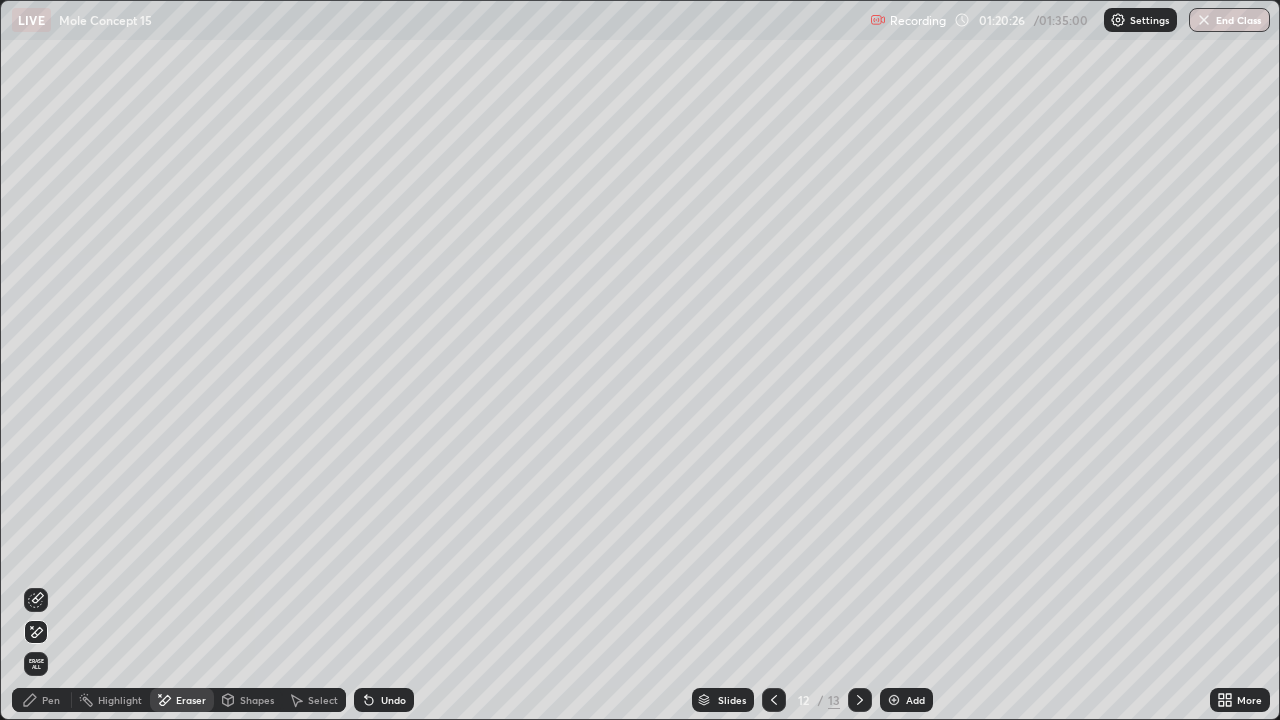 click on "Undo" at bounding box center (384, 700) 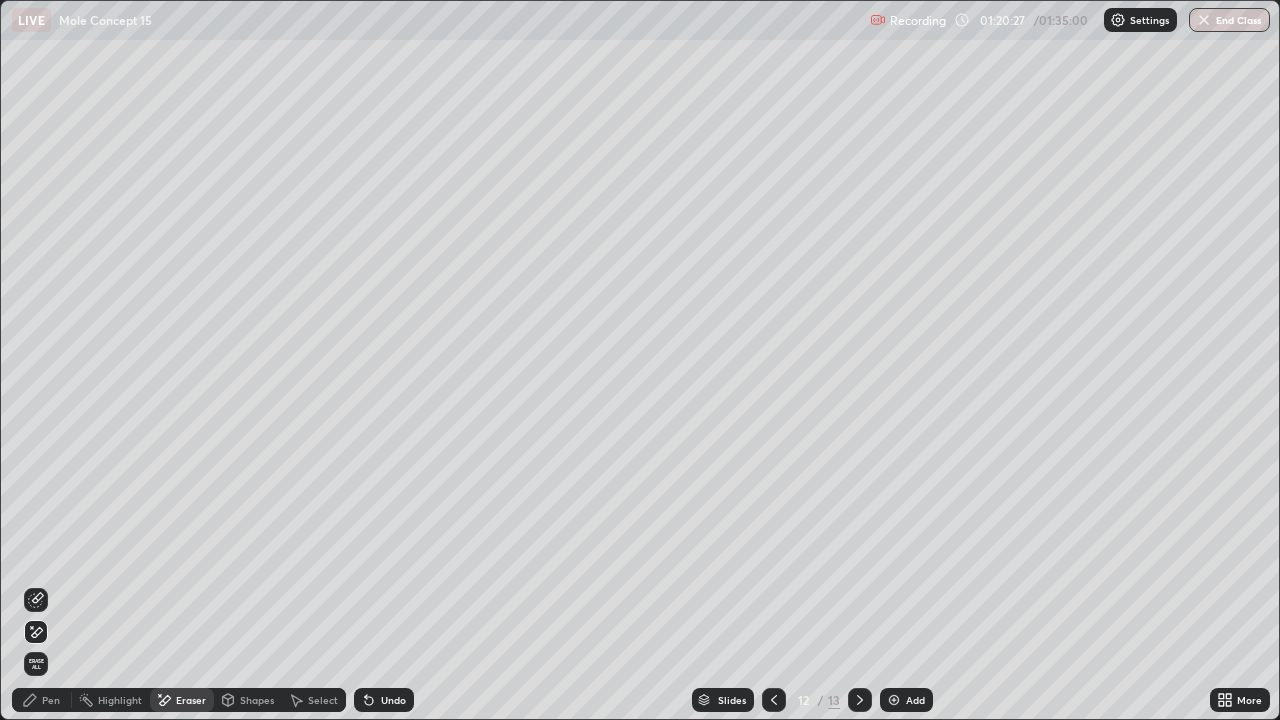 click on "Undo" at bounding box center (380, 700) 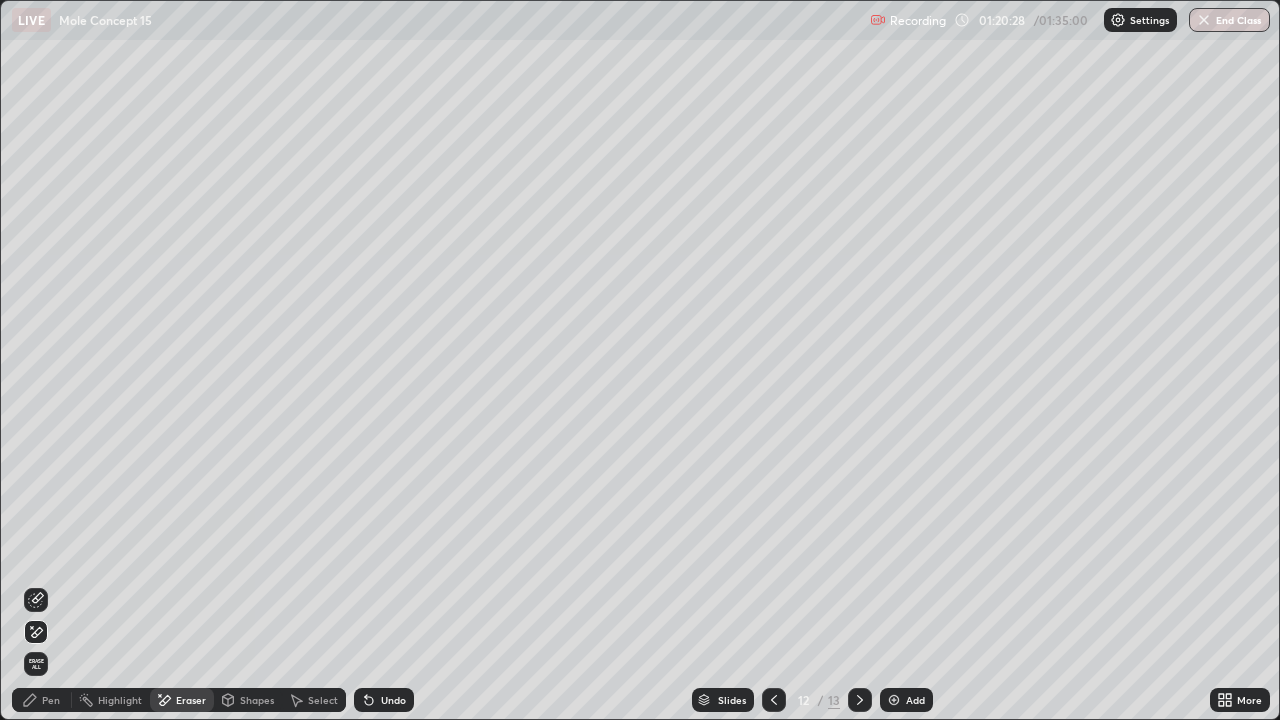 click on "Undo" at bounding box center [384, 700] 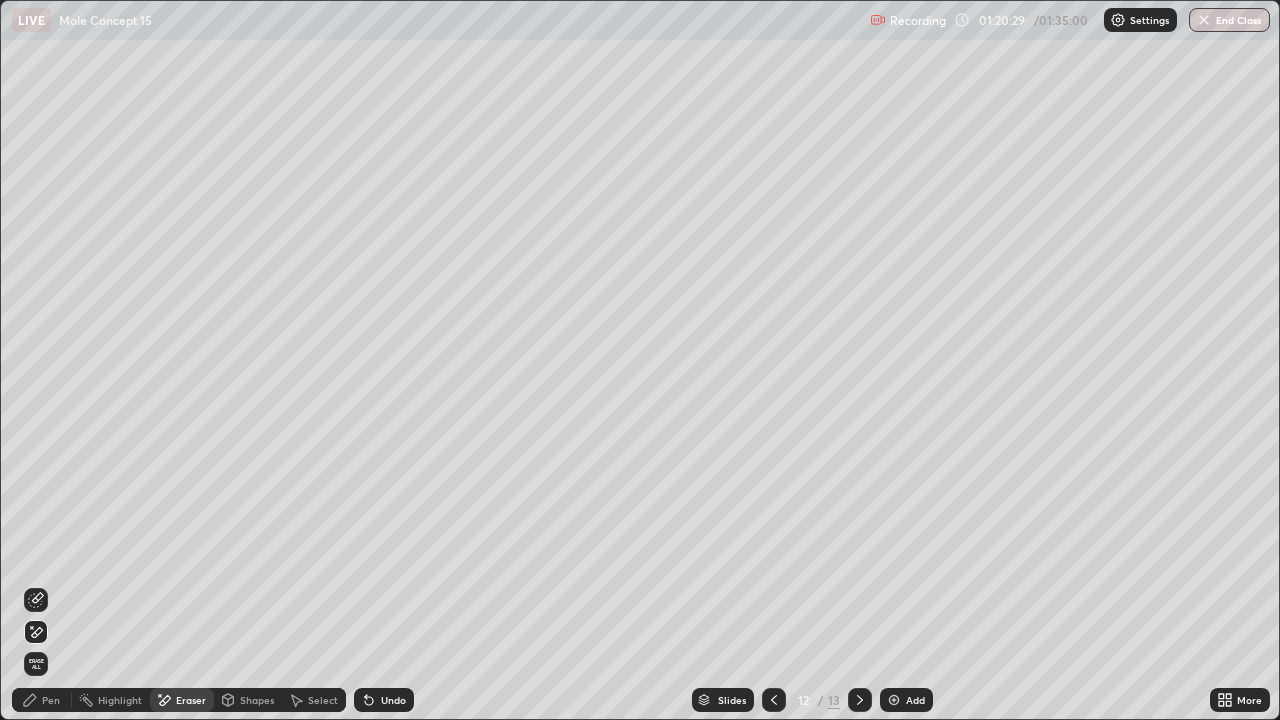 click on "Pen" at bounding box center (51, 700) 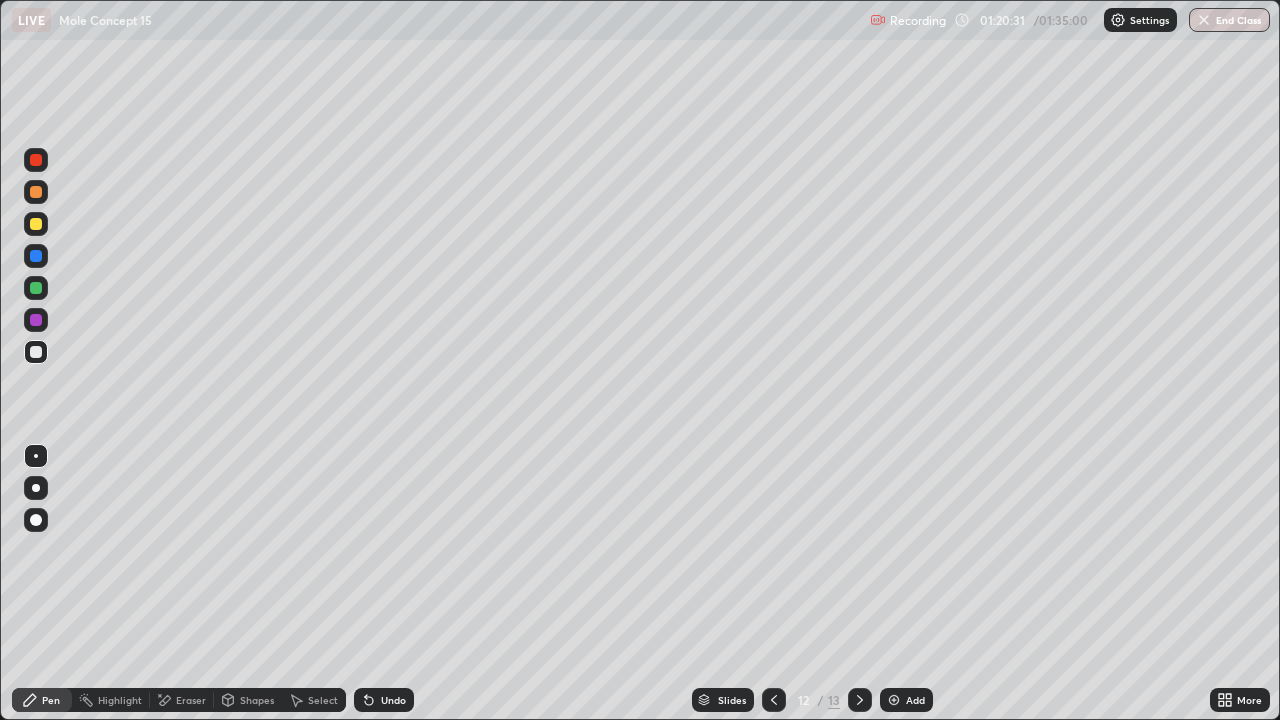 click at bounding box center [36, 256] 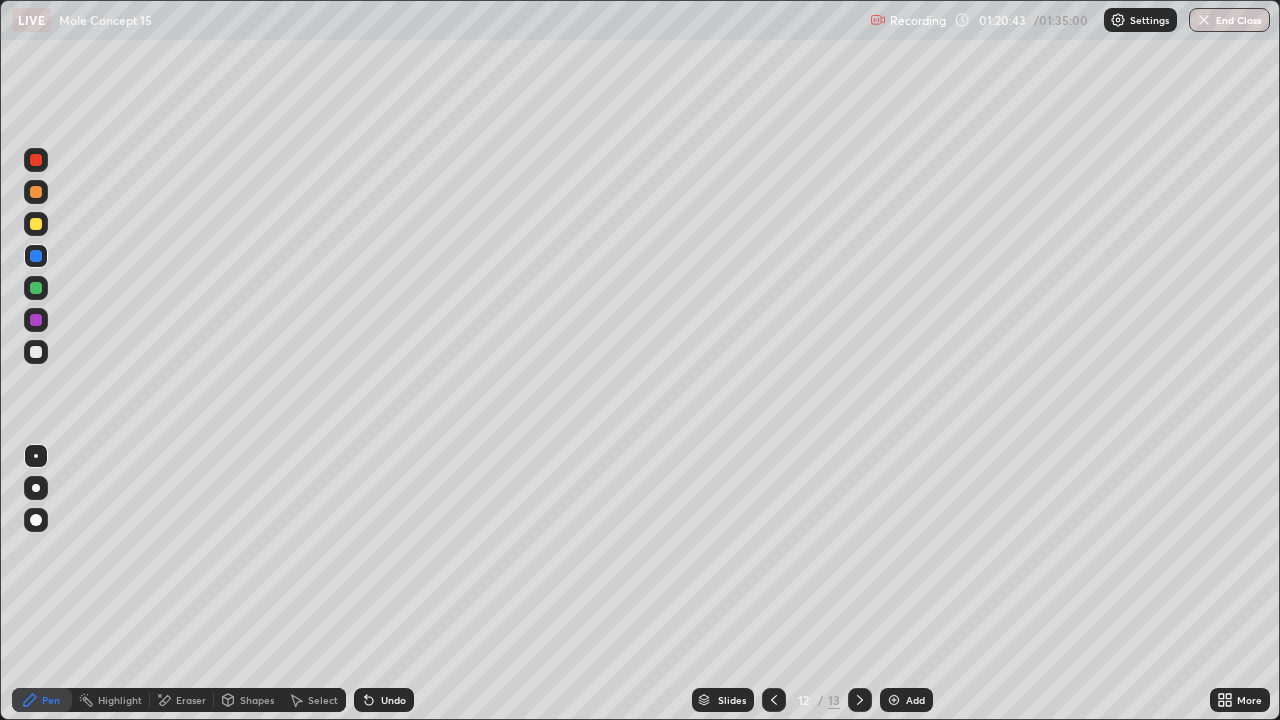 click 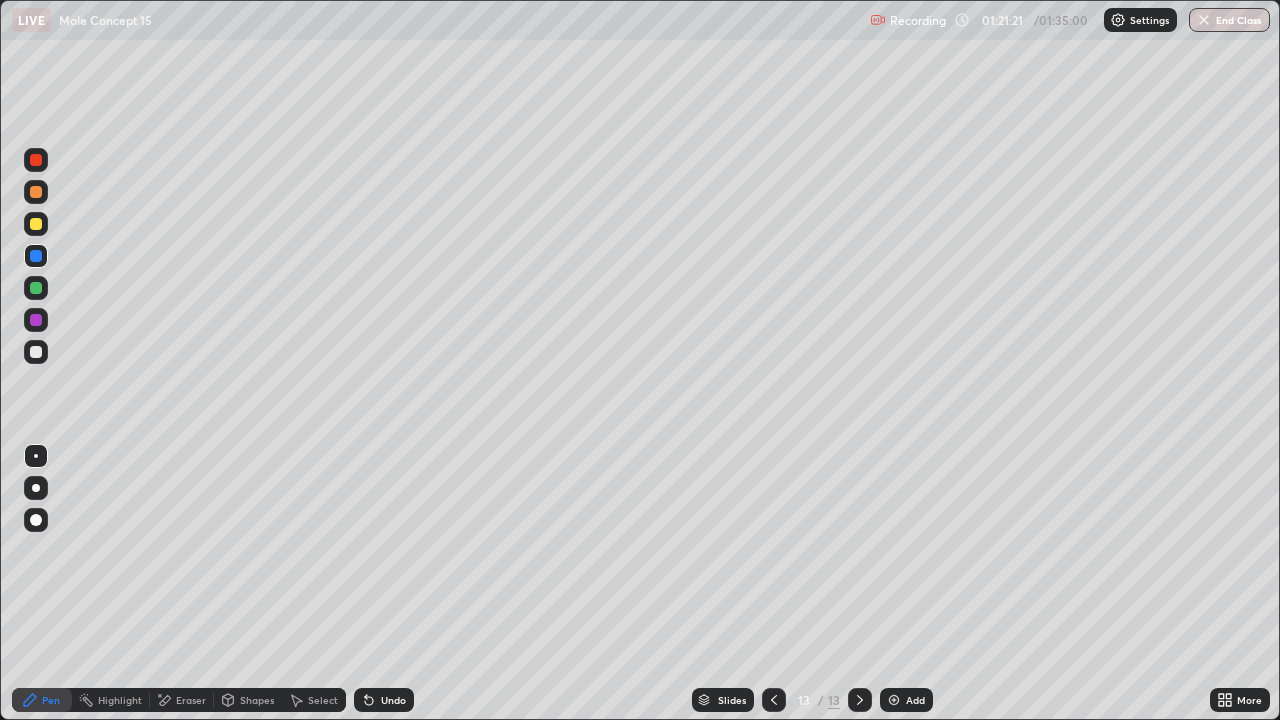 click on "End Class" at bounding box center [1229, 20] 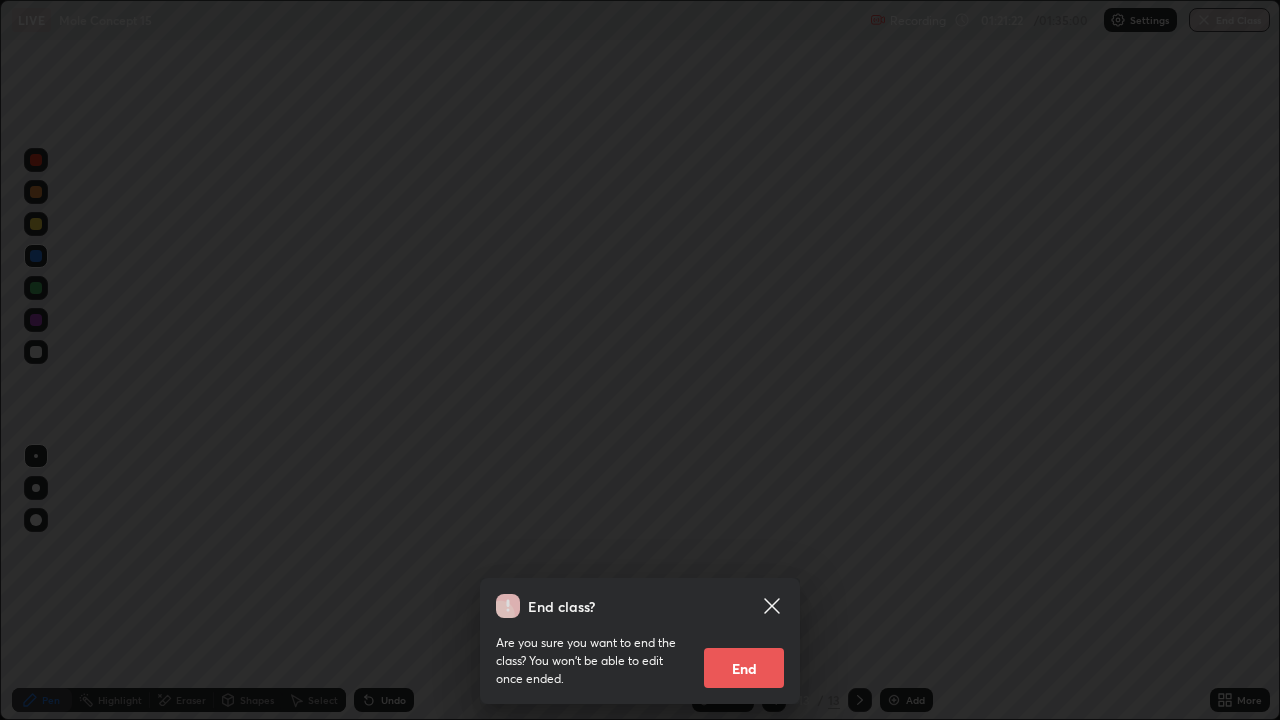 click on "End" at bounding box center [744, 668] 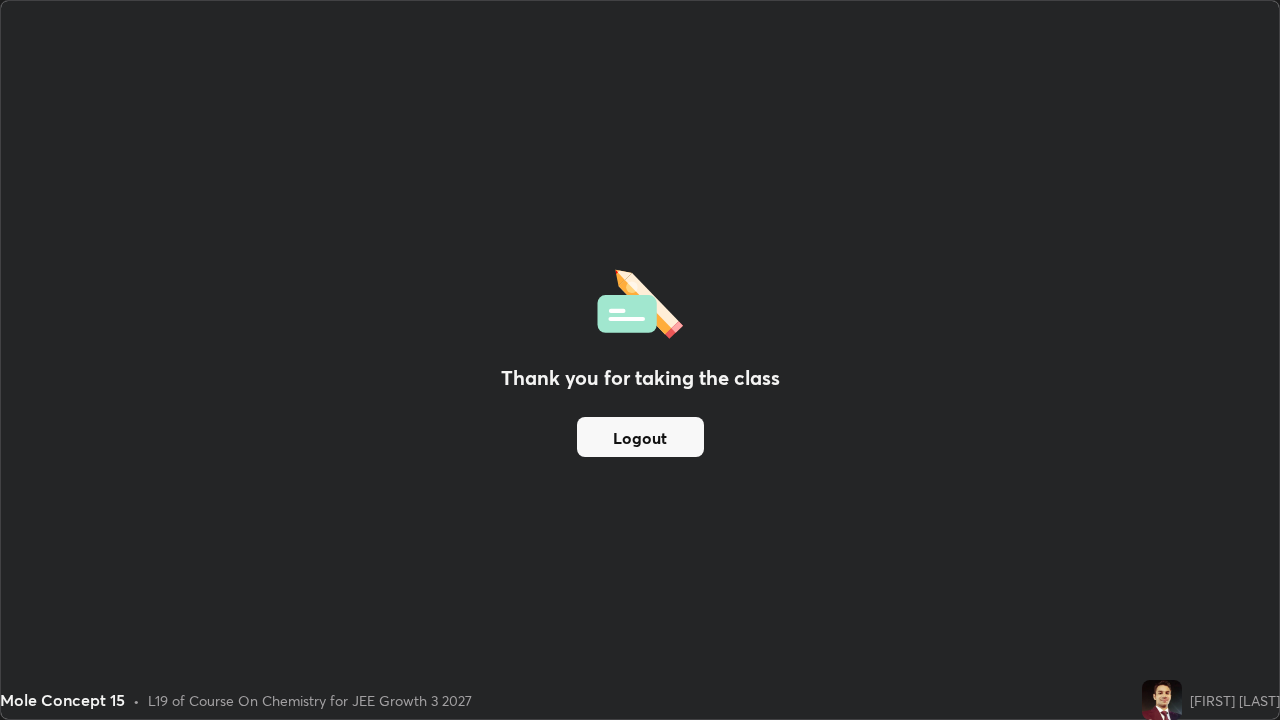 click on "Logout" at bounding box center [640, 437] 